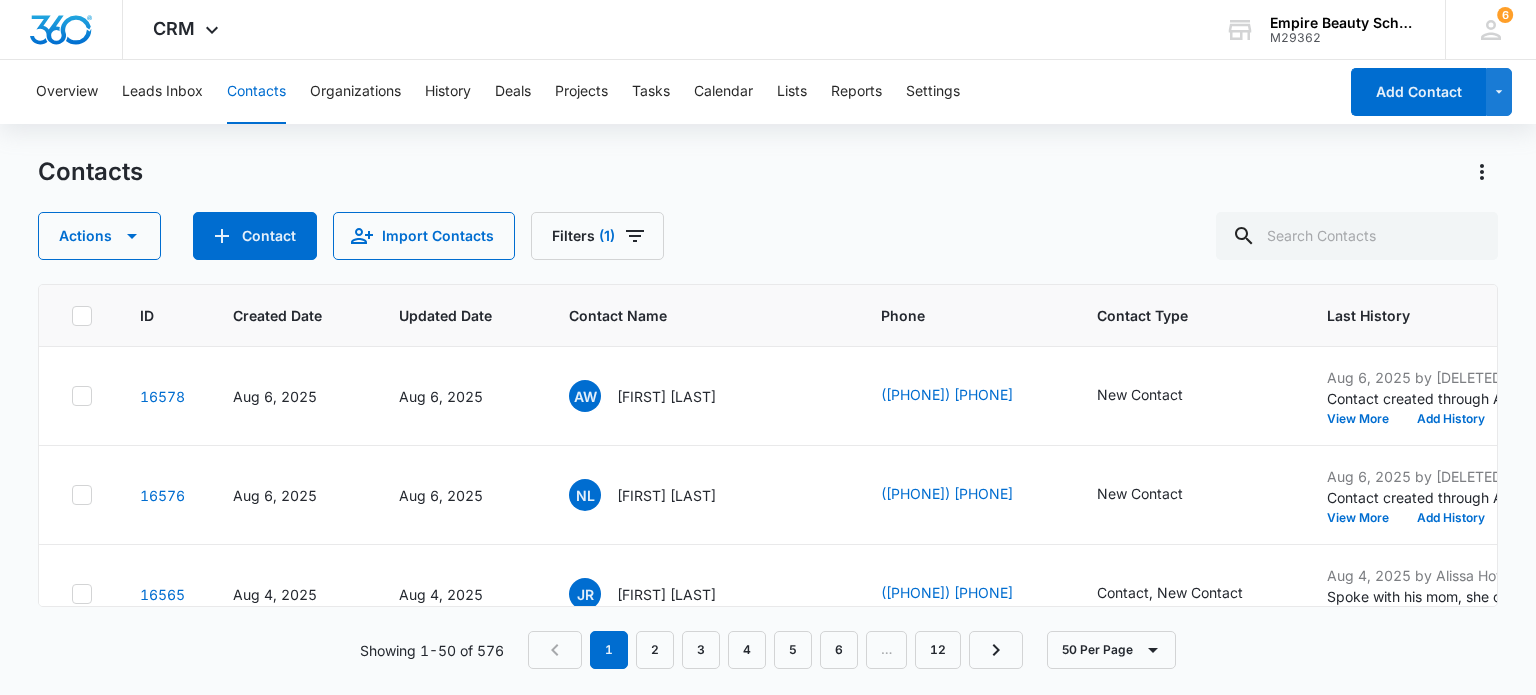 scroll, scrollTop: 0, scrollLeft: 0, axis: both 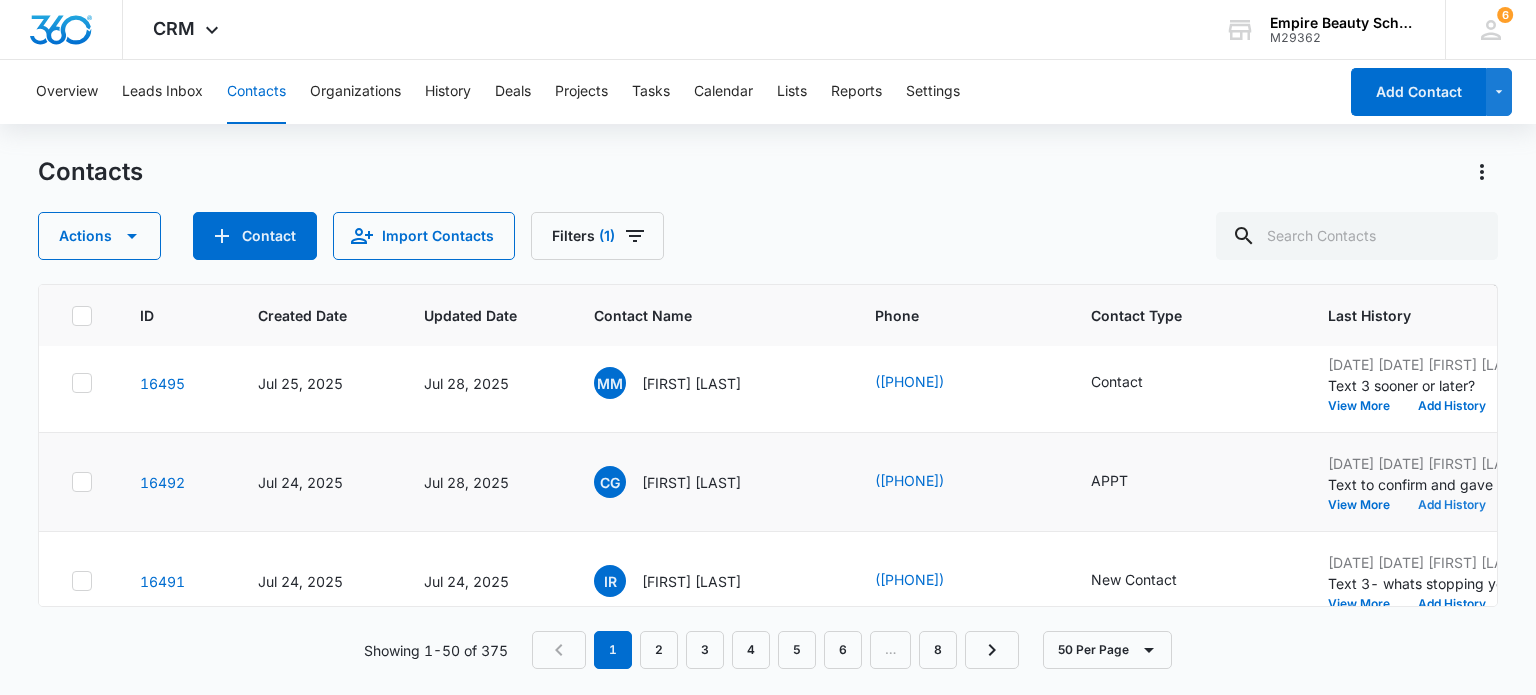click on "Add History" at bounding box center (1452, 505) 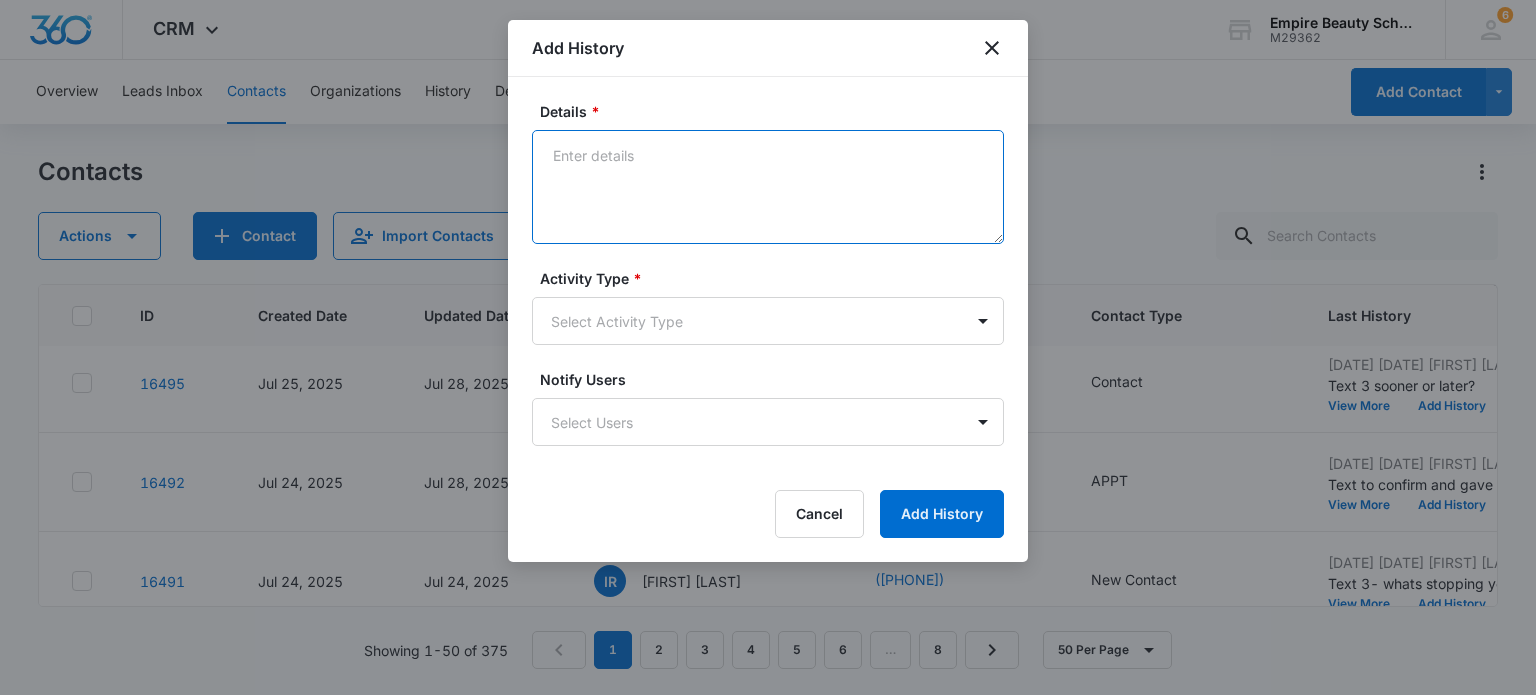 click on "Details *" at bounding box center [768, 187] 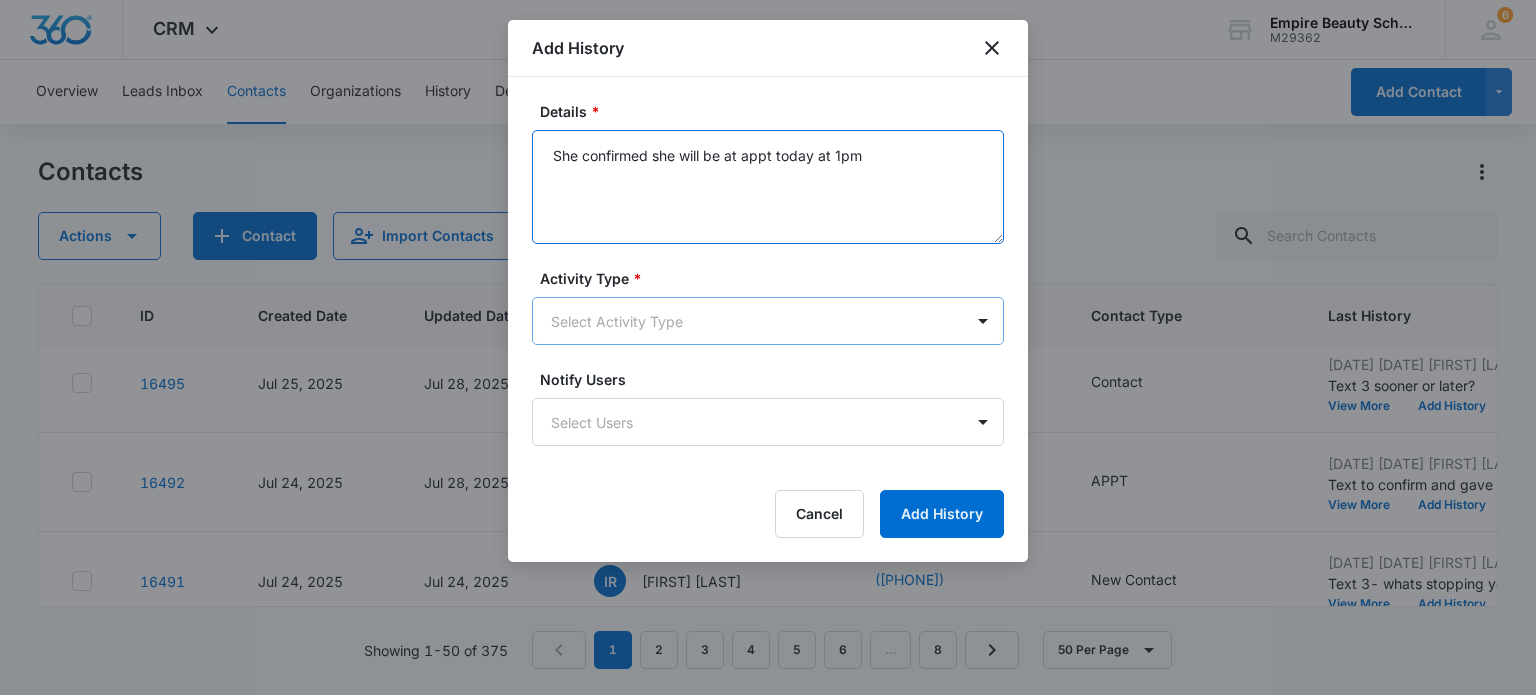 type on "She confirmed she will be at appt today at 1pm" 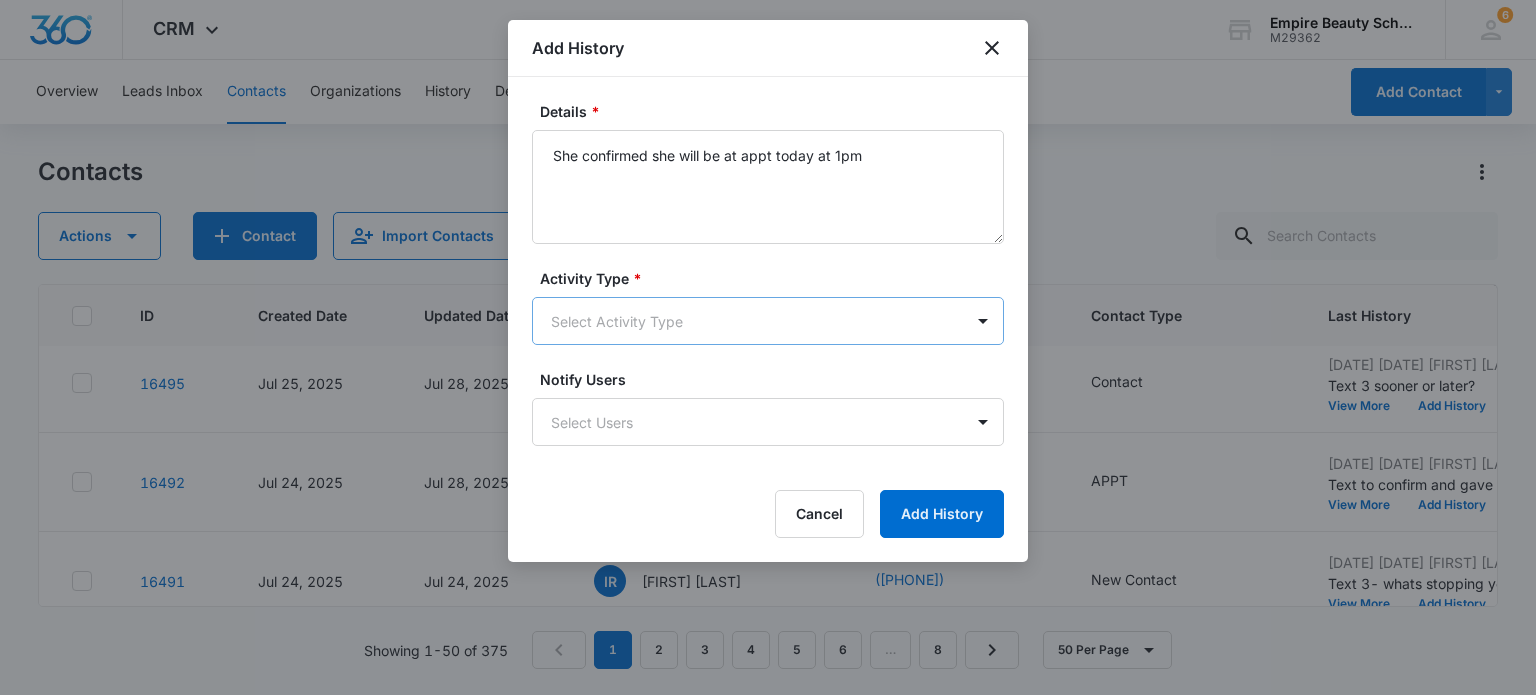 click on "CRM Apps Forms CRM Email Shop Payments POS Files Brand Settings Empire Beauty Schools M29362 Your Accounts View All 6 MJ Meigra Jenkins mjenkins@empirebeautyschools.com My Profile 6 Notifications Support Logout Terms & Conditions   •   Privacy Policy Overview Leads Inbox Contacts Organizations History Deals Projects Tasks Calendar Lists Reports Settings Add Contact Contacts Actions Contact Import Contacts Filters (1) ID Created Date Updated Date Contact Name Phone Contact Type Last History Location of Interest (for FB ad integration) Program of Interest Location Of Interest Program Email 16570 Aug 5, 2025 Aug 5, 2025 SL Sonya Letendre (603) 341-9235 New Contact Aug 5, 2025 by Deleted User Contact created through API.
---
Program of Interest: Cosmetology
How soon would you like to start?: Spring
Location of Interest (for FB ad integration):... View More Add History laconia Cosmetology --- --- sletendre30@gmail.com 16568 Aug 5, 2025 Aug 5, 2025 KK Kimberly Keyes-Tyler (603) 707-0235 New Contact, On Hold ---" at bounding box center [768, 347] 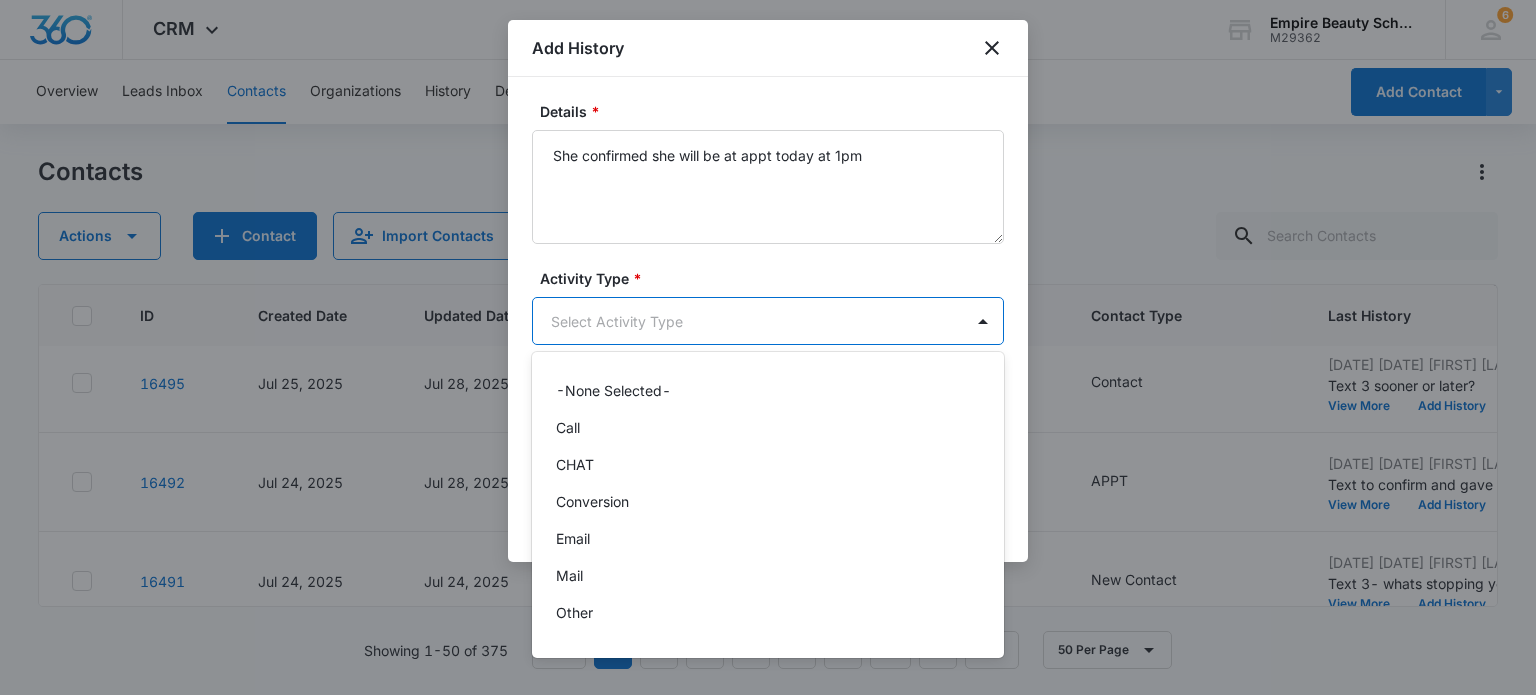 scroll, scrollTop: 104, scrollLeft: 0, axis: vertical 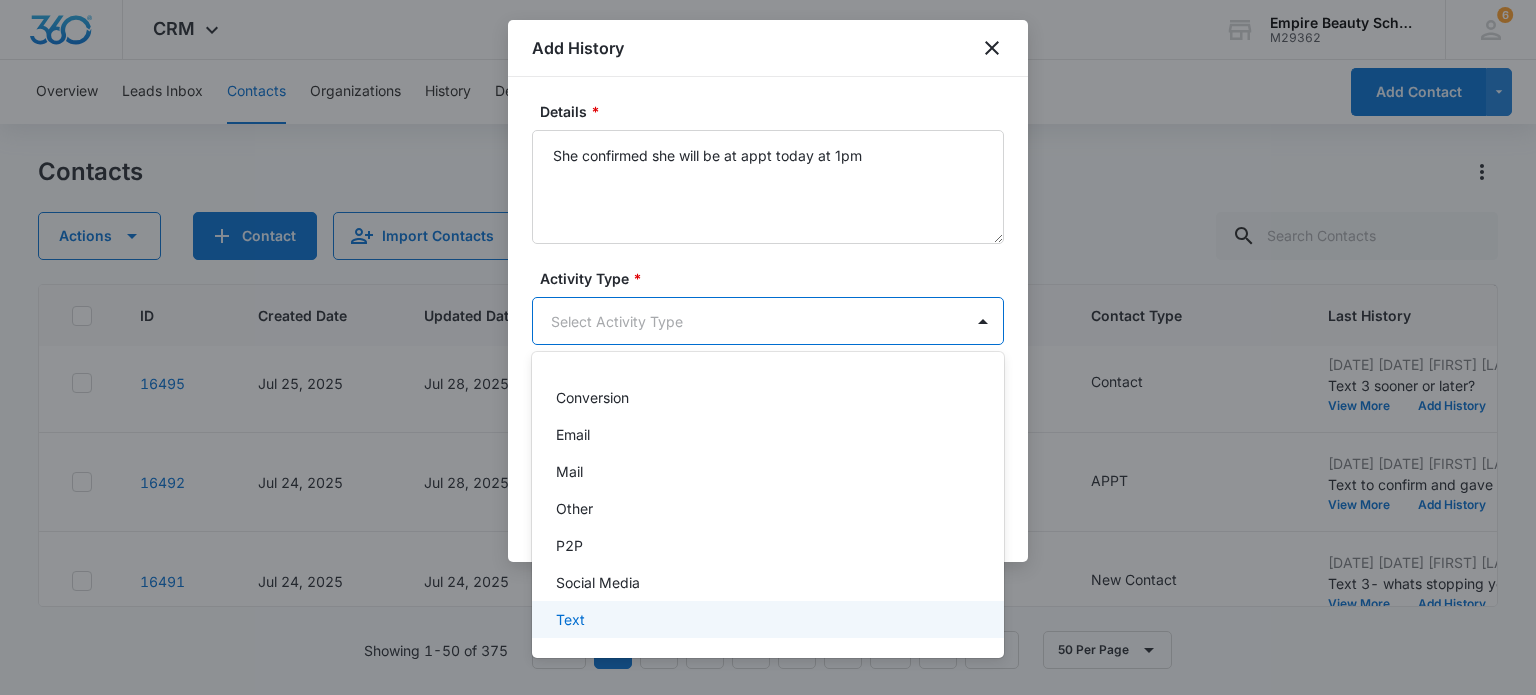 click on "Text" at bounding box center (766, 619) 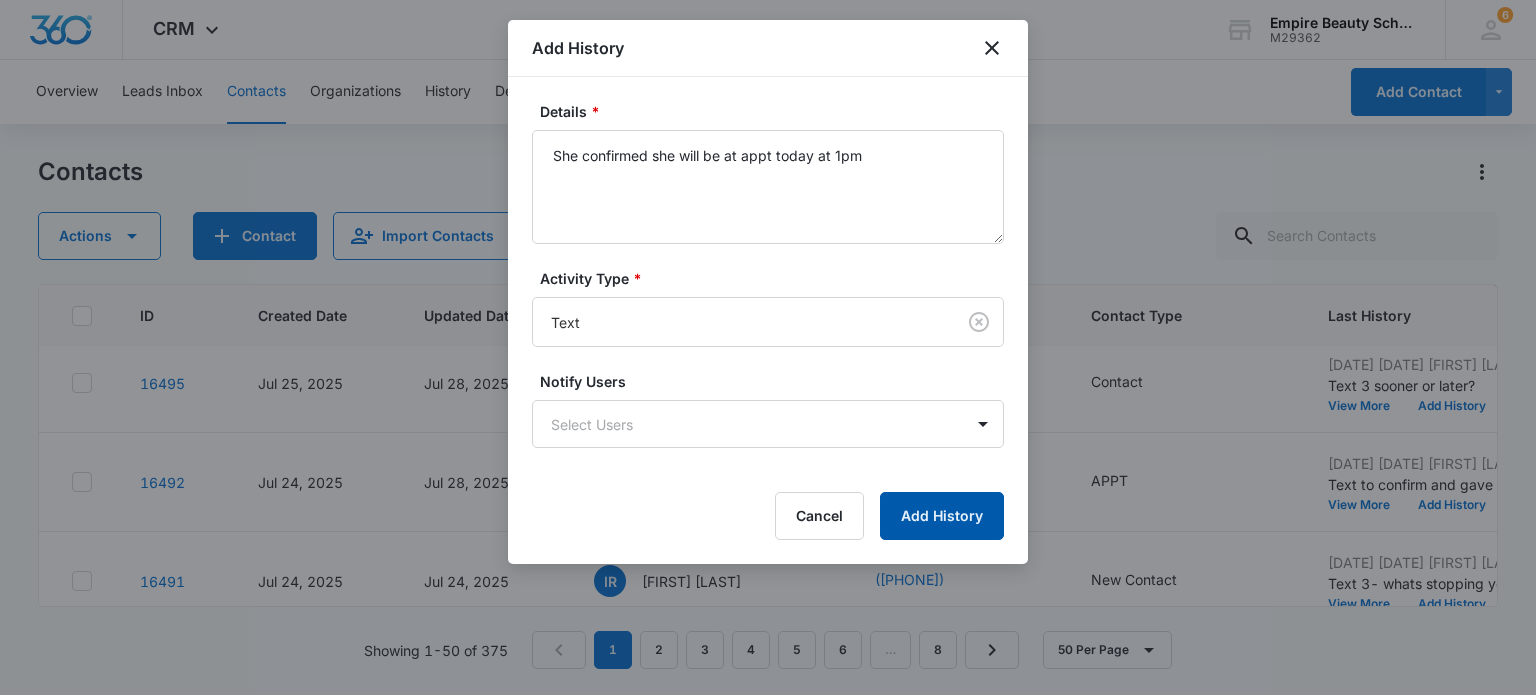 click on "Add History" at bounding box center [942, 516] 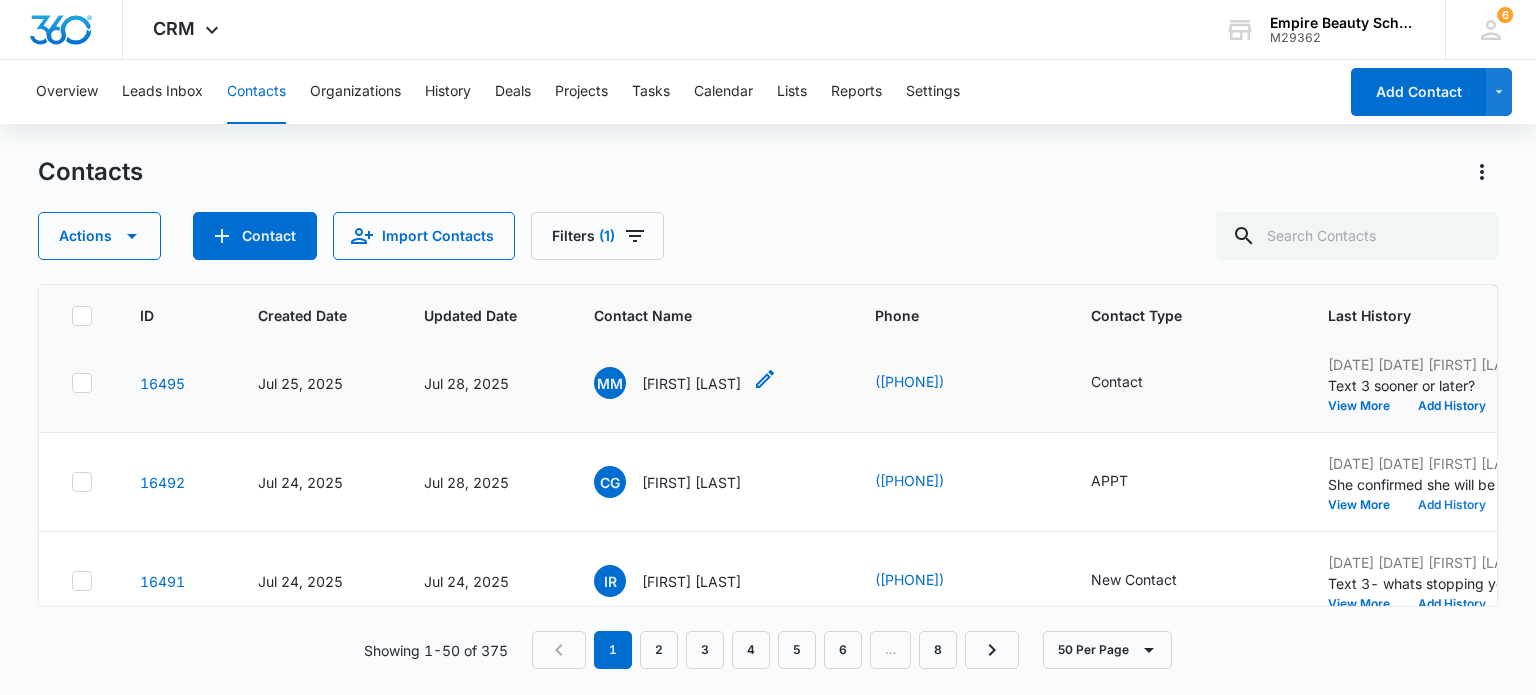 scroll, scrollTop: 0, scrollLeft: 0, axis: both 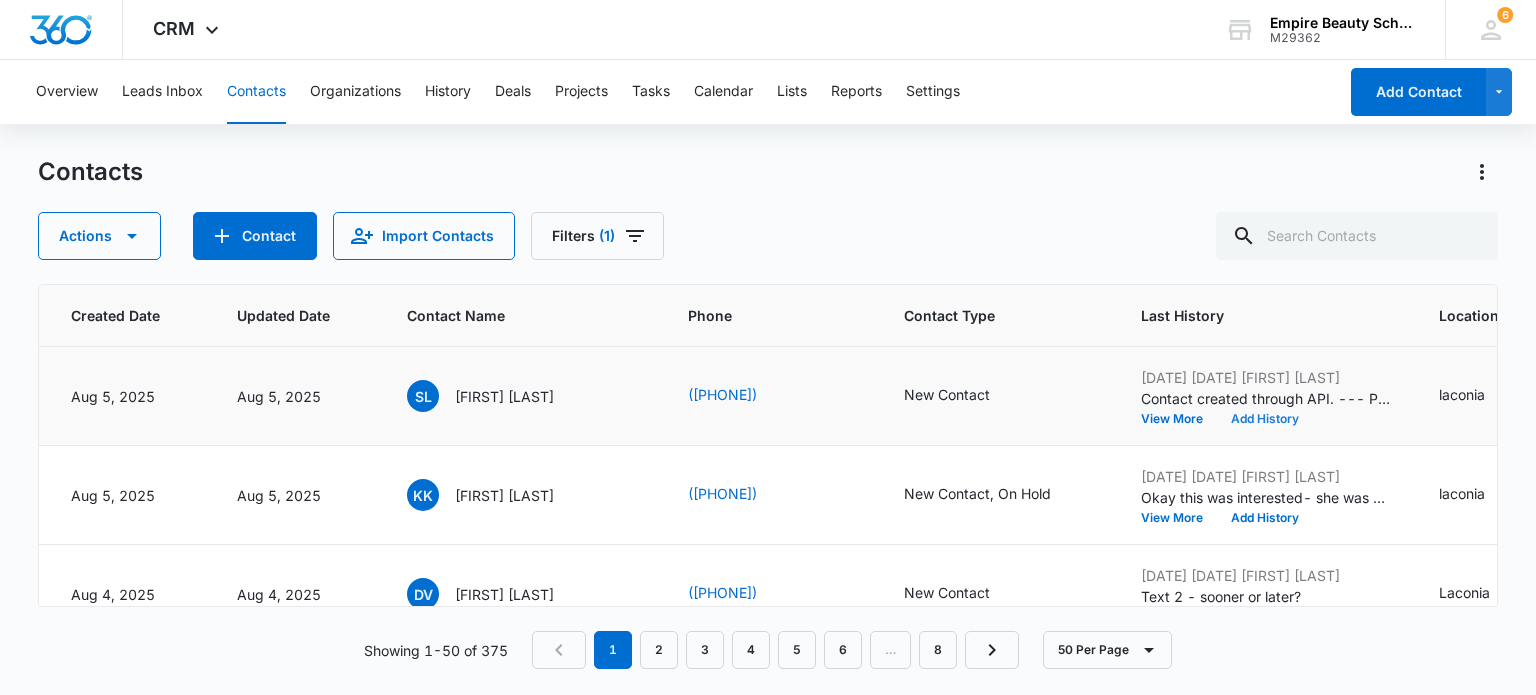 click on "Add History" at bounding box center (1265, 419) 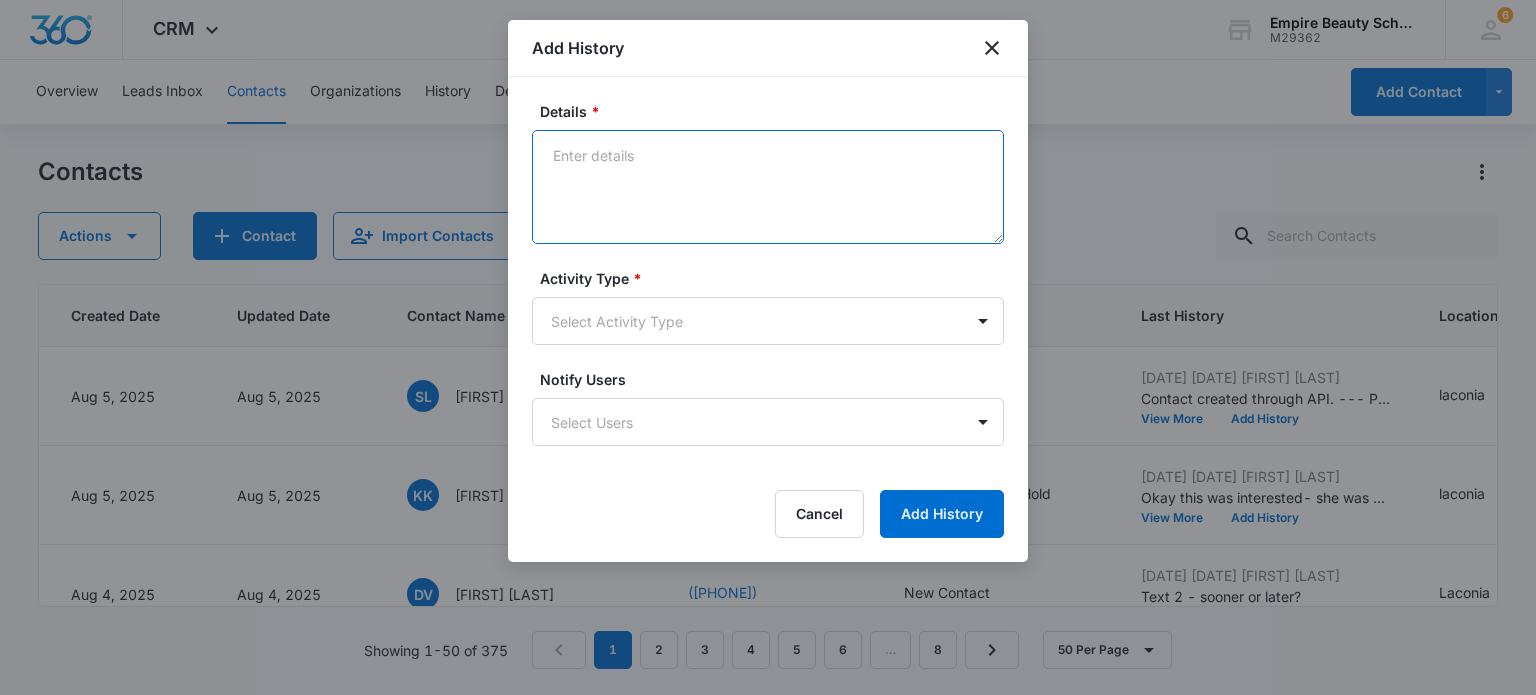 click on "Details *" at bounding box center (768, 187) 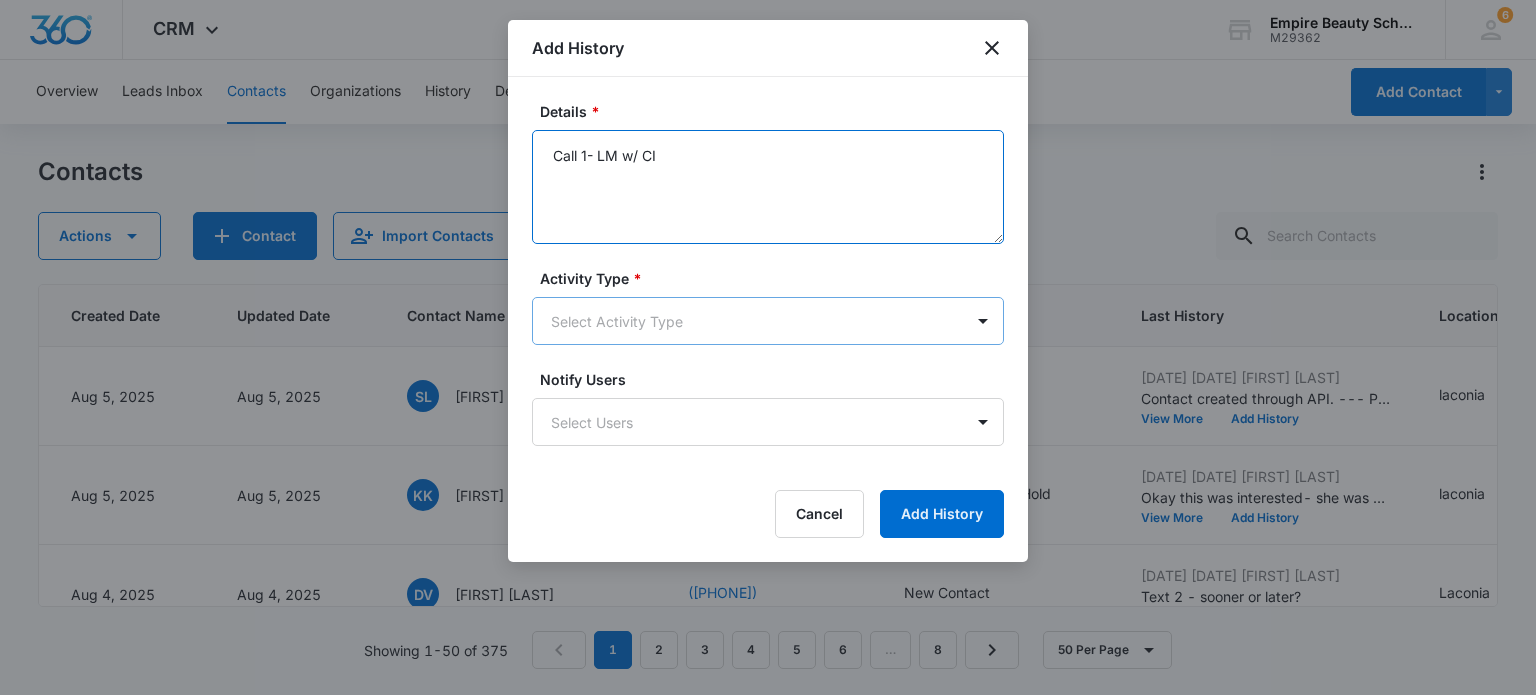 type on "Call 1- LM w/ CI" 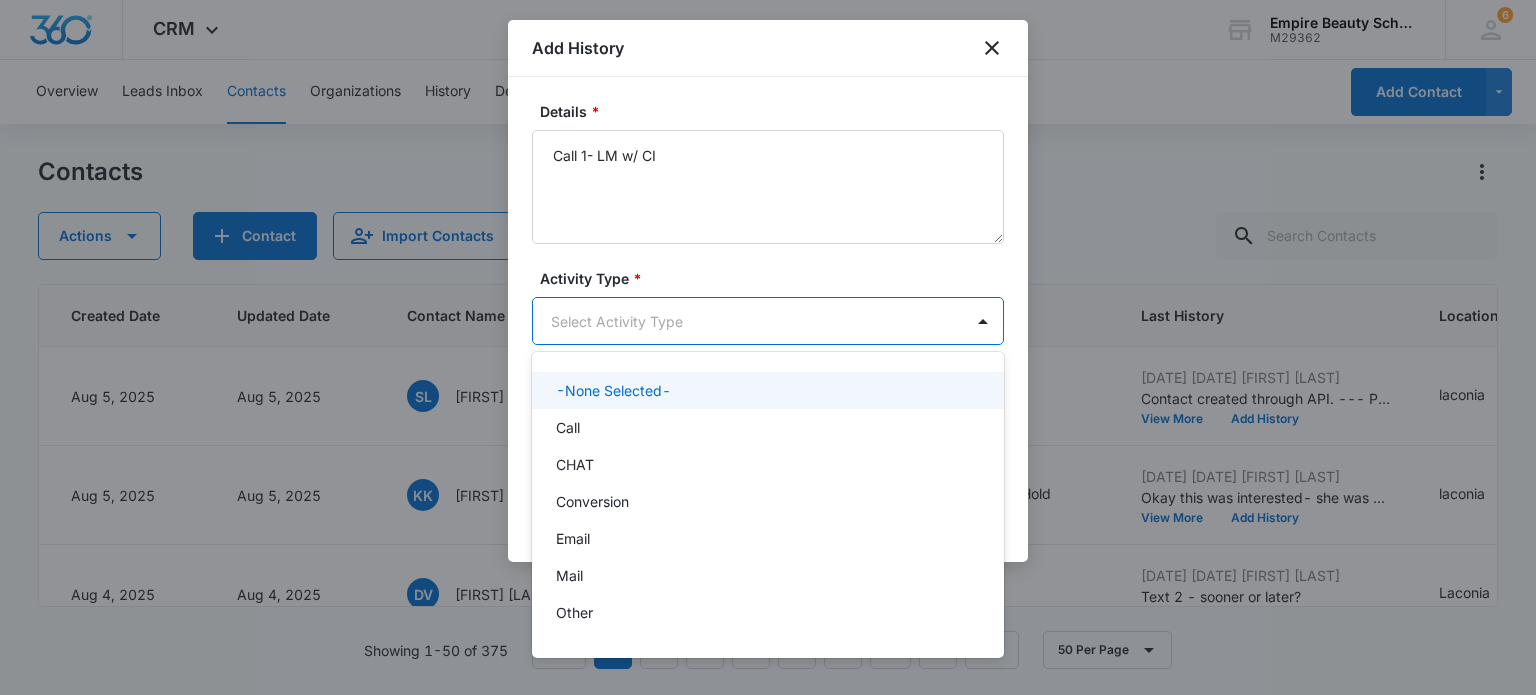 click on "CRM Apps Forms CRM Email Shop Payments POS Files Brand Settings Empire Beauty Schools M29362 Your Accounts View All 6 MJ Meigra Jenkins mjenkins@empirebeautyschools.com My Profile 6 Notifications Support Logout Terms & Conditions   •   Privacy Policy Overview Leads Inbox Contacts Organizations History Deals Projects Tasks Calendar Lists Reports Settings Add Contact Contacts Actions Contact Import Contacts Filters (1) ID Created Date Updated Date Contact Name Phone Contact Type Last History Location of Interest (for FB ad integration) Program of Interest Location Of Interest Program Email 16570 Aug 5, 2025 Aug 5, 2025 SL Sonya Letendre (603) 341-9235 New Contact Aug 5, 2025 by Deleted User Contact created through API.
---
Program of Interest: Cosmetology
How soon would you like to start?: Spring
Location of Interest (for FB ad integration):... View More Add History laconia Cosmetology --- --- sletendre30@gmail.com 16568 Aug 5, 2025 Aug 5, 2025 KK Kimberly Keyes-Tyler (603) 707-0235 New Contact, On Hold ---" at bounding box center [768, 347] 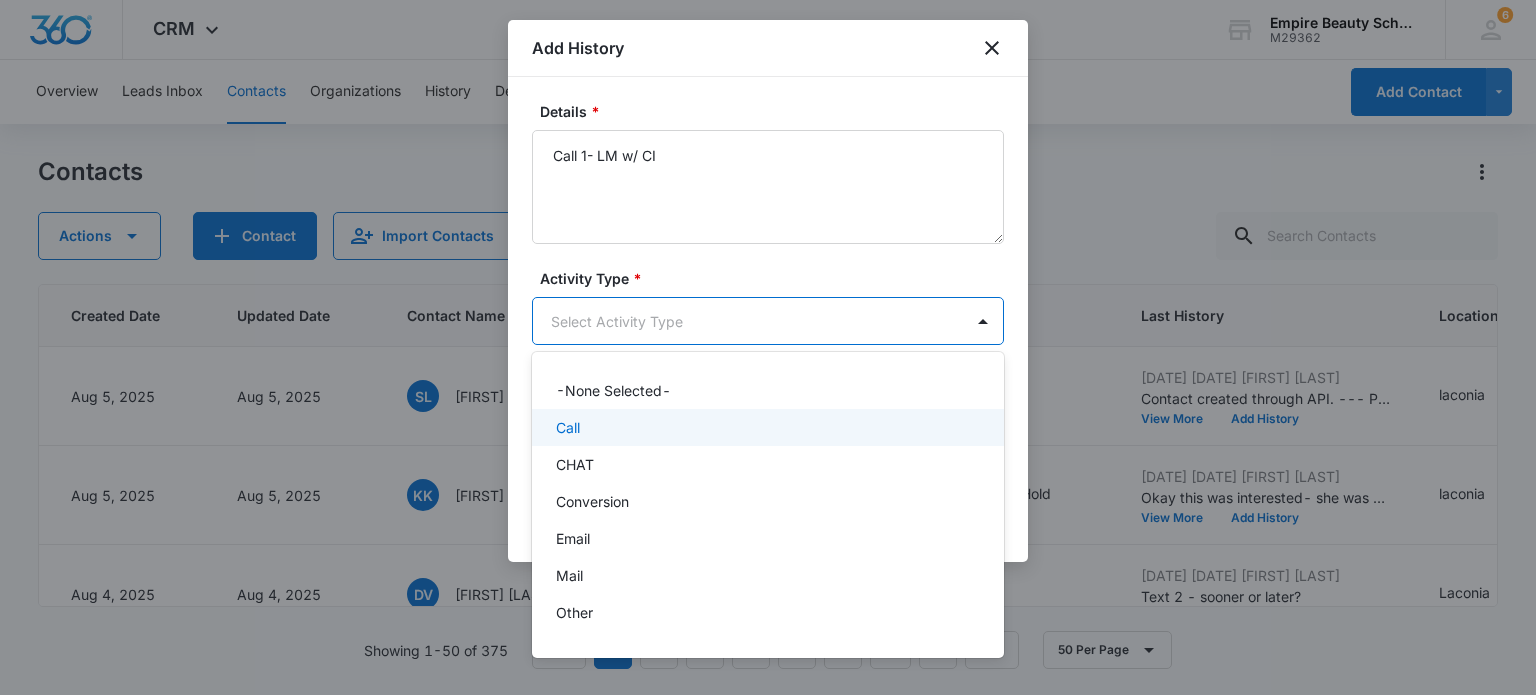 click on "Call" at bounding box center (766, 427) 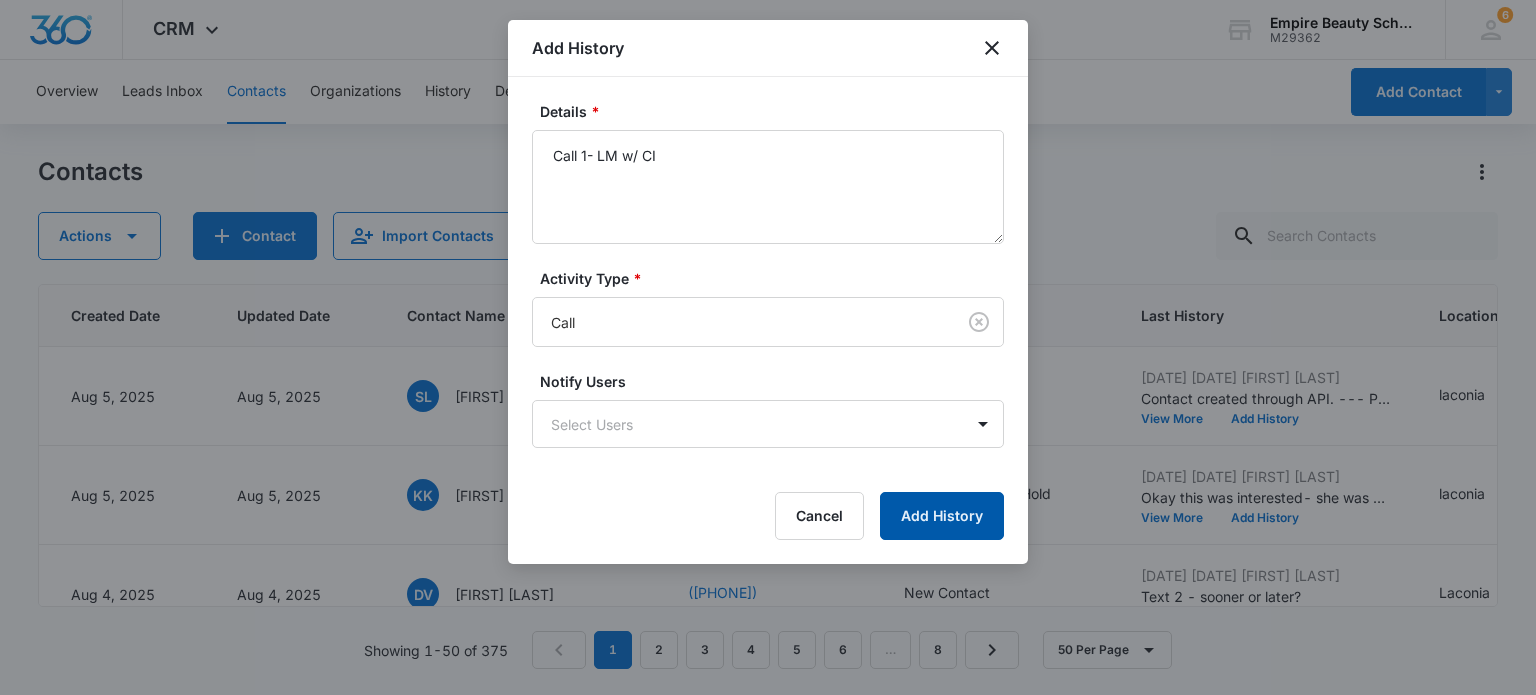 click on "Add History" at bounding box center [942, 516] 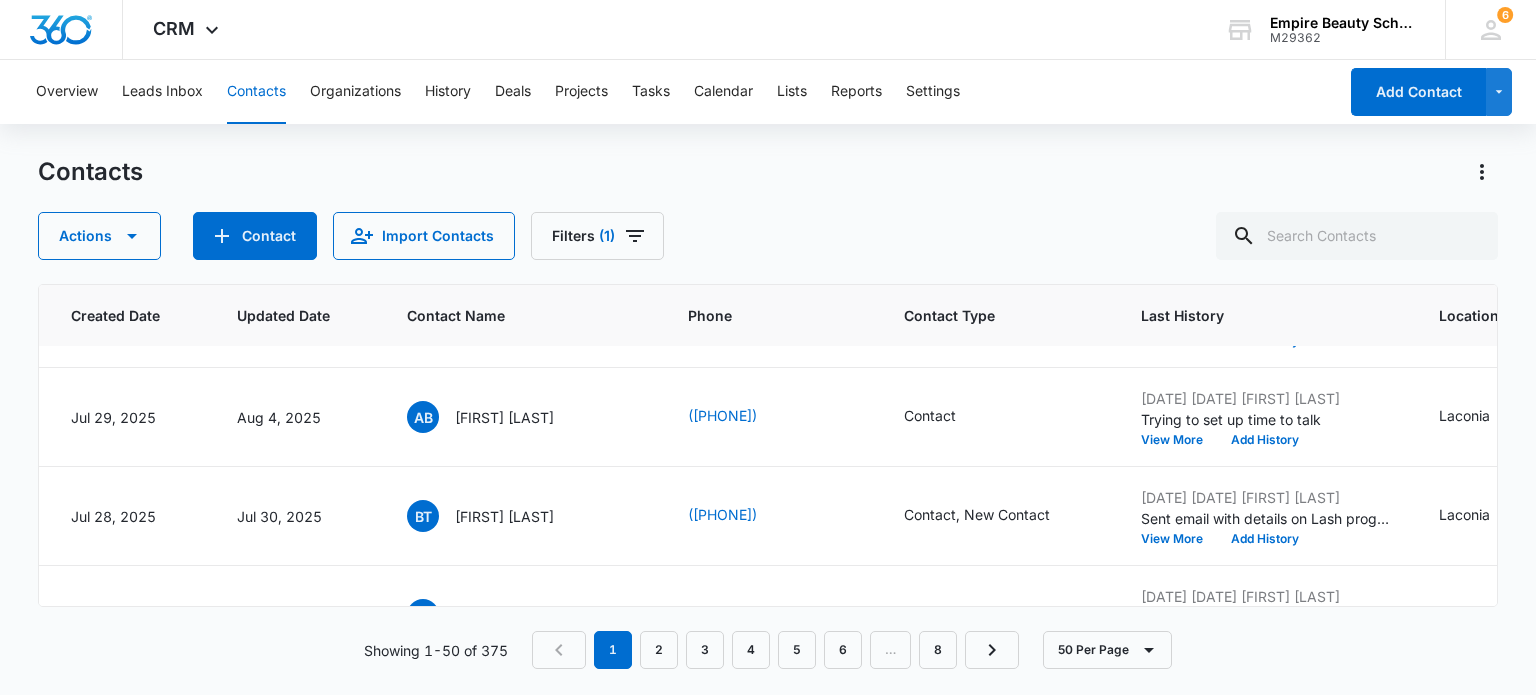 scroll, scrollTop: 700, scrollLeft: 187, axis: both 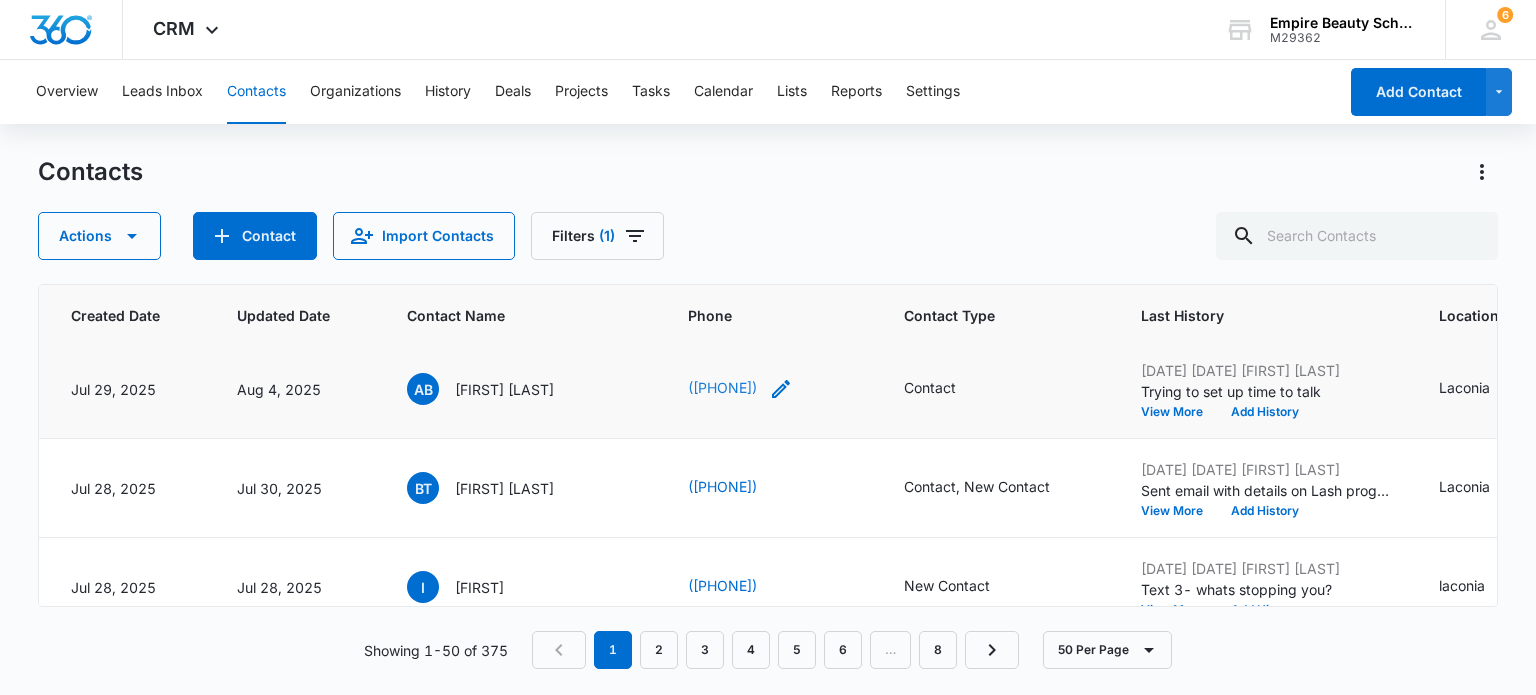 drag, startPoint x: 430, startPoint y: 383, endPoint x: 780, endPoint y: 395, distance: 350.20566 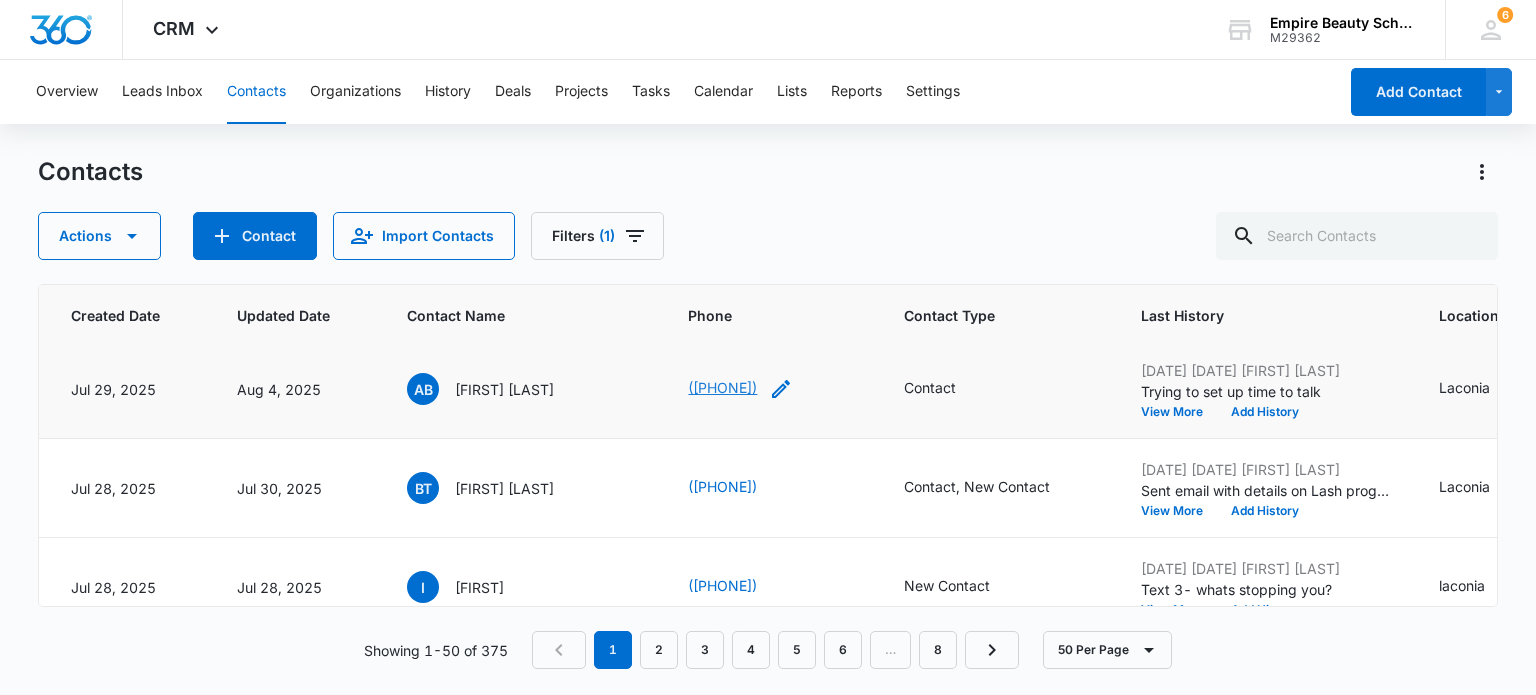 copy on "Alex Bradley (802) 274-3465" 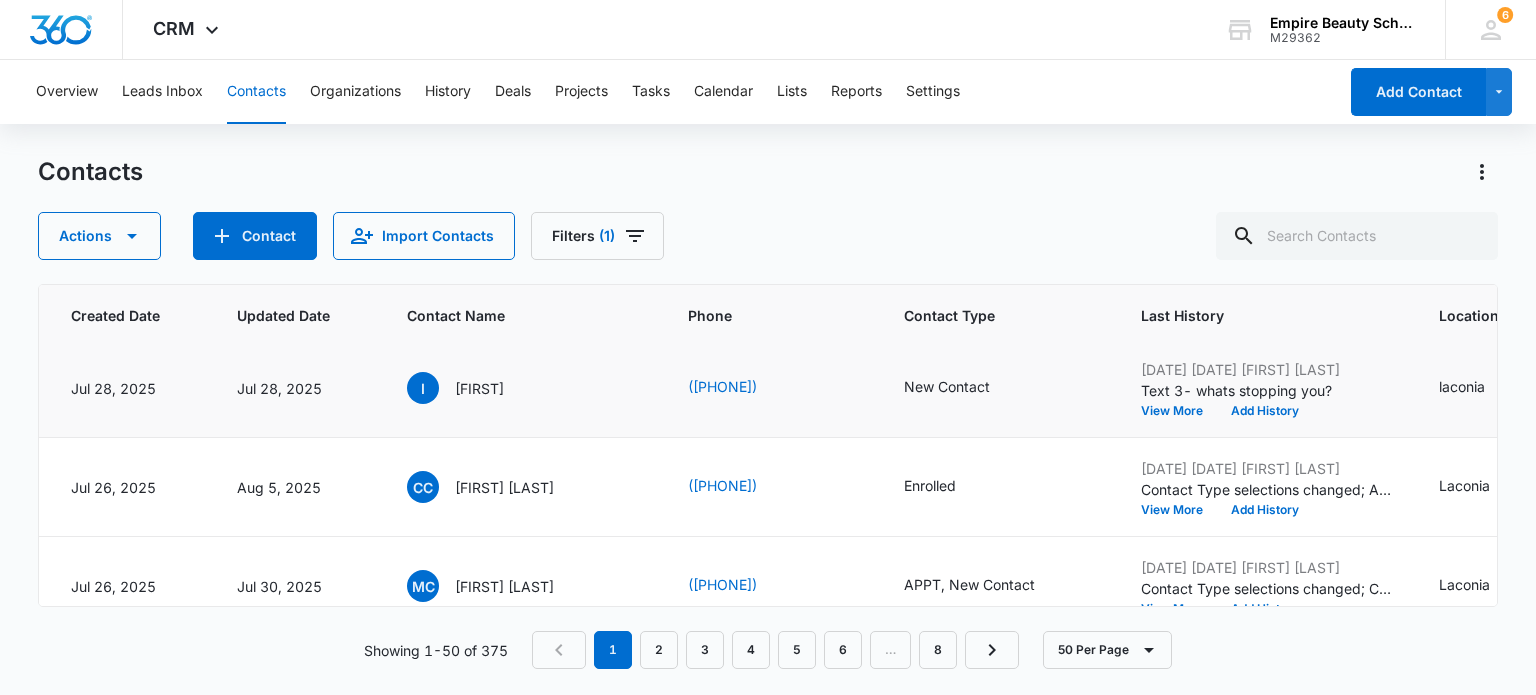 scroll, scrollTop: 900, scrollLeft: 187, axis: both 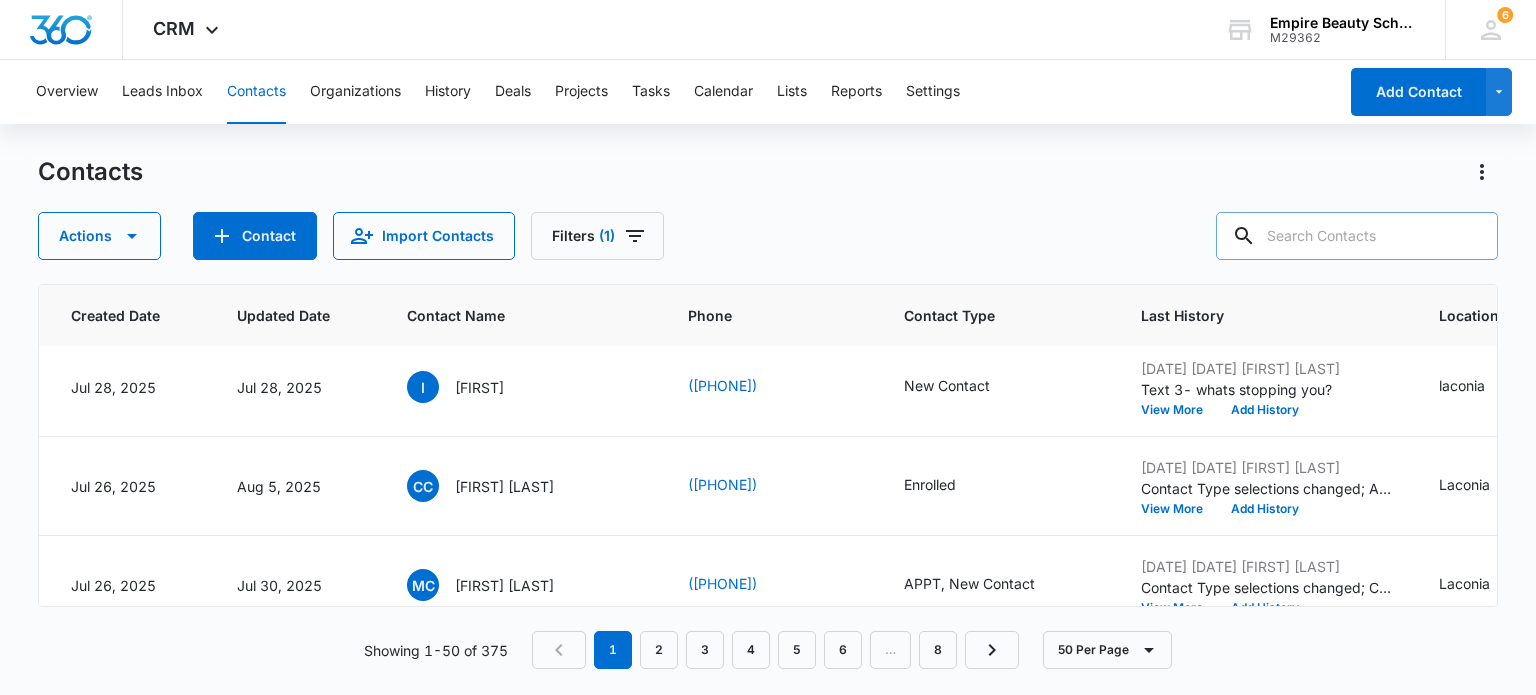 click at bounding box center (1357, 236) 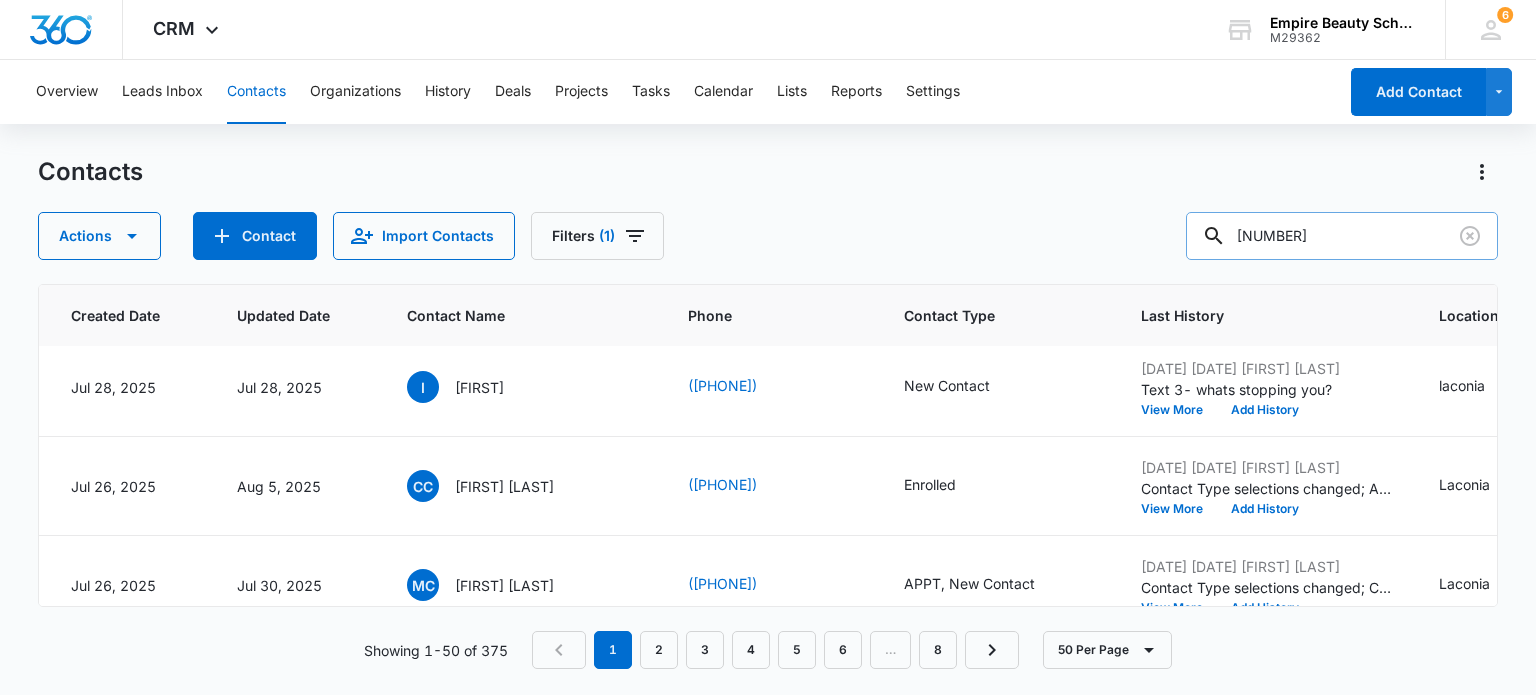 type on "8525" 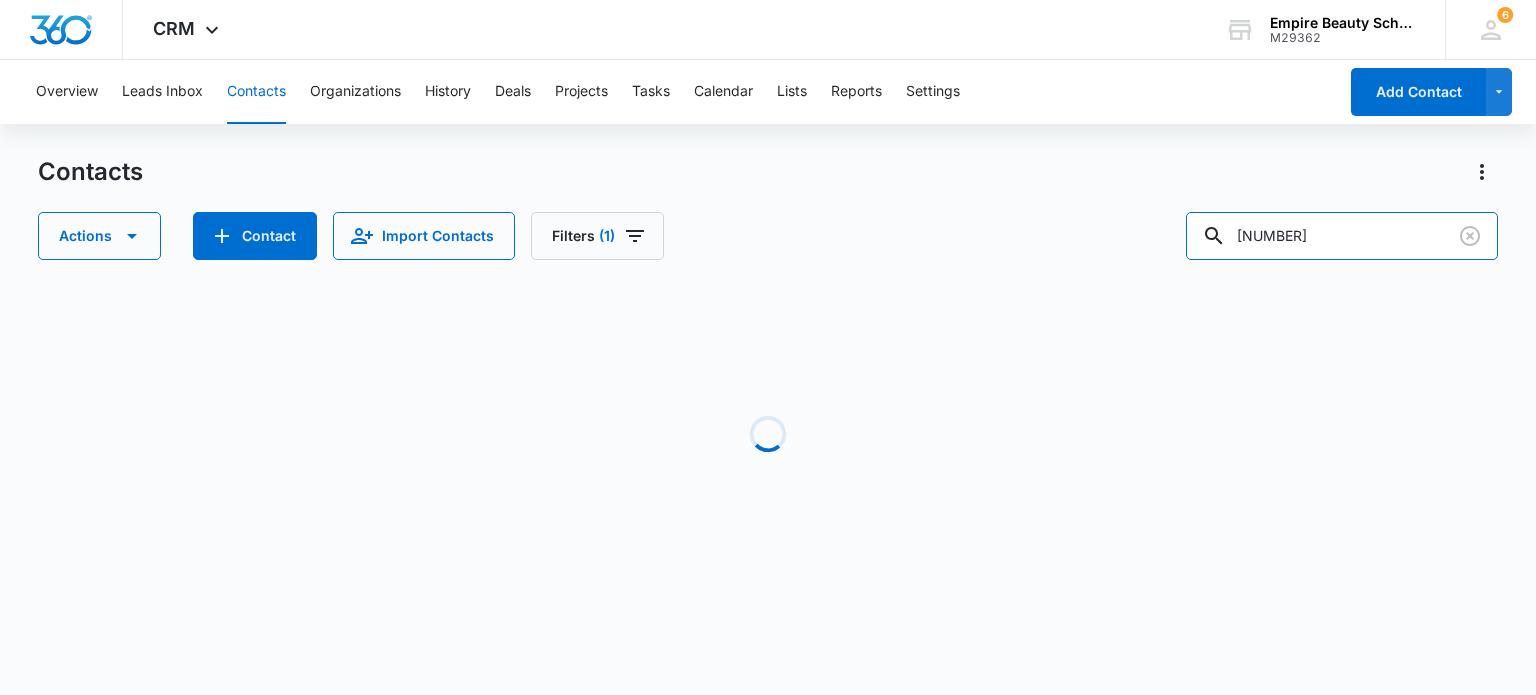 scroll, scrollTop: 0, scrollLeft: 187, axis: horizontal 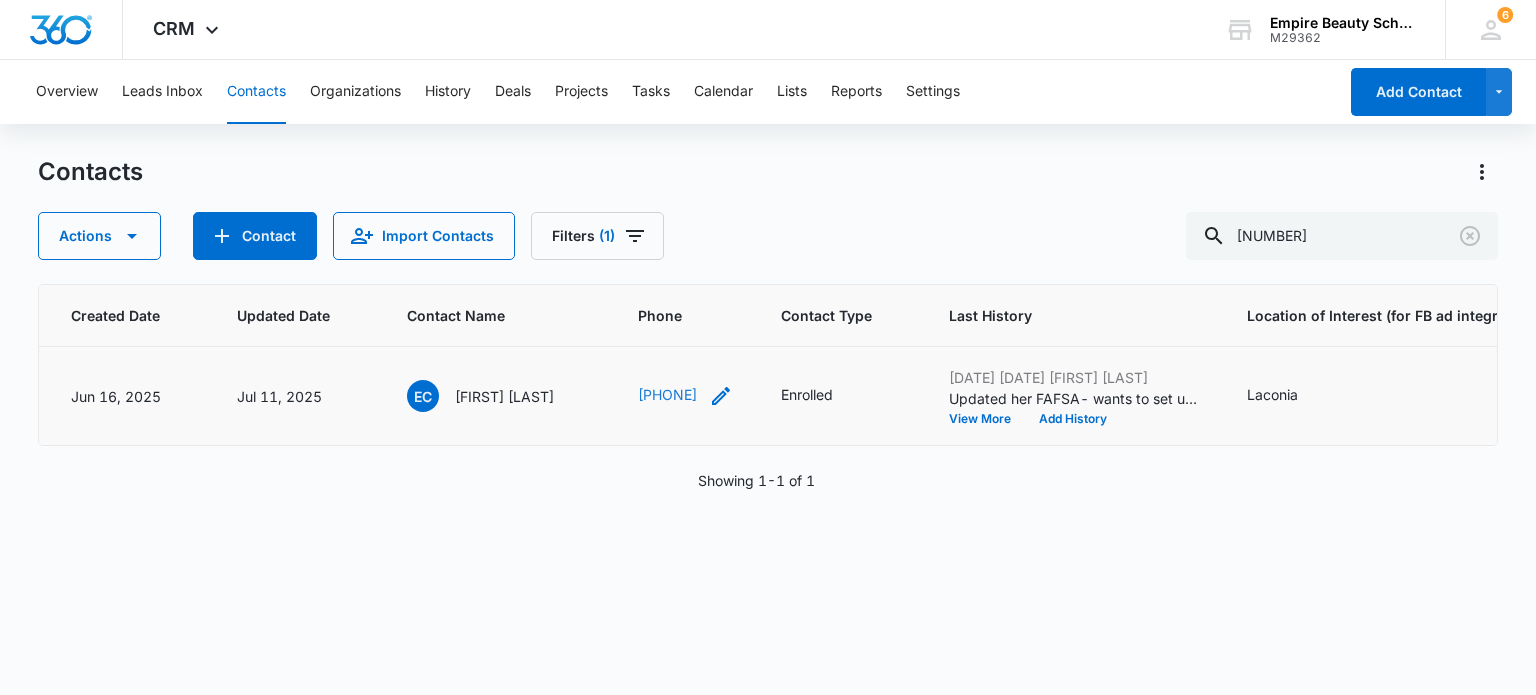 drag, startPoint x: 431, startPoint y: 393, endPoint x: 732, endPoint y: 399, distance: 301.05978 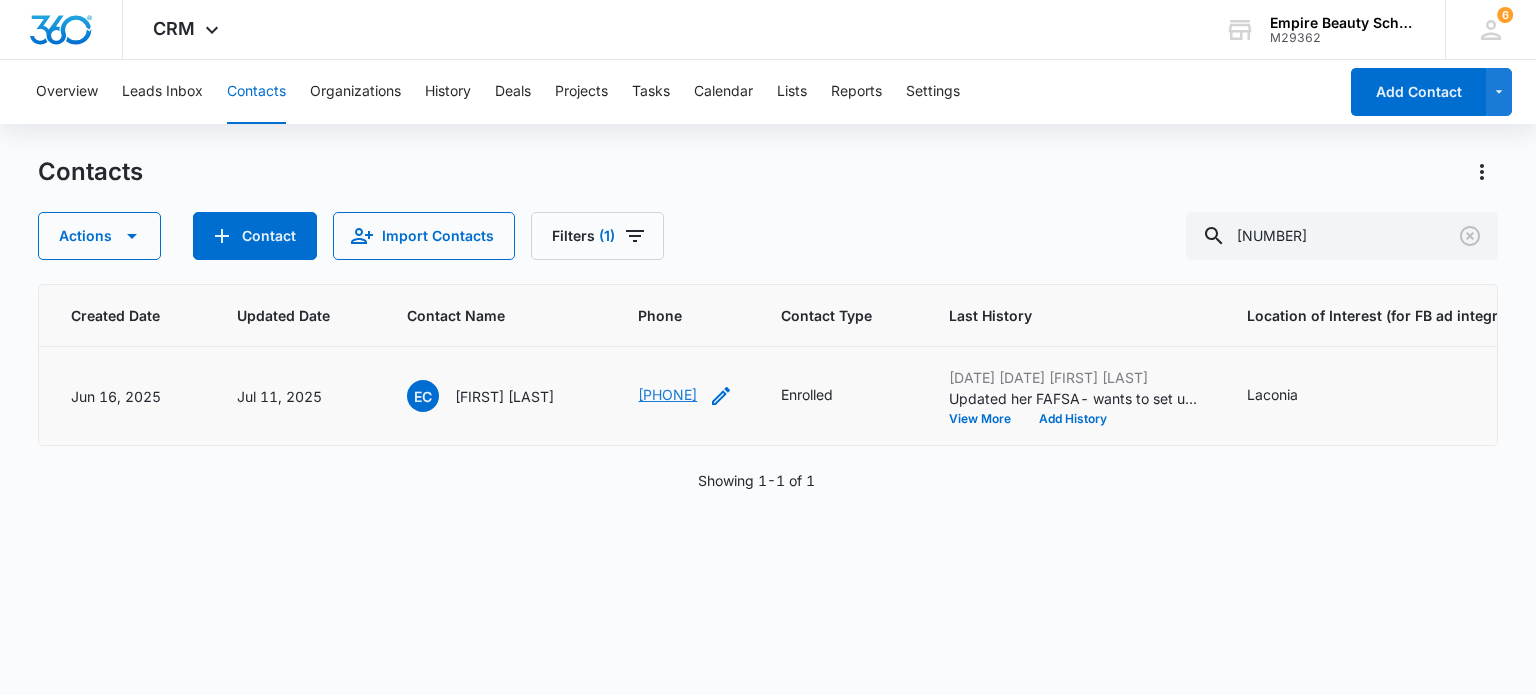 copy on "Emily Charbono (603) 451-8525" 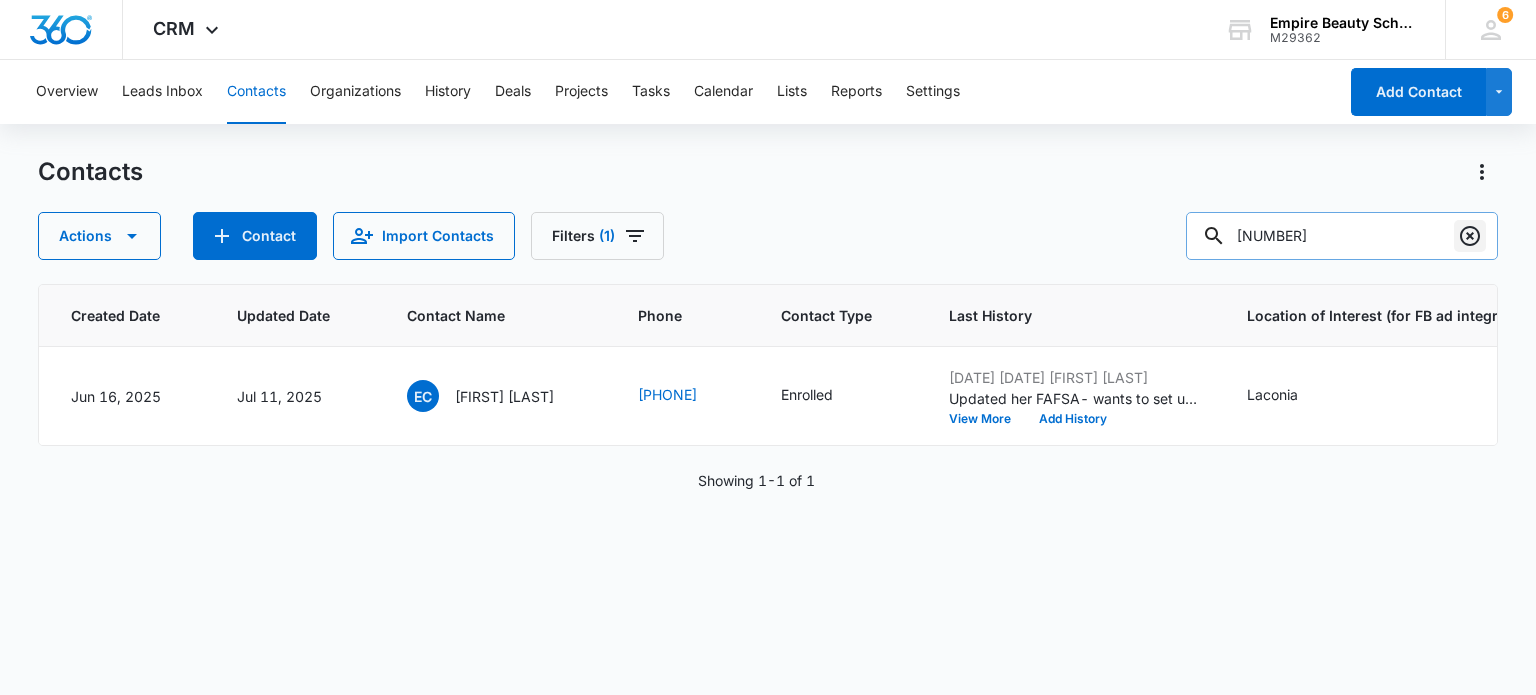 click 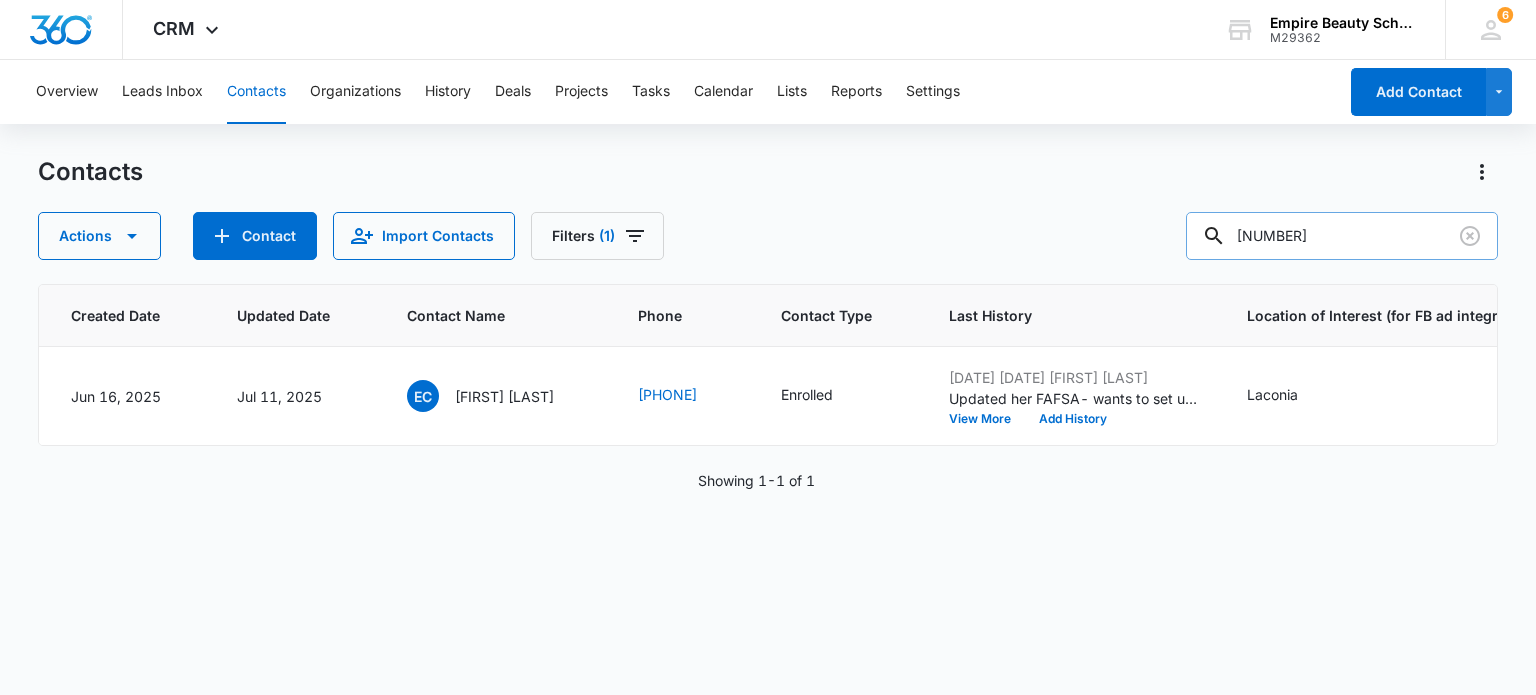 type 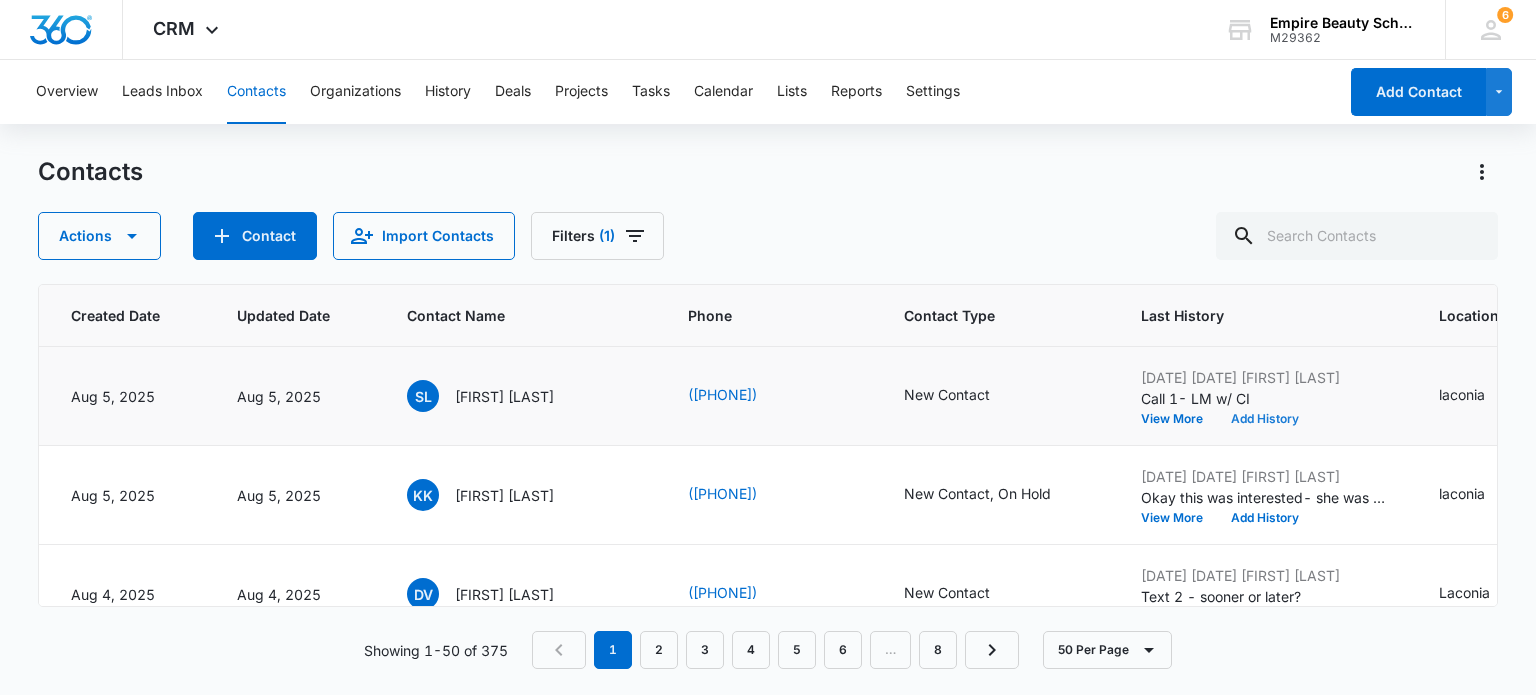 click on "Add History" at bounding box center (1265, 419) 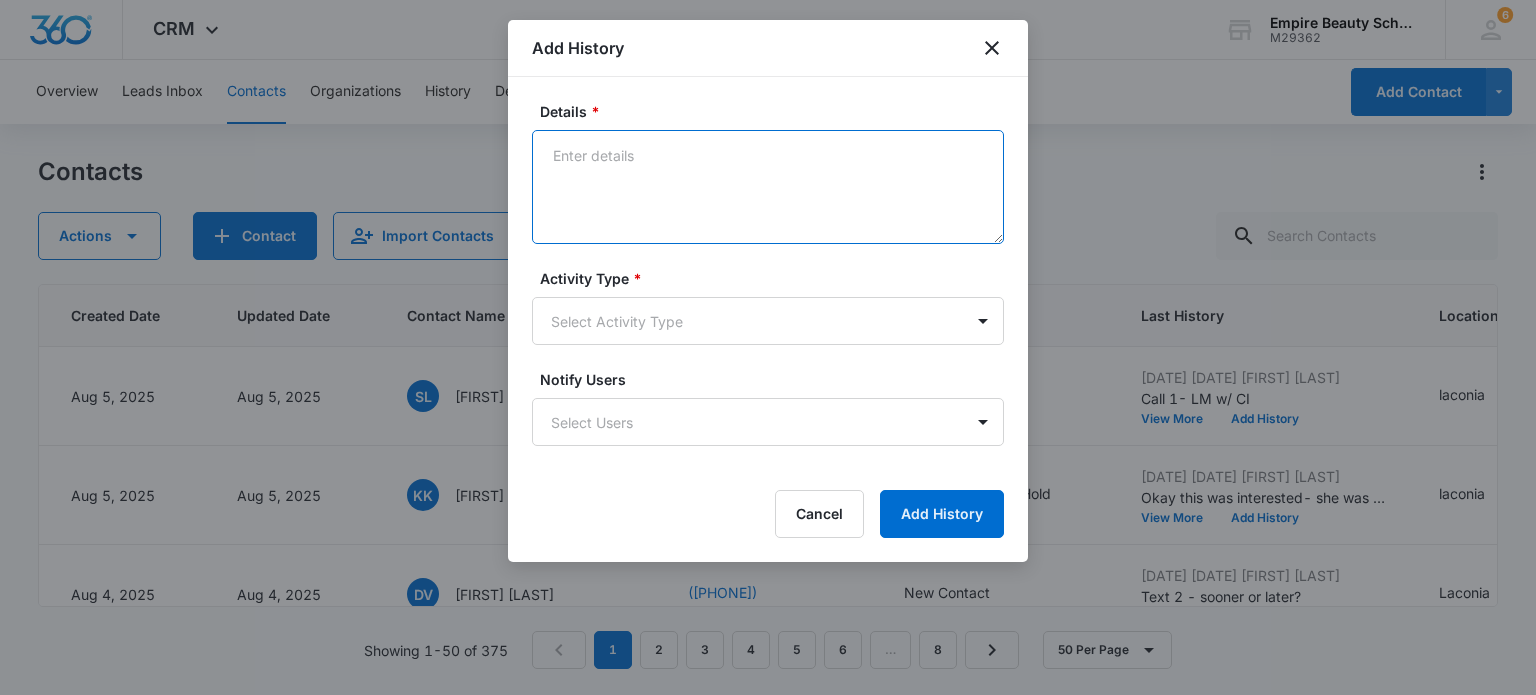 click on "Details *" at bounding box center (768, 187) 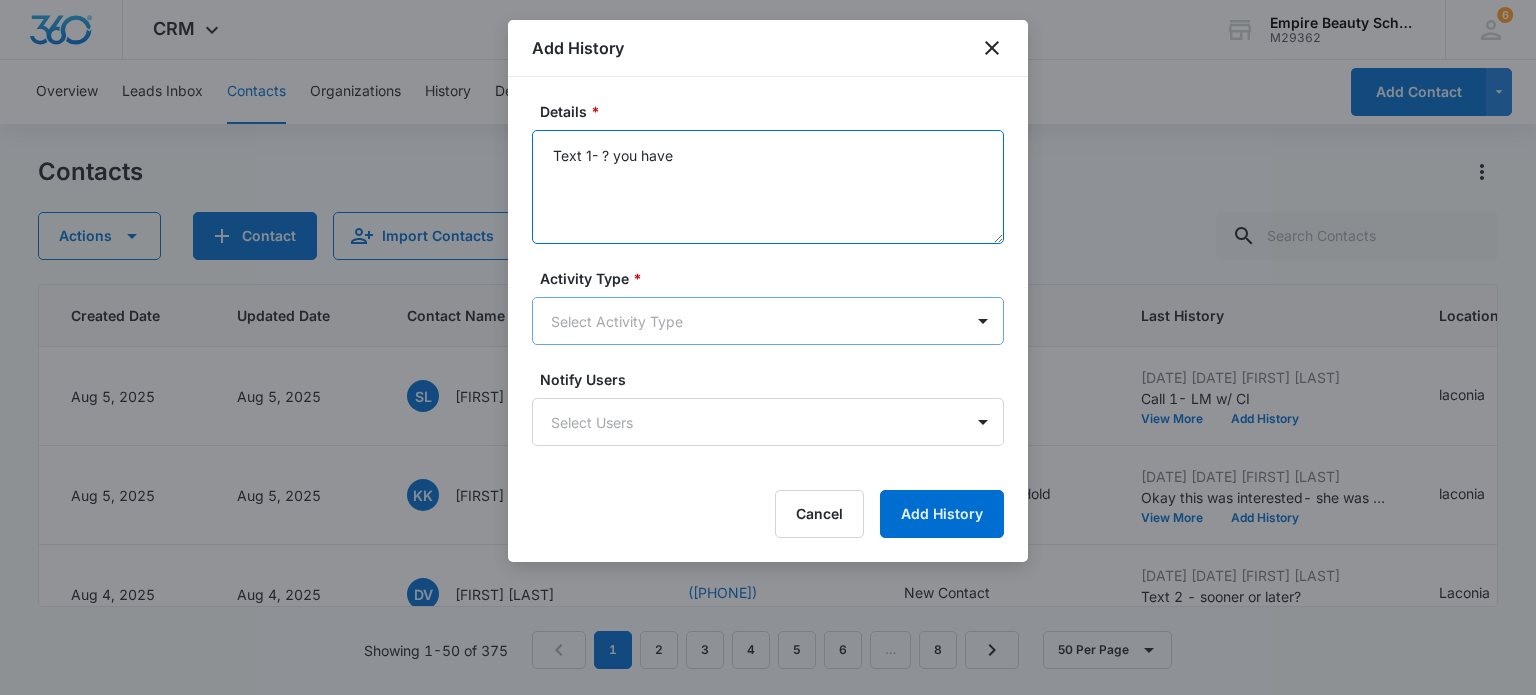 type on "Text 1- ? you have" 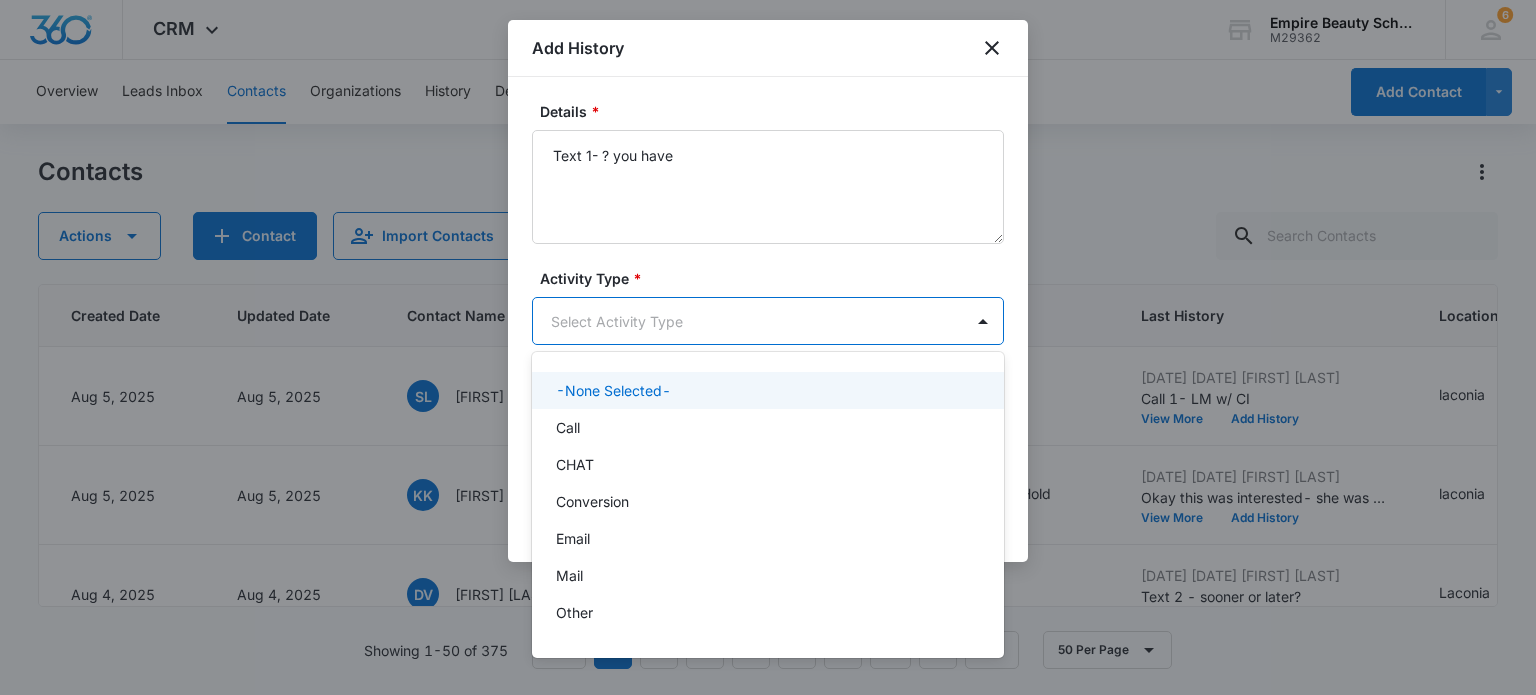 click on "CRM Apps Forms CRM Email Shop Payments POS Files Brand Settings Empire Beauty Schools M29362 Your Accounts View All 6 MJ Meigra Jenkins mjenkins@empirebeautyschools.com My Profile 6 Notifications Support Logout Terms & Conditions   •   Privacy Policy Overview Leads Inbox Contacts Organizations History Deals Projects Tasks Calendar Lists Reports Settings Add Contact Contacts Actions Contact Import Contacts Filters (1) ID Created Date Updated Date Contact Name Phone Contact Type Last History Location of Interest (for FB ad integration) Program of Interest Location Of Interest Program Email 16570 Aug 5, 2025 Aug 5, 2025 SL Sonya Letendre (603) 341-9235 New Contact Aug 6, 2025 by Meigra Jenkins Call 1- LM w/ CI View More Add History laconia Cosmetology --- --- sletendre30@gmail.com 16568 Aug 5, 2025 Aug 5, 2025 KK Kimberly Keyes-Tyler (603) 707-0235 New Contact, On Hold Aug 5, 2025 by Meigra Jenkins View More Add History laconia Makeup --- --- kimkeyesnh@yahoo.com 16560 Aug 4, 2025 Aug 4, 2025 DV New Contact" at bounding box center (768, 347) 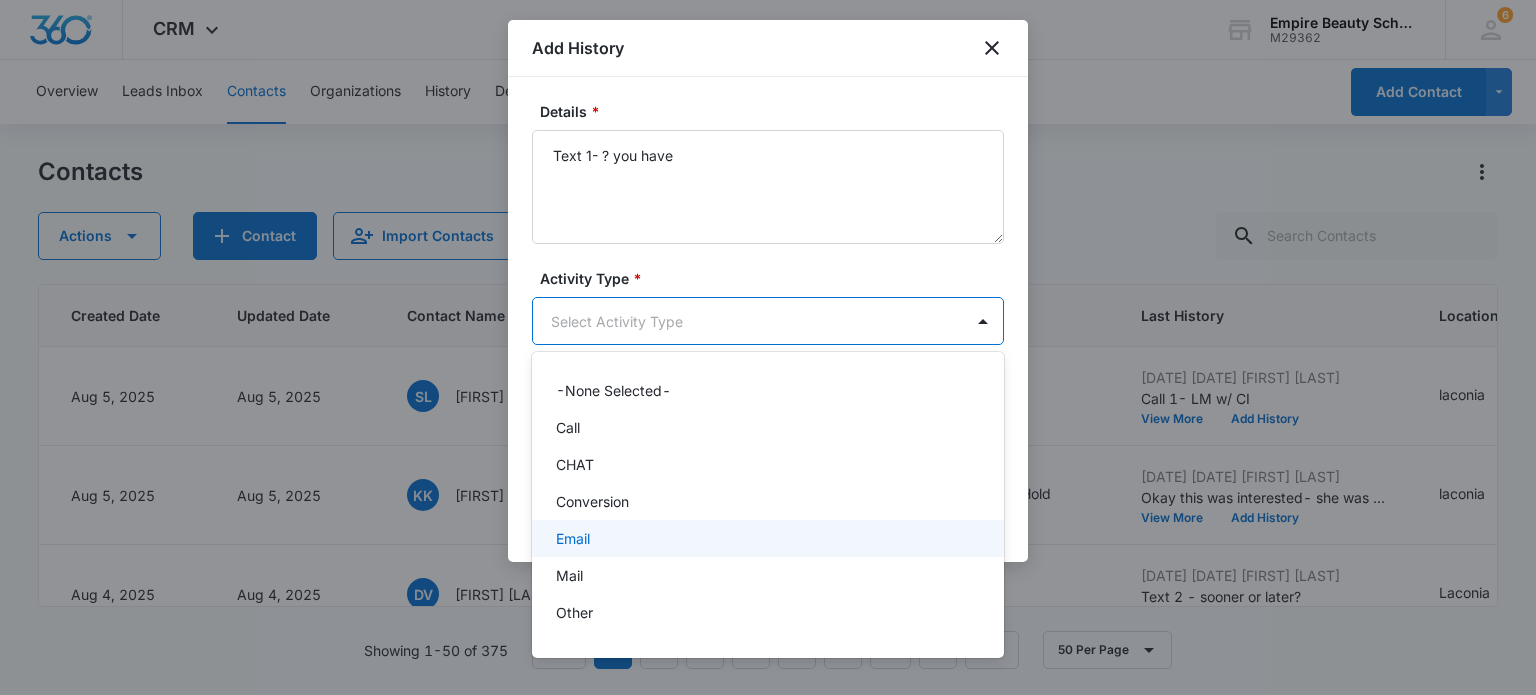 scroll, scrollTop: 104, scrollLeft: 0, axis: vertical 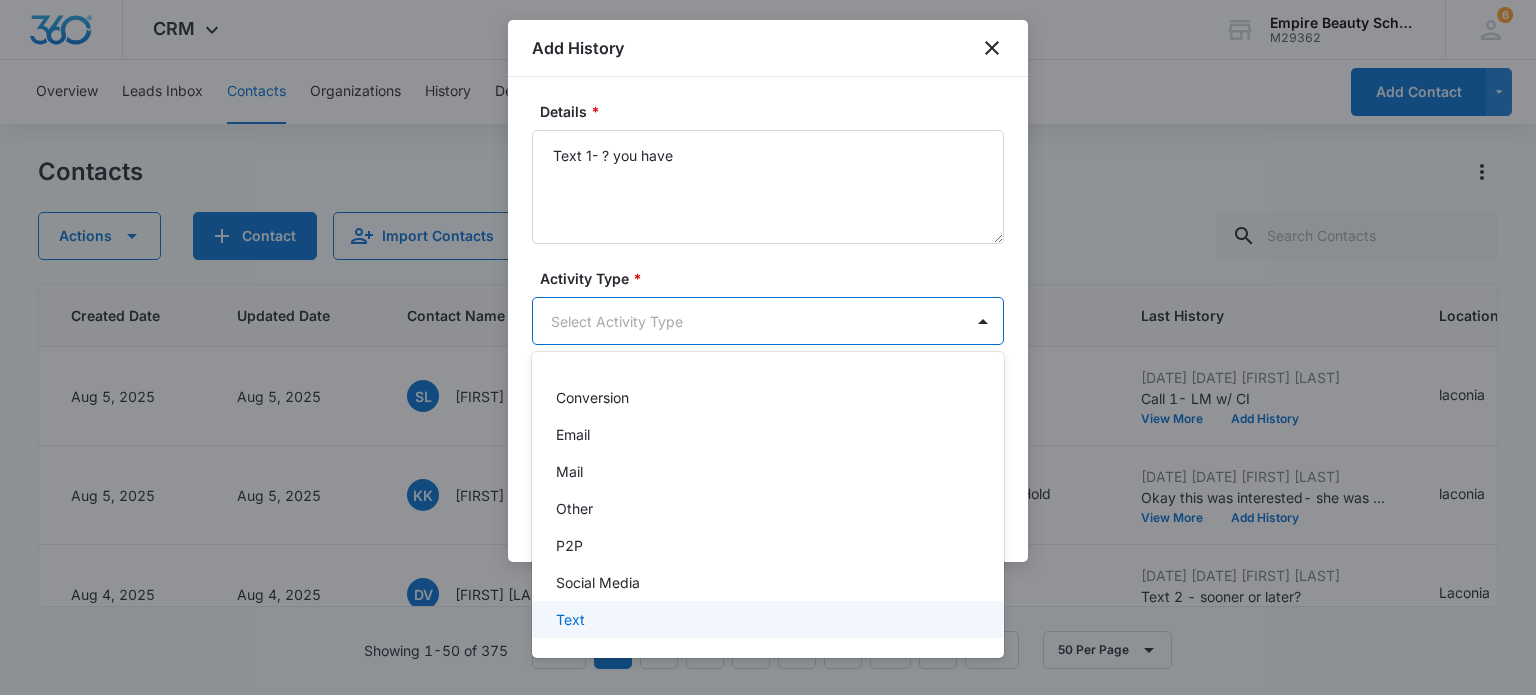 click on "Text" at bounding box center (766, 619) 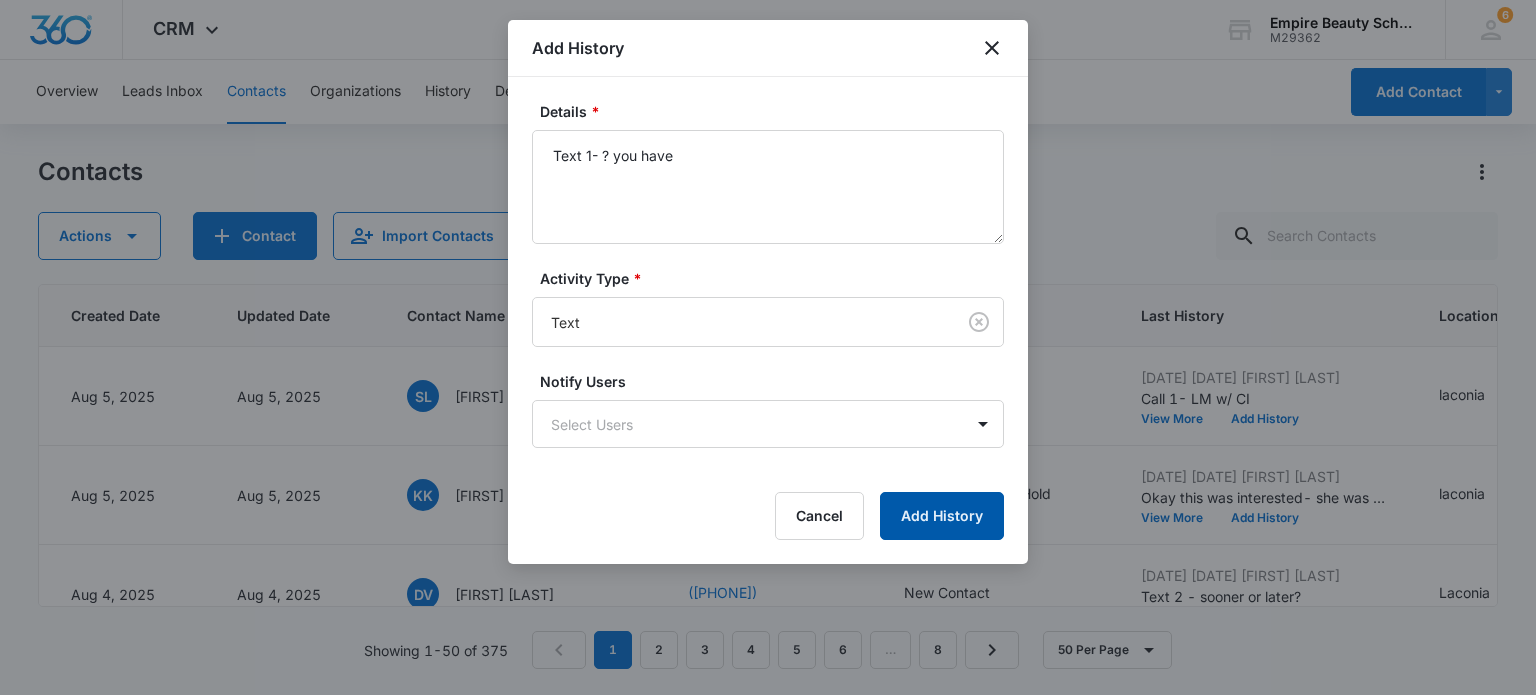 click on "Add History" at bounding box center [942, 516] 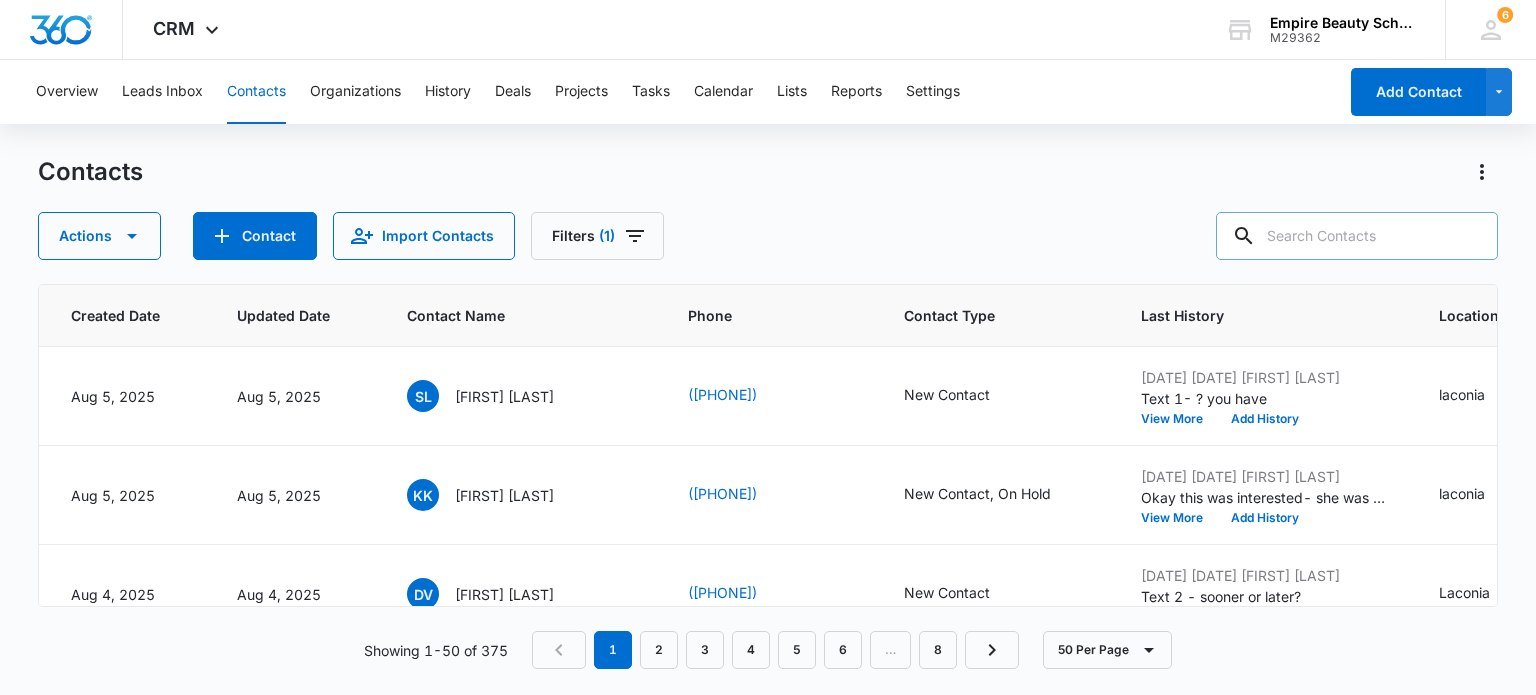 click at bounding box center [1357, 236] 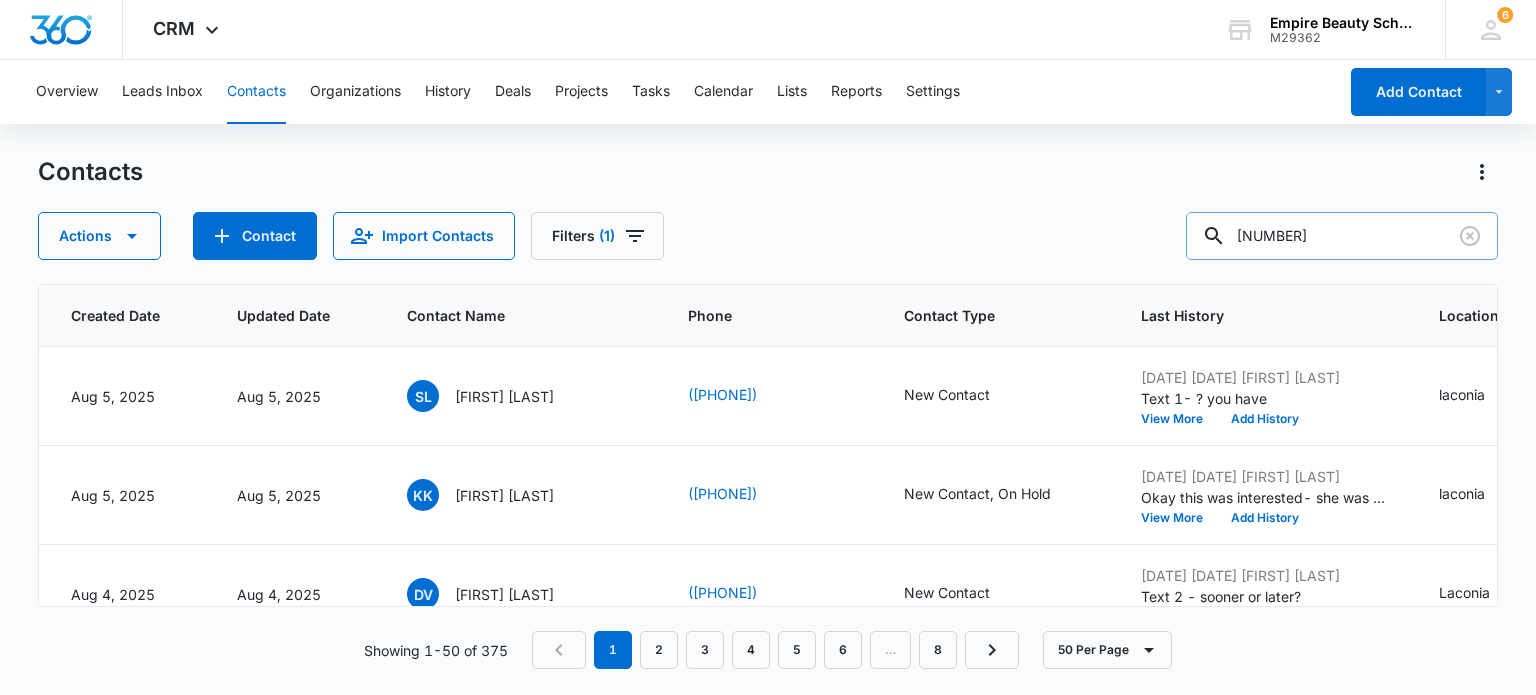 type on "8525" 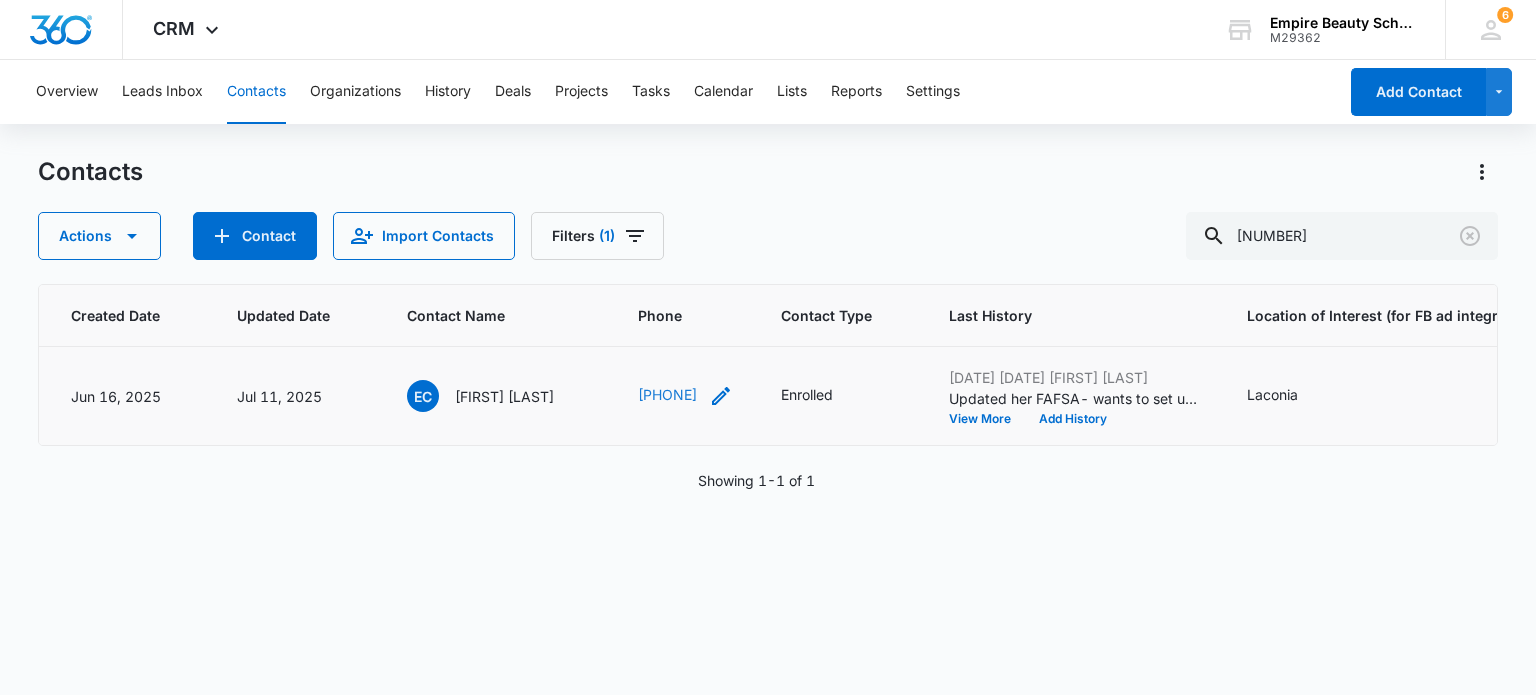 drag, startPoint x: 428, startPoint y: 395, endPoint x: 732, endPoint y: 401, distance: 304.0592 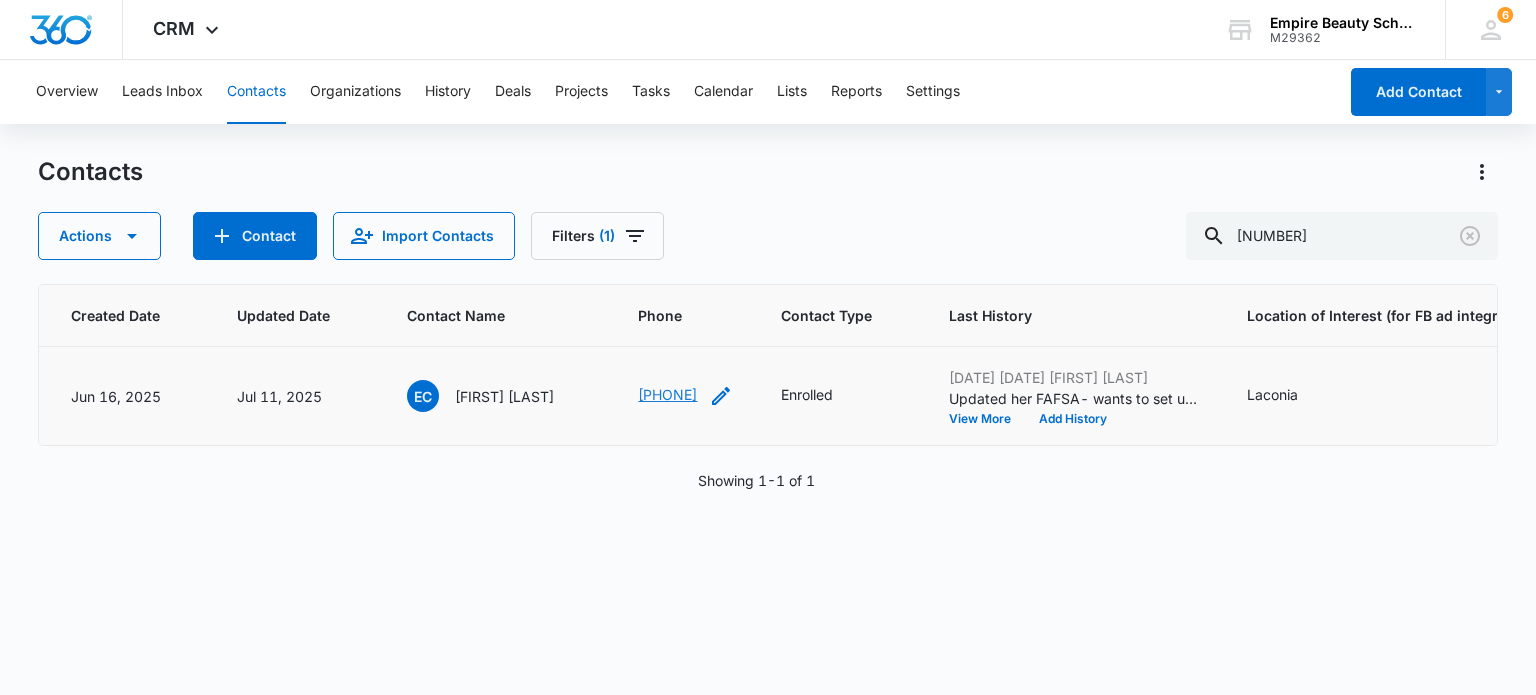 copy on "EC Emily Charbono (603) 451-8525" 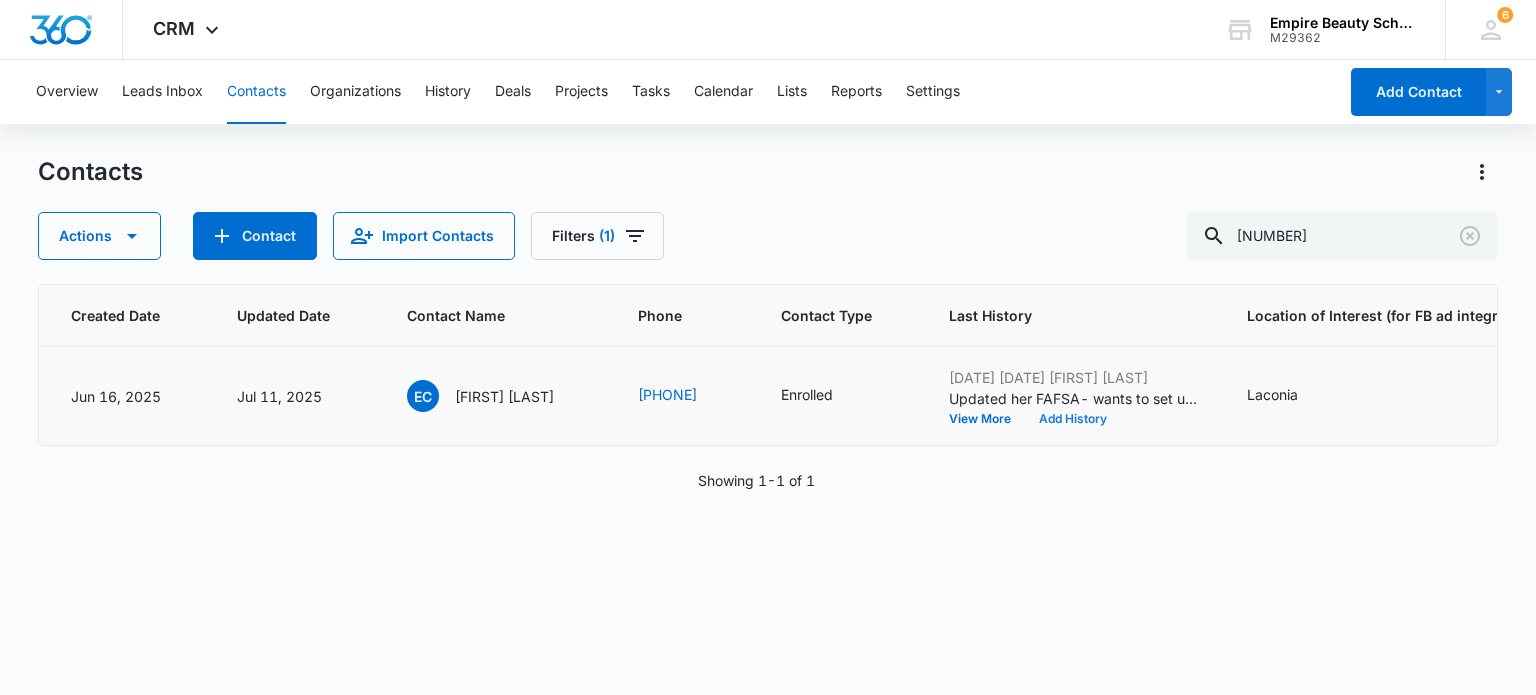 click on "Add History" at bounding box center (1073, 419) 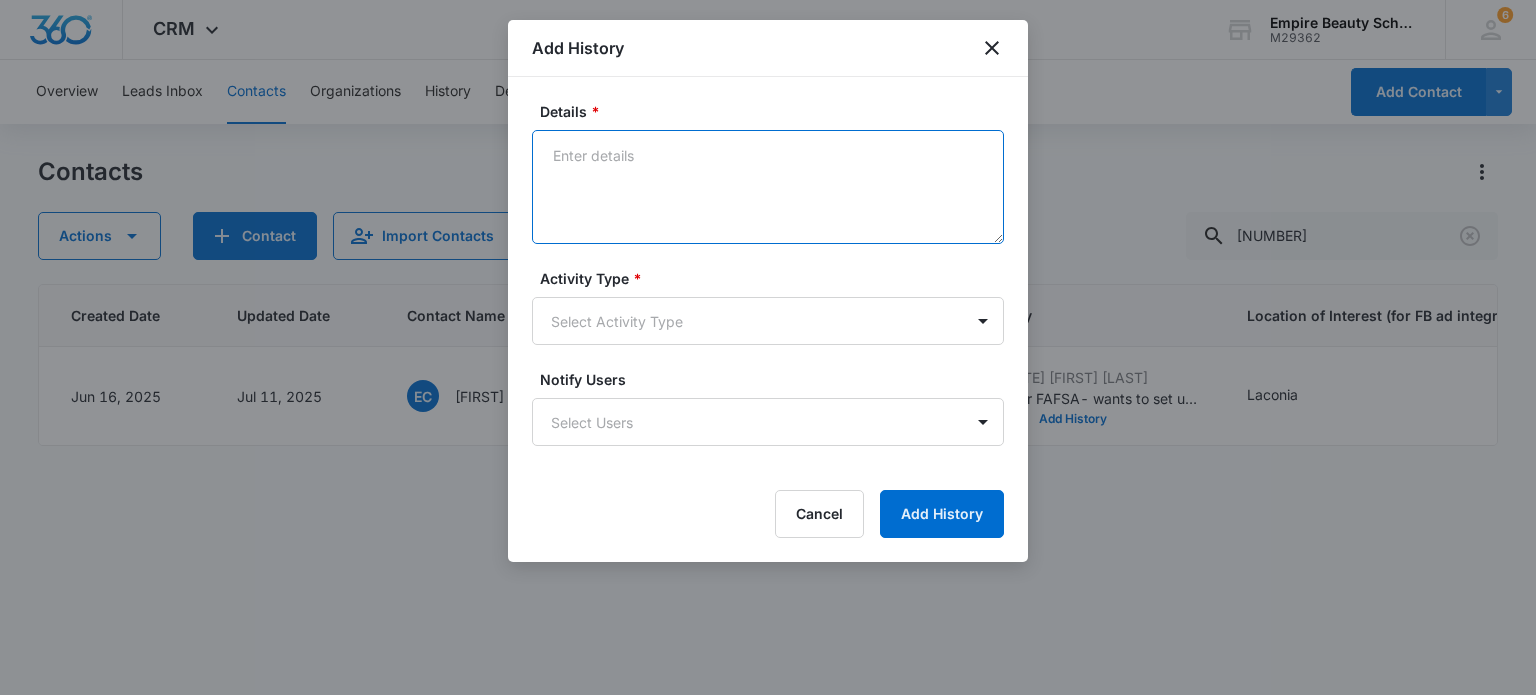 click on "Details *" at bounding box center [768, 187] 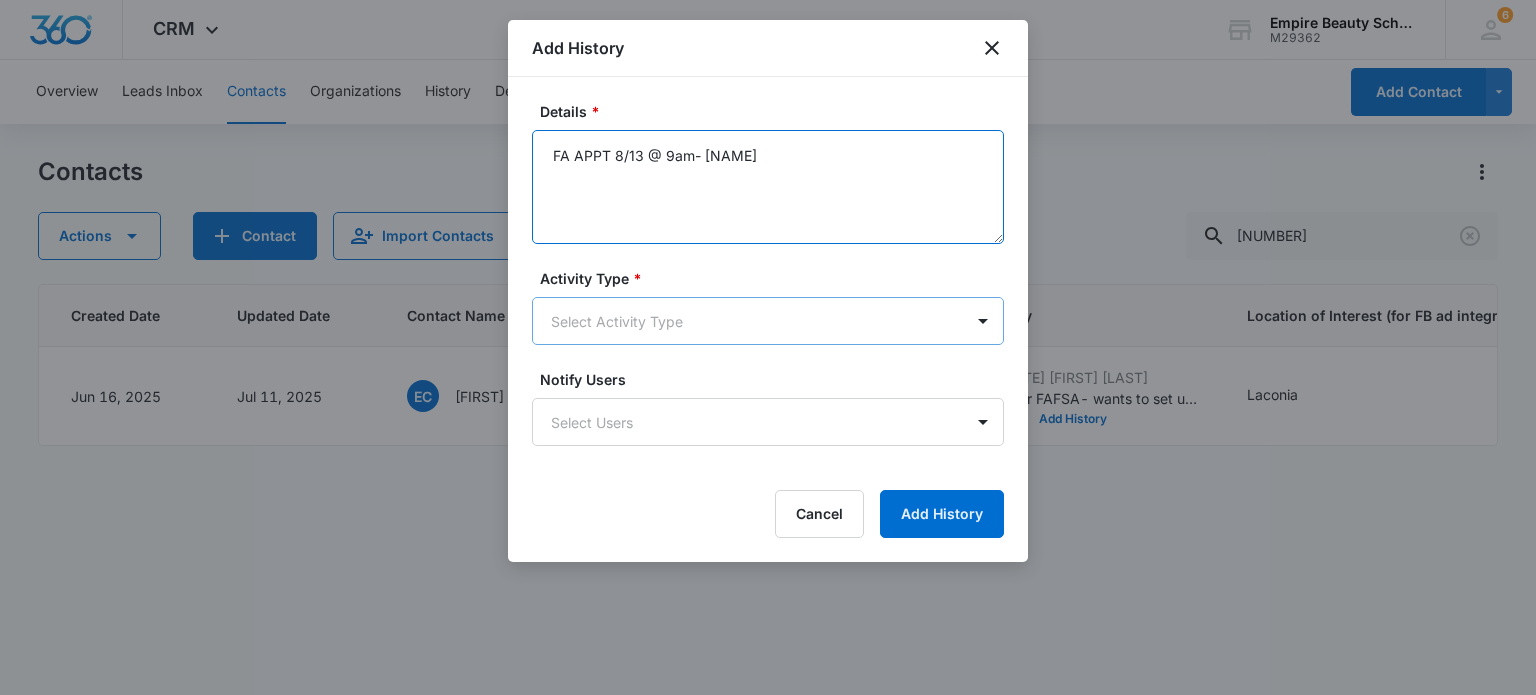 type on "FA APPT 8/13 @ 9am- Jan EST" 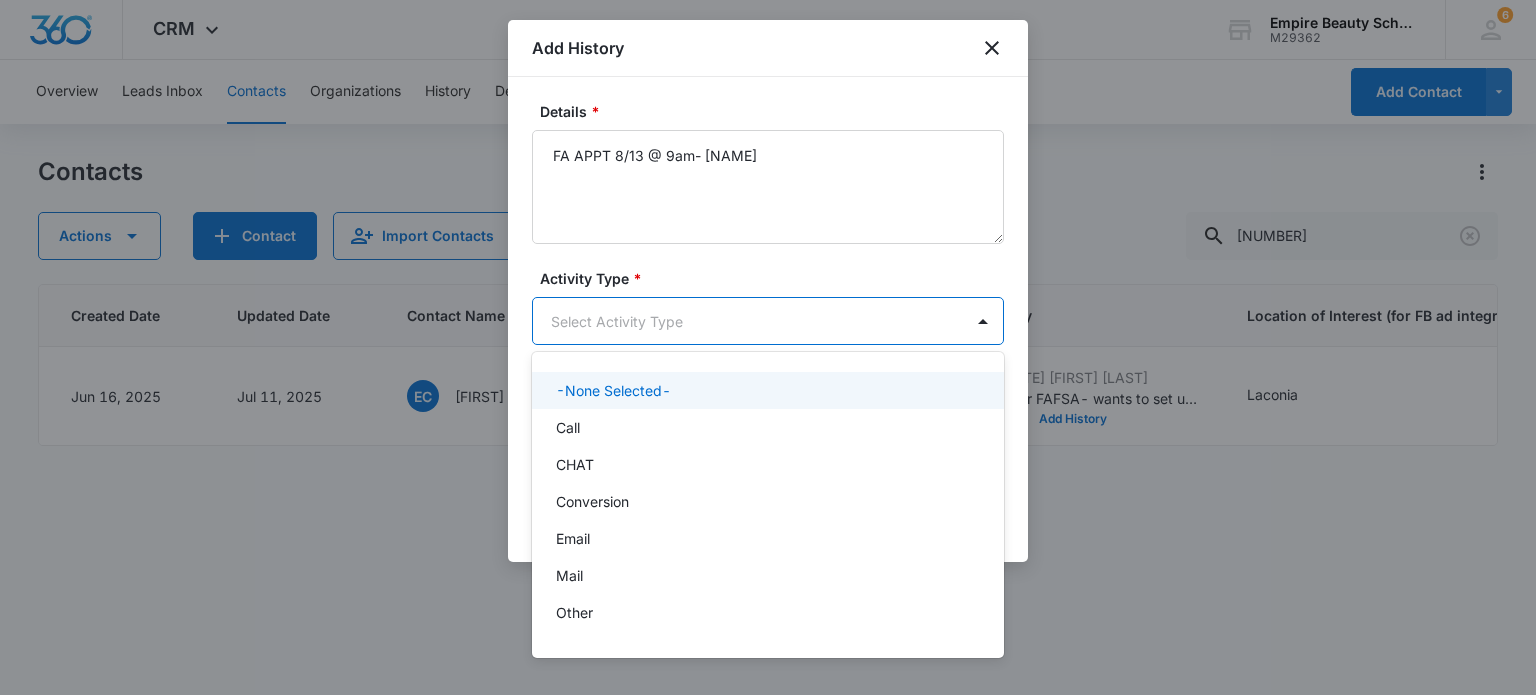 click on "CRM Apps Forms CRM Email Shop Payments POS Files Brand Settings Empire Beauty Schools M29362 Your Accounts View All 6 MJ Meigra Jenkins mjenkins@empirebeautyschools.com My Profile 6 Notifications Support Logout Terms & Conditions   •   Privacy Policy Overview Leads Inbox Contacts Organizations History Deals Projects Tasks Calendar Lists Reports Settings Add Contact Contacts Actions Contact Import Contacts Filters (1) 8525 ID Created Date Updated Date Contact Name Phone Contact Type Last History Location of Interest (for FB ad integration) Program of Interest Location Of Interest Program Email 16264 Jun 16, 2025 Jul 11, 2025 EC Emily Charbono (603) 451-8525 Enrolled Jul 15, 2025 by Meigra Jenkins Updated her FAFSA- wants to set up FA appointment for a friday View More Add History Laconia Esthetics,Lash Extensions --- --- e.charbono20@gmail.com Showing   1-1   of   1
Add History Details * FA APPT 8/13 @ 9am- Jan EST Activity Type * 10 results available. Select Activity Type Notify Users Cancel P2P" at bounding box center [768, 347] 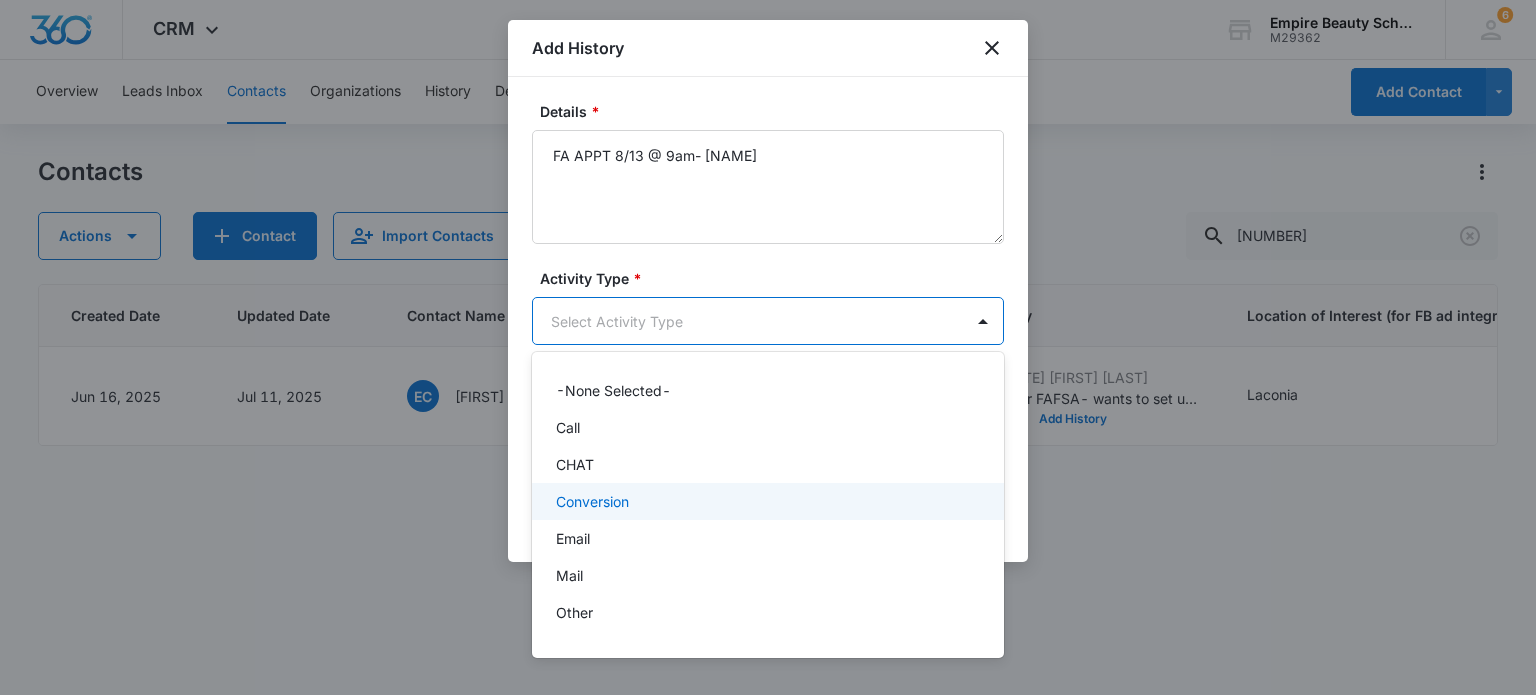 scroll, scrollTop: 104, scrollLeft: 0, axis: vertical 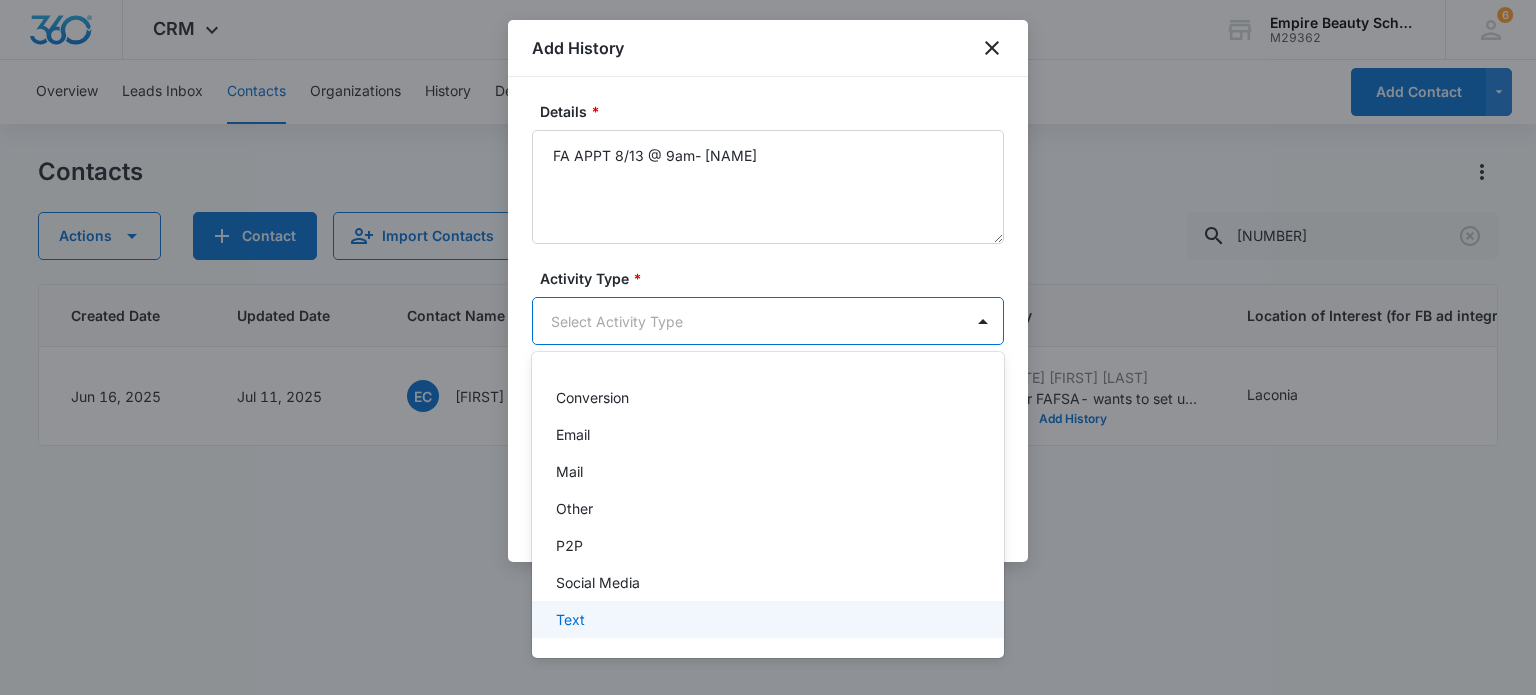 click on "Text" at bounding box center [766, 619] 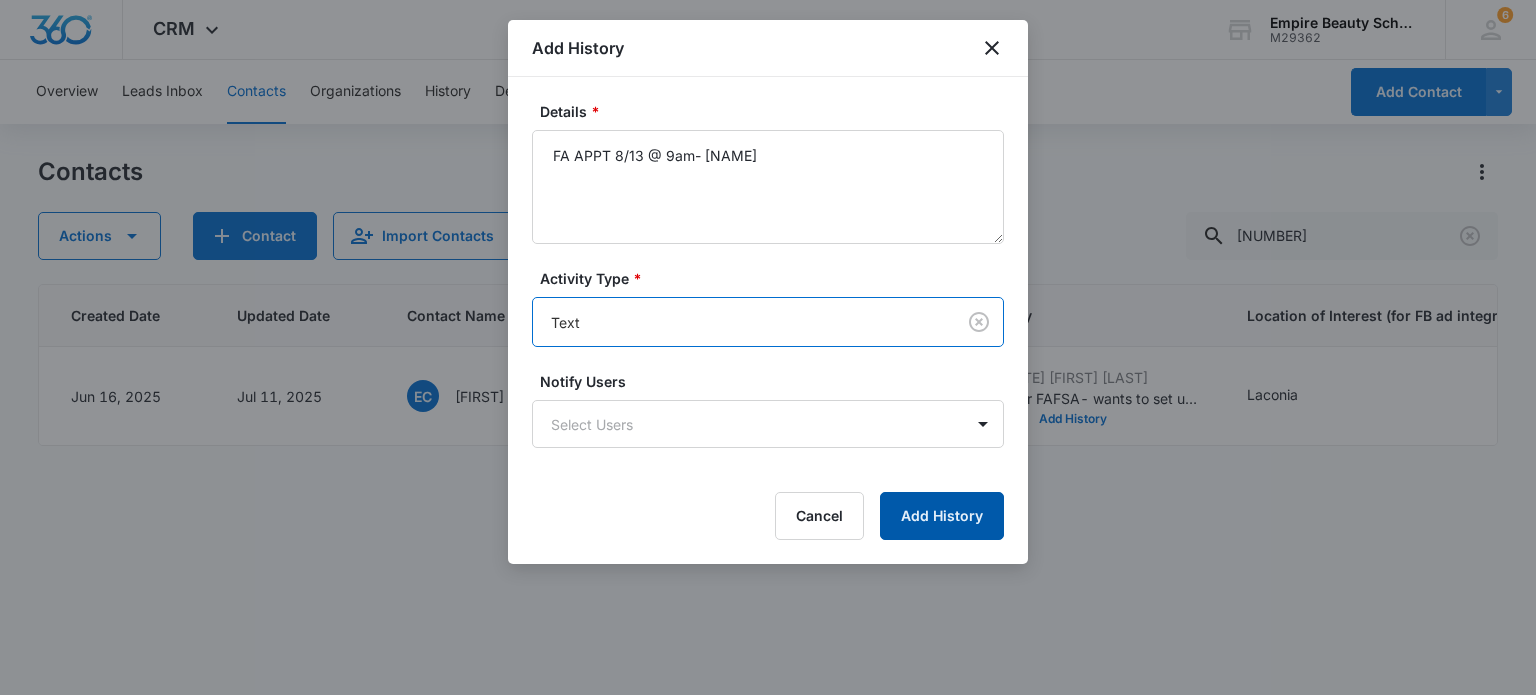 click on "Add History" at bounding box center [942, 516] 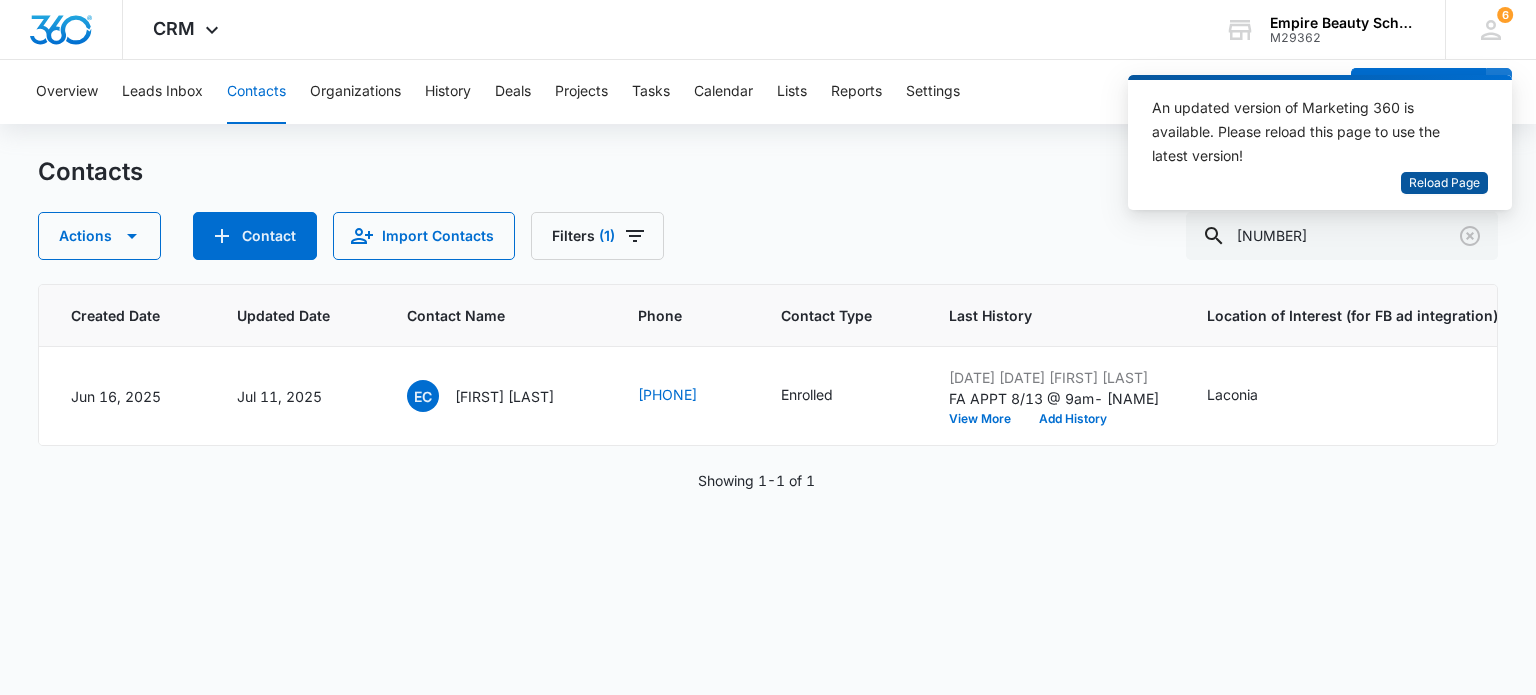click on "Reload Page" at bounding box center (1444, 183) 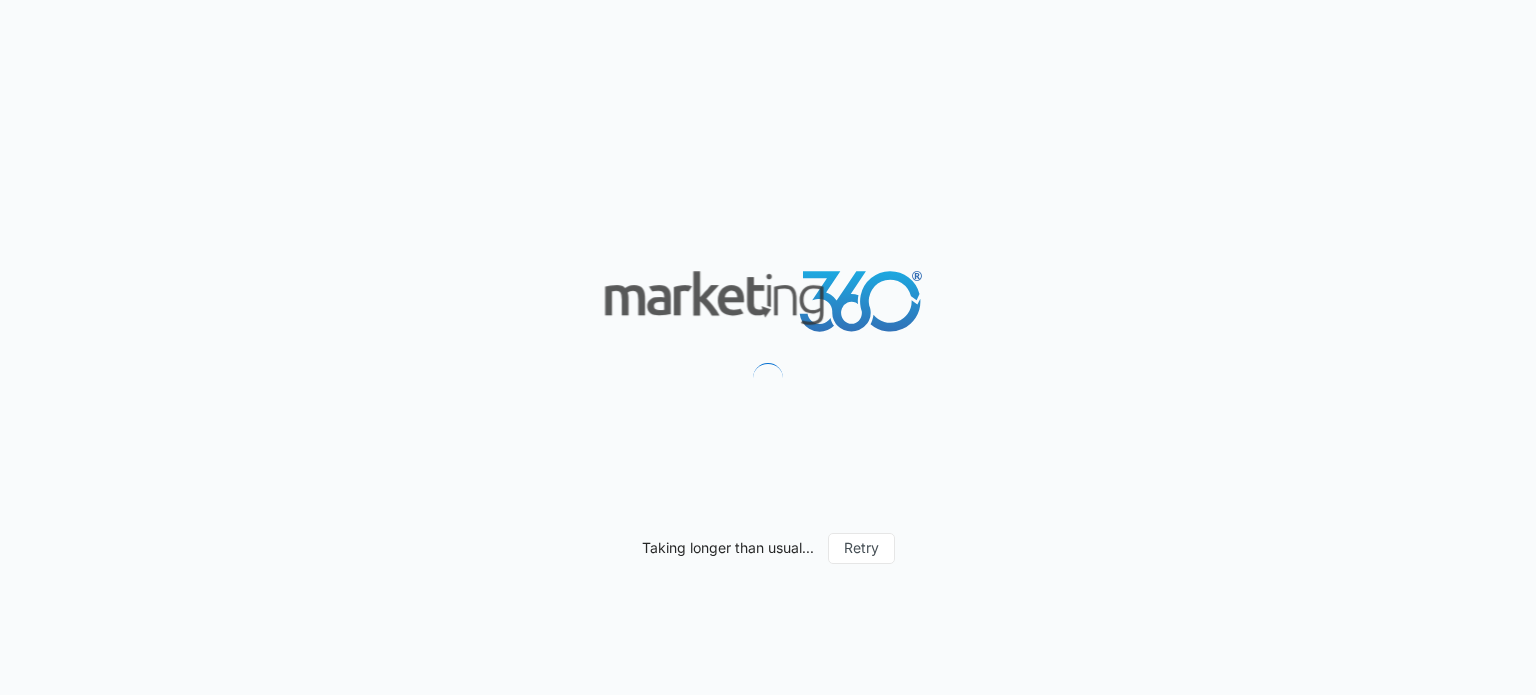 scroll, scrollTop: 0, scrollLeft: 0, axis: both 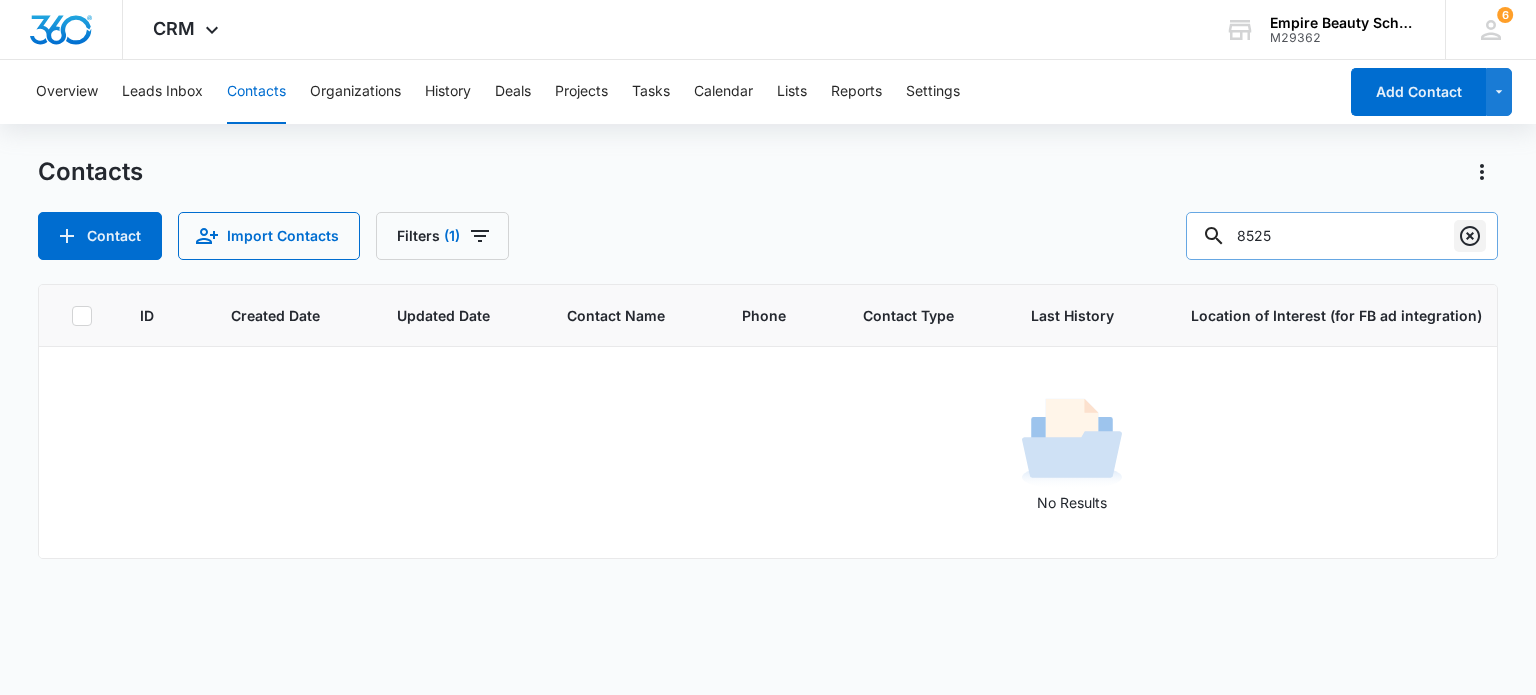 click 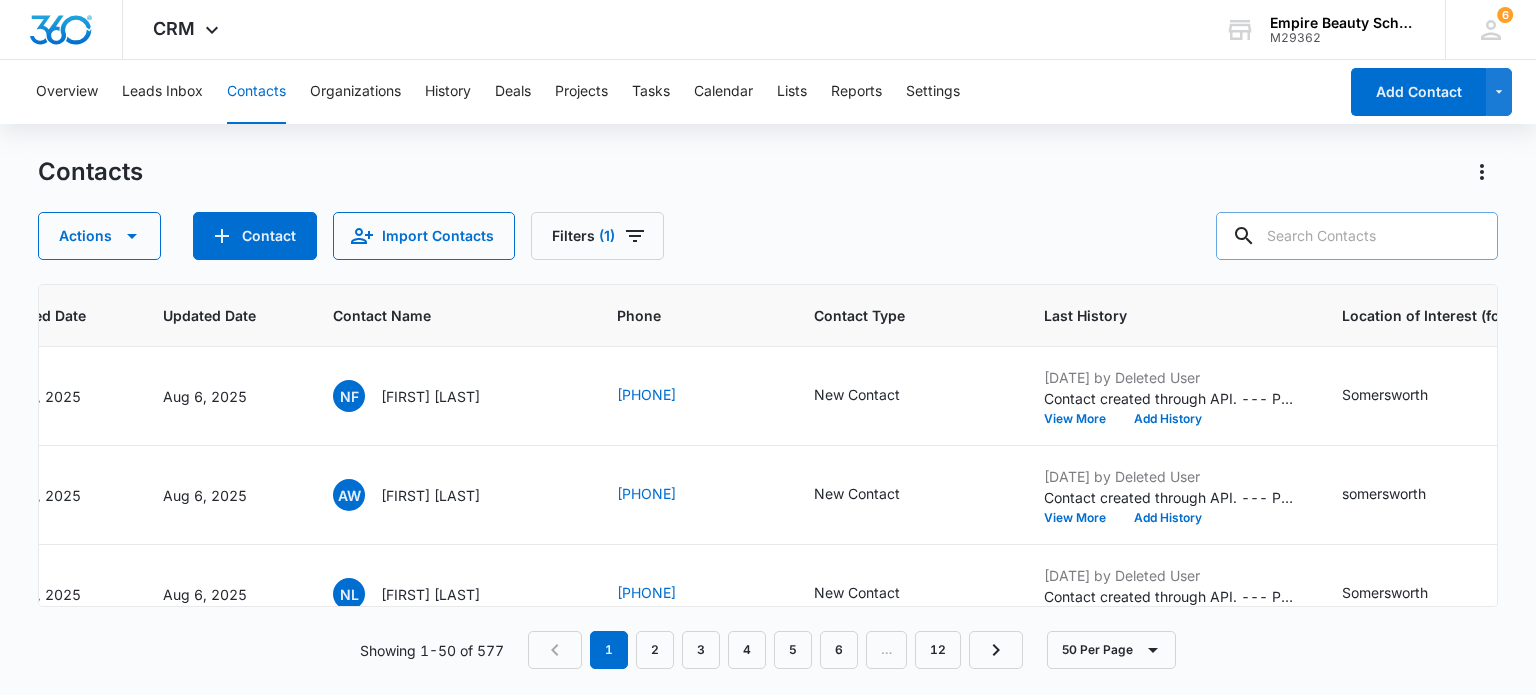 scroll, scrollTop: 0, scrollLeft: 144, axis: horizontal 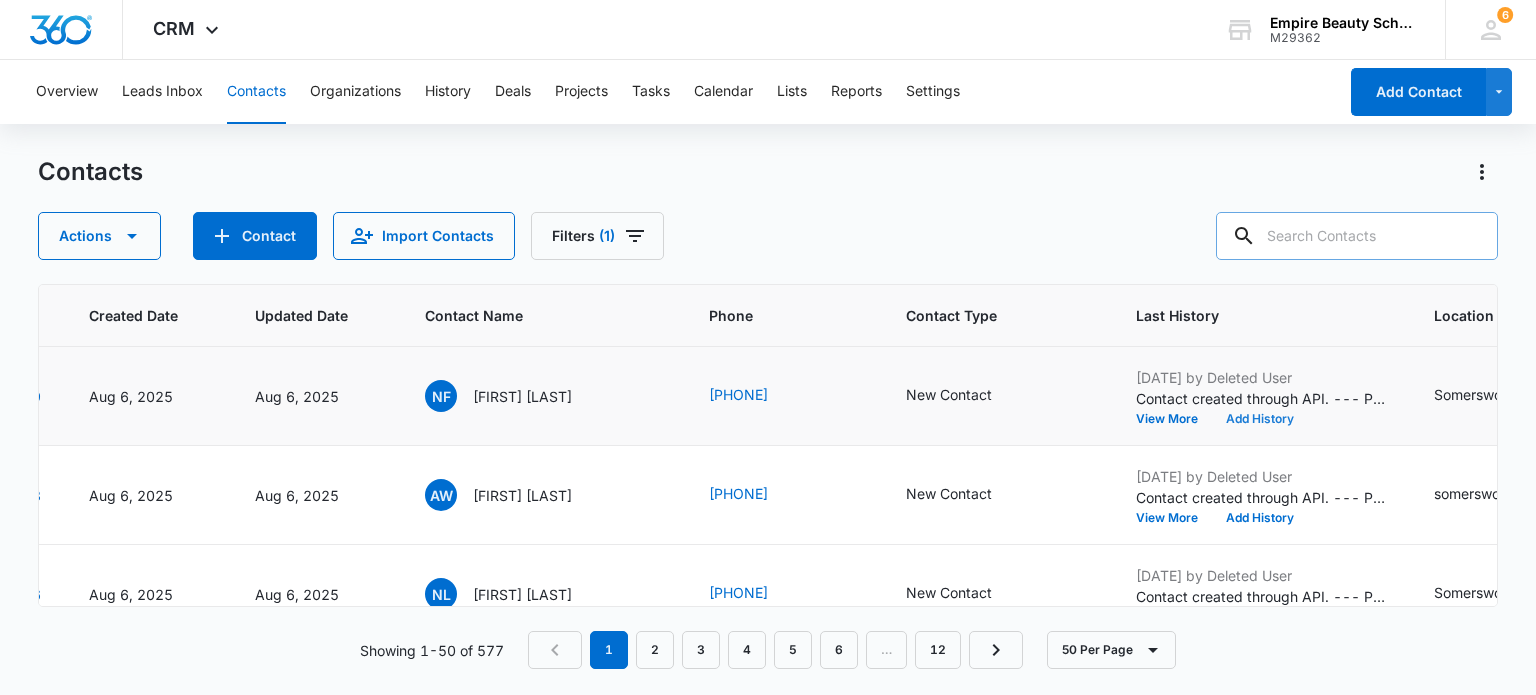 click on "Add History" at bounding box center (1260, 419) 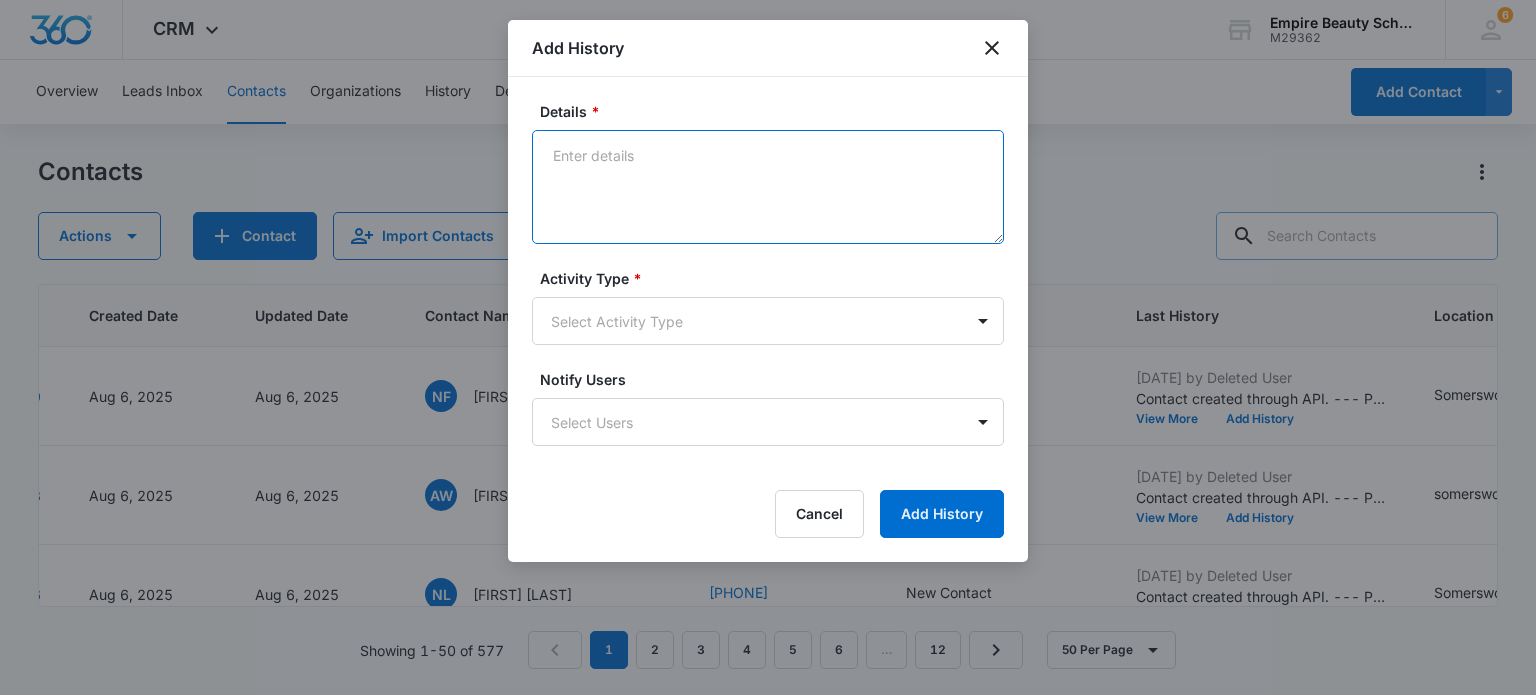 click on "Details *" at bounding box center [768, 187] 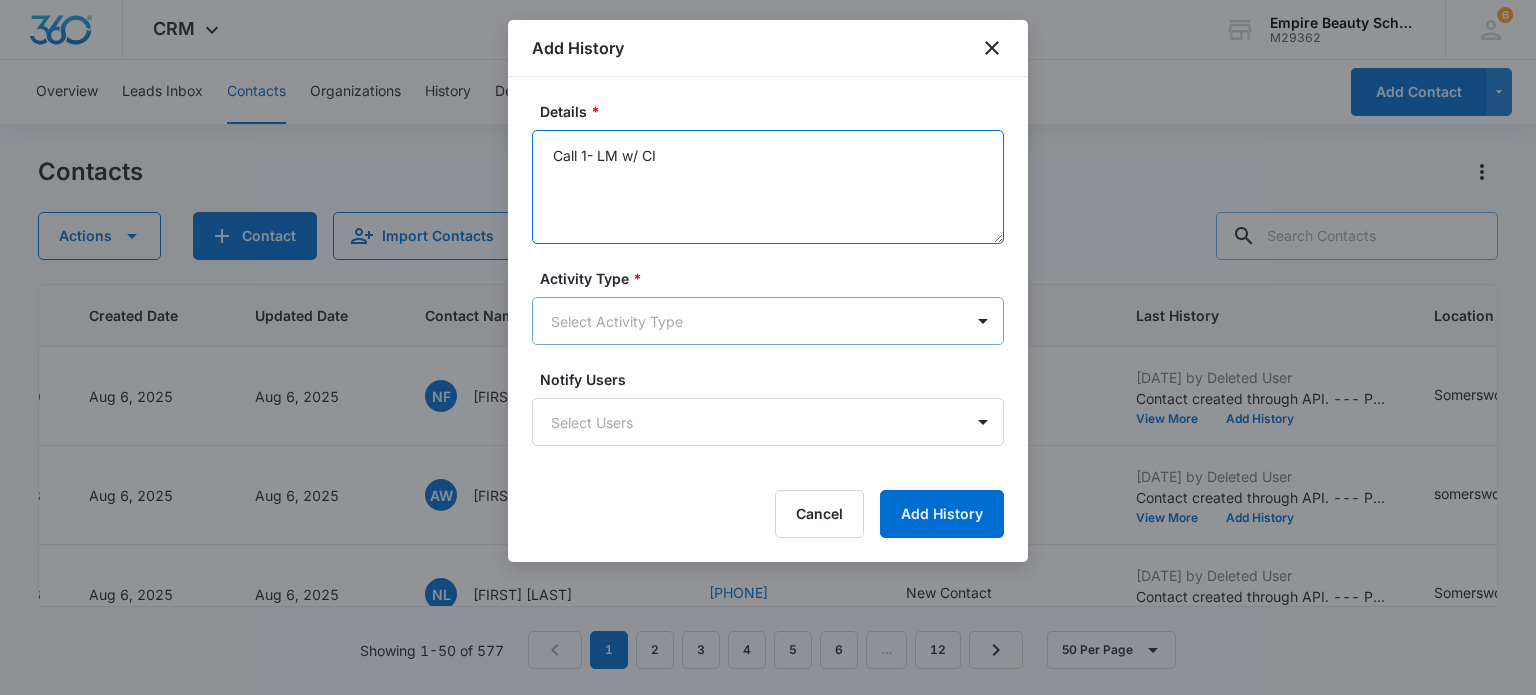 type on "Call 1- LM w/ CI" 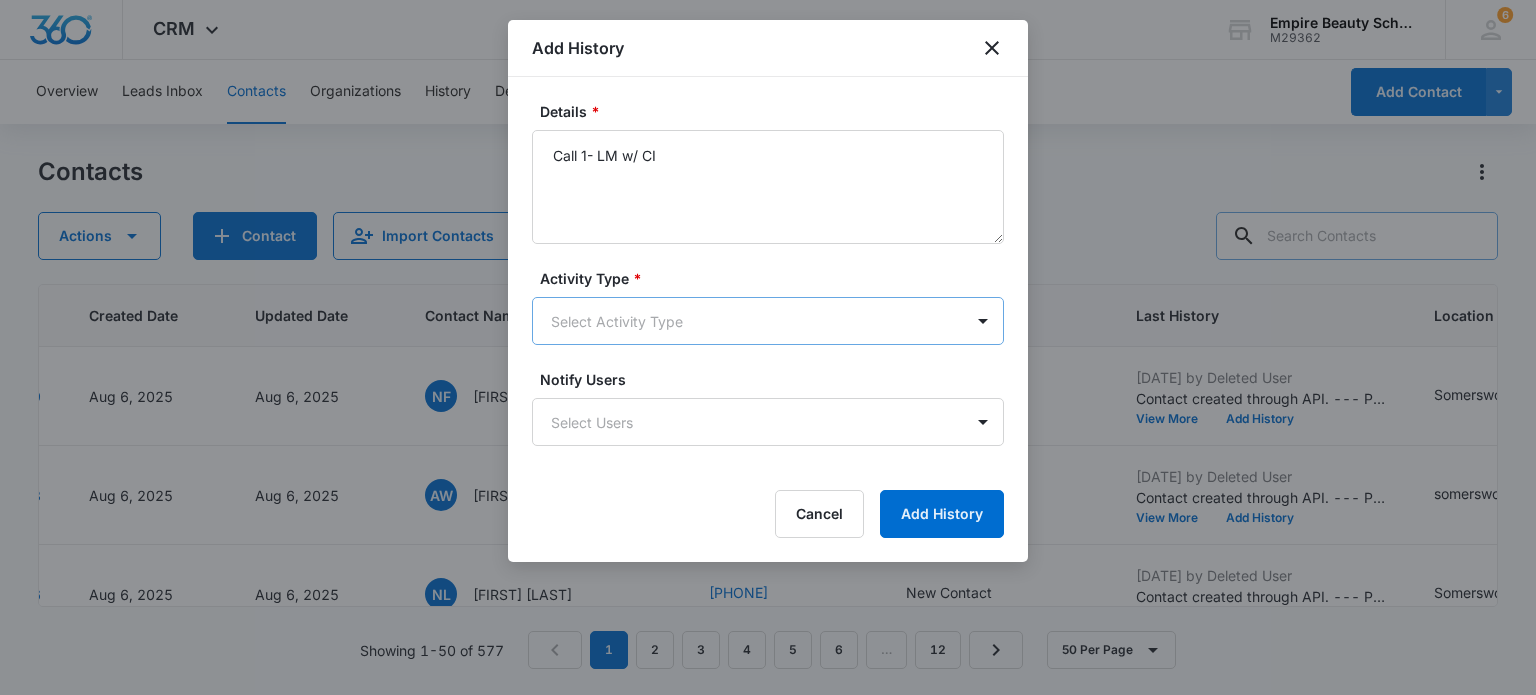click on "CRM Apps Forms CRM Email Shop Payments POS Files Brand Settings Empire Beauty Schools M29362 Your Accounts View All 6 MJ Meigra Jenkins mjenkins@empirebeautyschools.com My Profile 6 Notifications Support Logout Terms & Conditions   •   Privacy Policy Overview Leads Inbox Contacts Organizations History Deals Projects Tasks Calendar Lists Reports Settings Add Contact Contacts Actions Contact Import Contacts Filters (1) ID Created Date Updated Date Contact Name Phone Contact Type Last History Location of Interest (for FB ad integration) Program of Interest Location Of Interest Program Email 16579 Aug 6, 2025 Aug 6, 2025 NF Nicole Farrington (603) 726-1890 New Contact Aug 6, 2025 by Deleted User Contact created through API.
---
Program of Interest: Makeup,Lash Extensions,Esthetics
Location of Interest (for FB ad integration): Somersworth
Name:... View More Add History Somersworth Makeup,Lash Extensions,Esthetics --- --- nicolemfarrington@gmail.com 16578 Aug 6, 2025 Aug 6, 2025 AW Austin White (603) 923-5910" at bounding box center [768, 347] 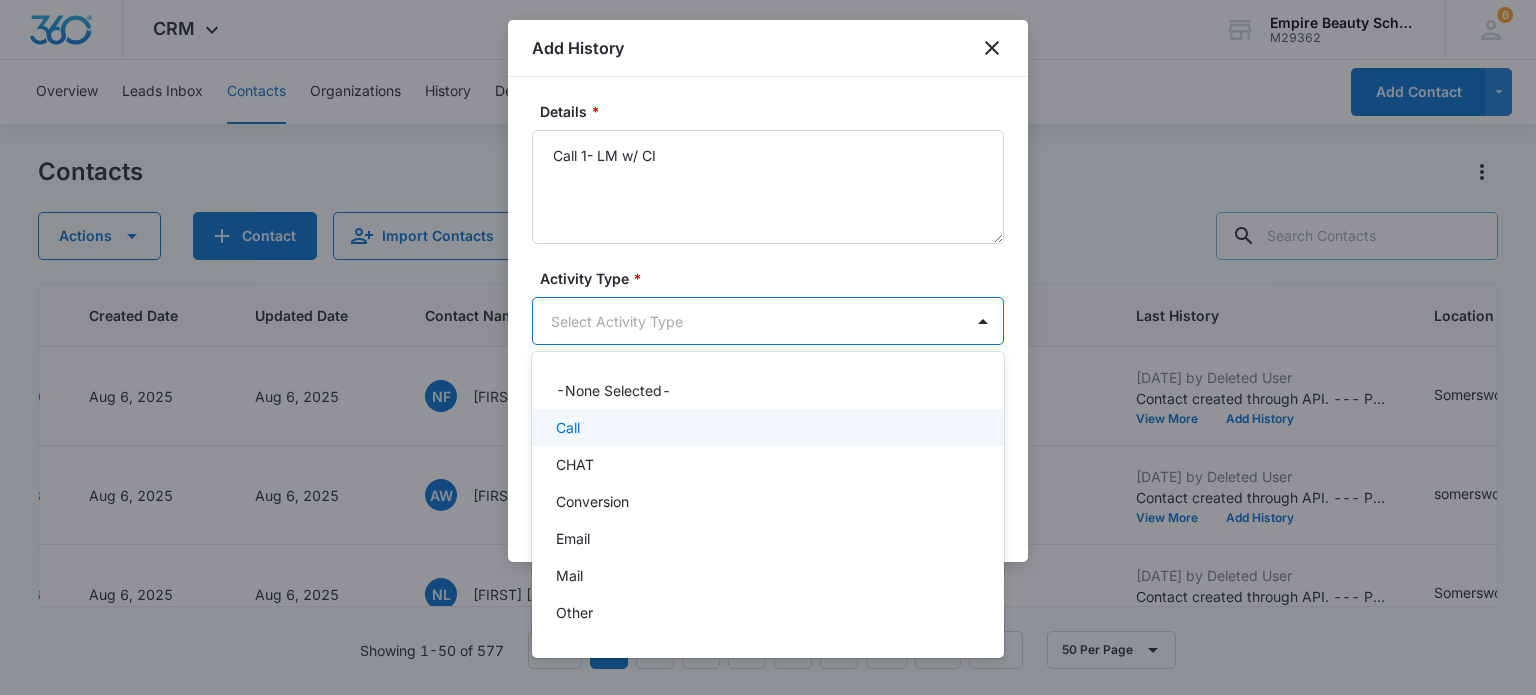 click on "Call" at bounding box center (766, 427) 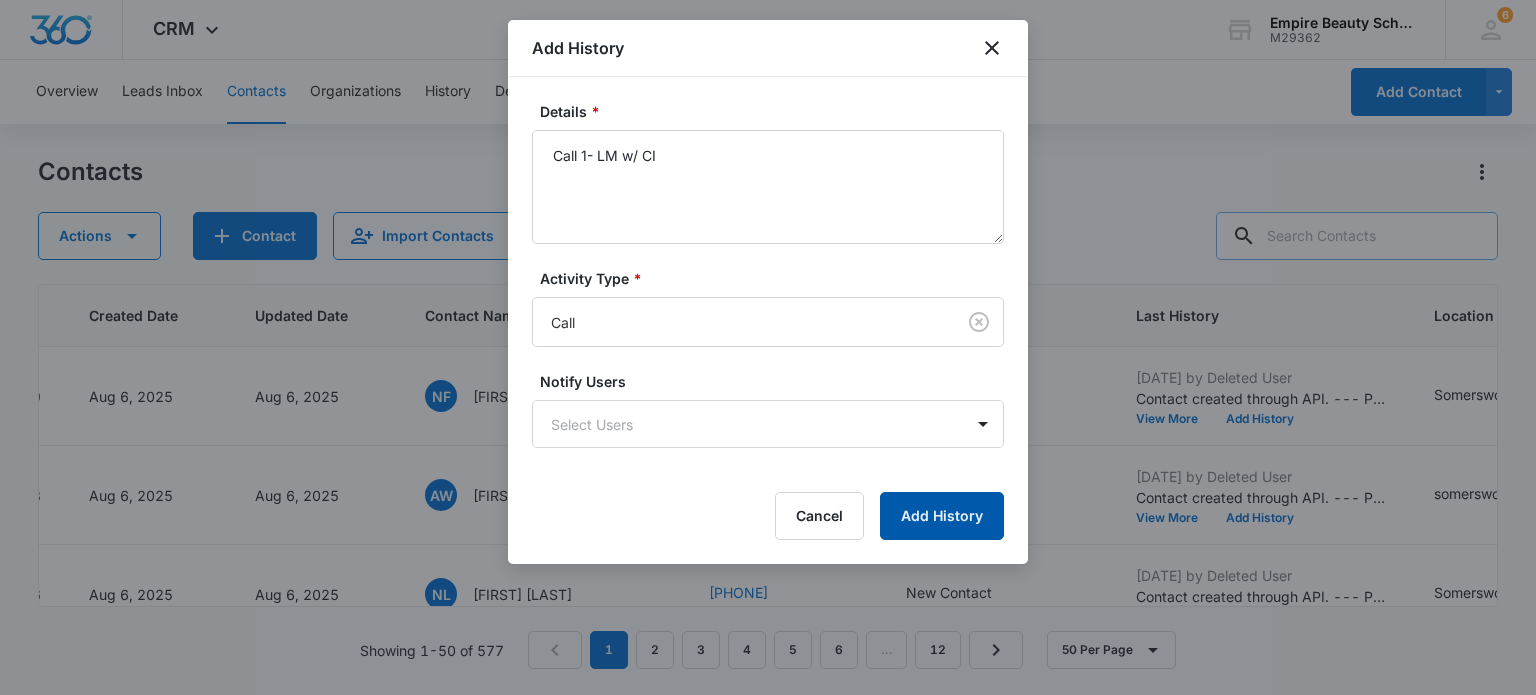 click on "Add History" at bounding box center (942, 516) 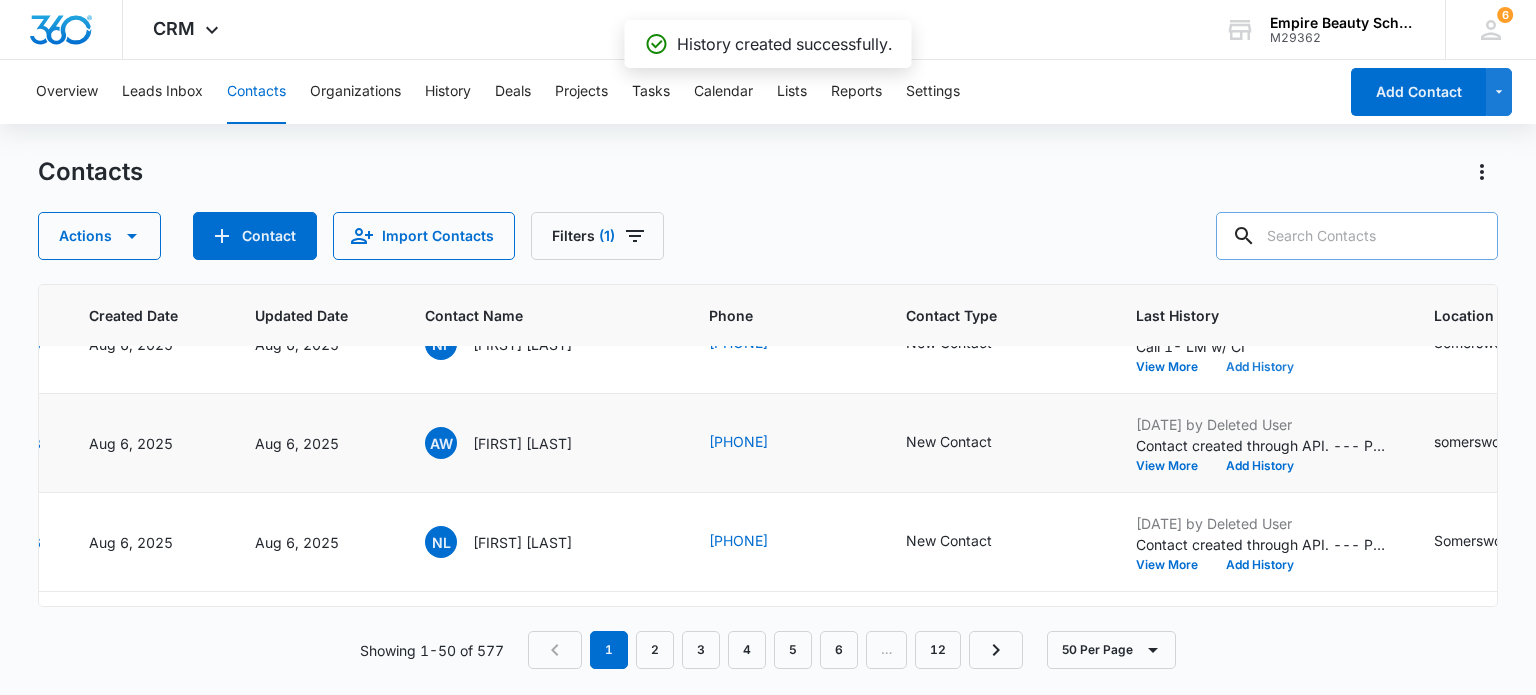 scroll, scrollTop: 100, scrollLeft: 144, axis: both 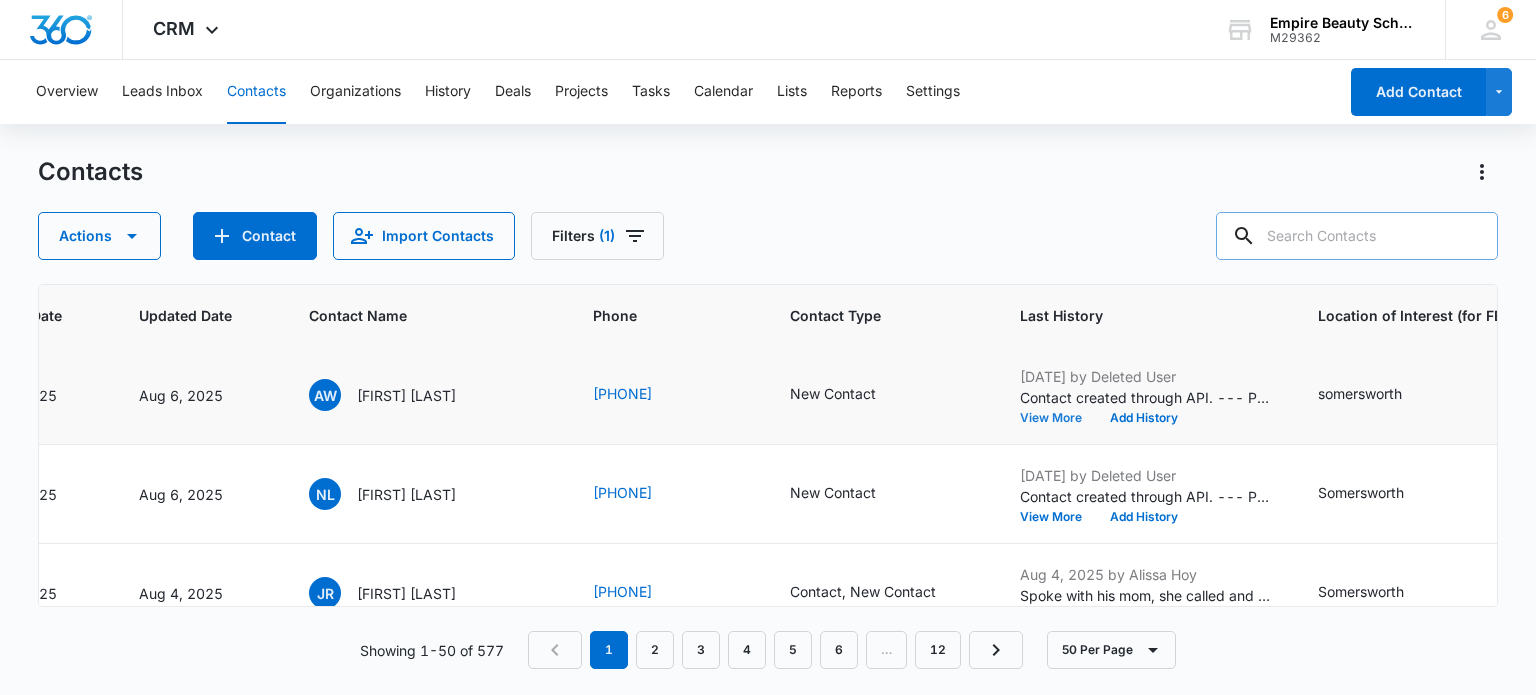 click on "View More" at bounding box center [1058, 418] 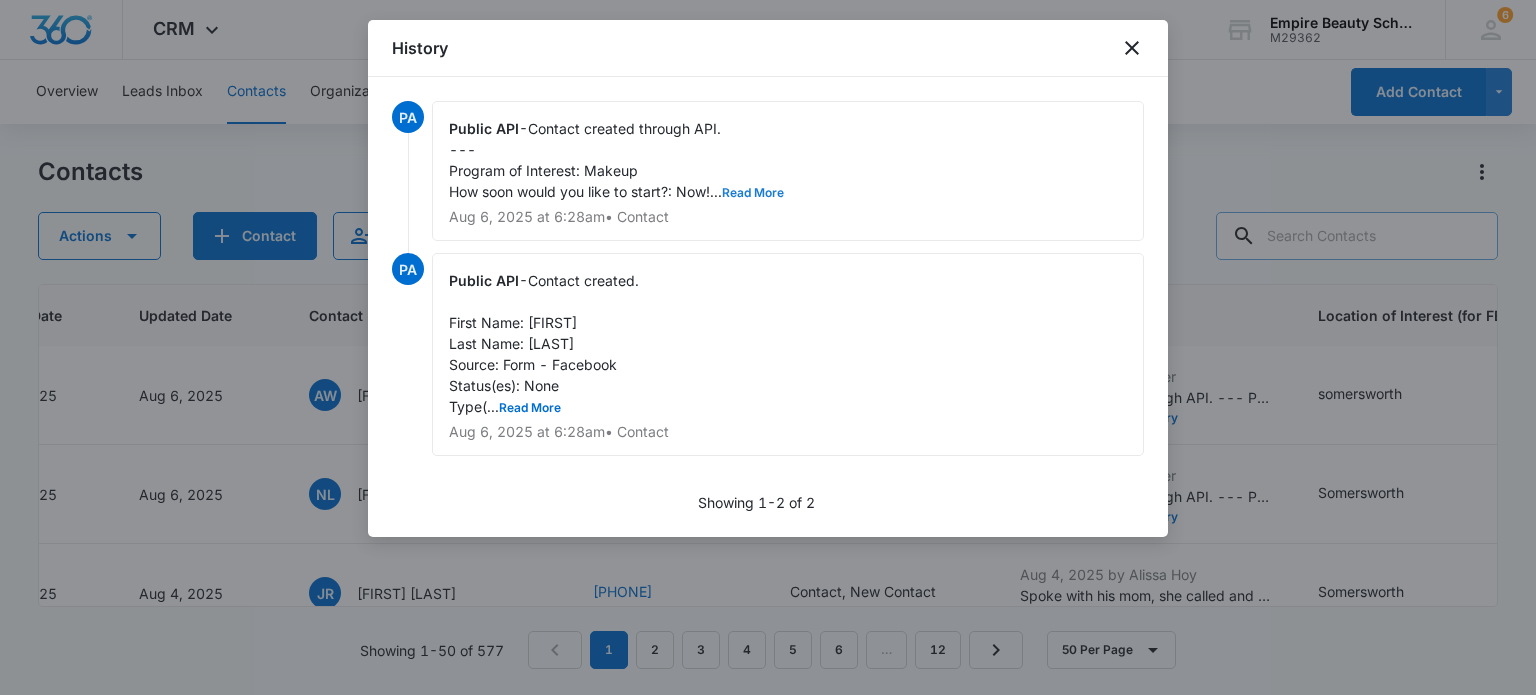 click on "Read More" at bounding box center [753, 193] 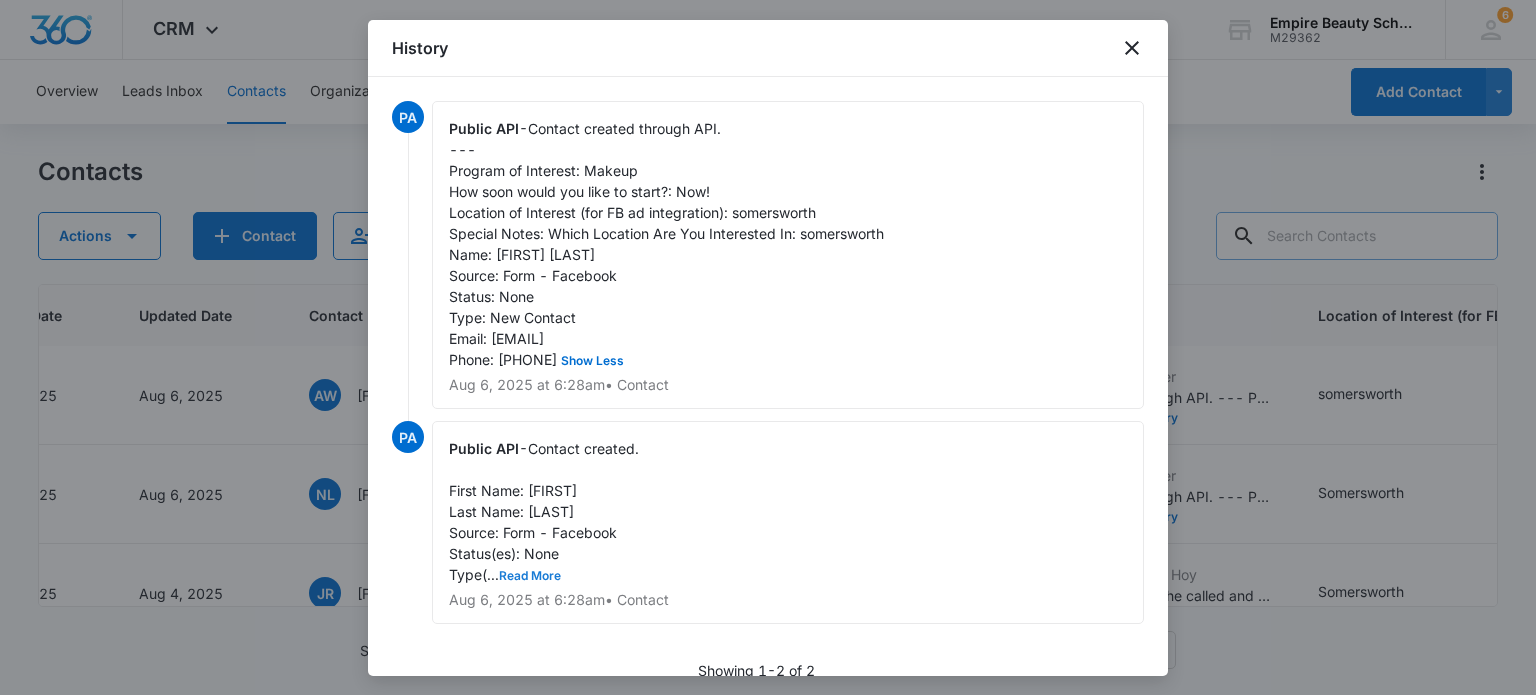 click on "Read More" at bounding box center [530, 576] 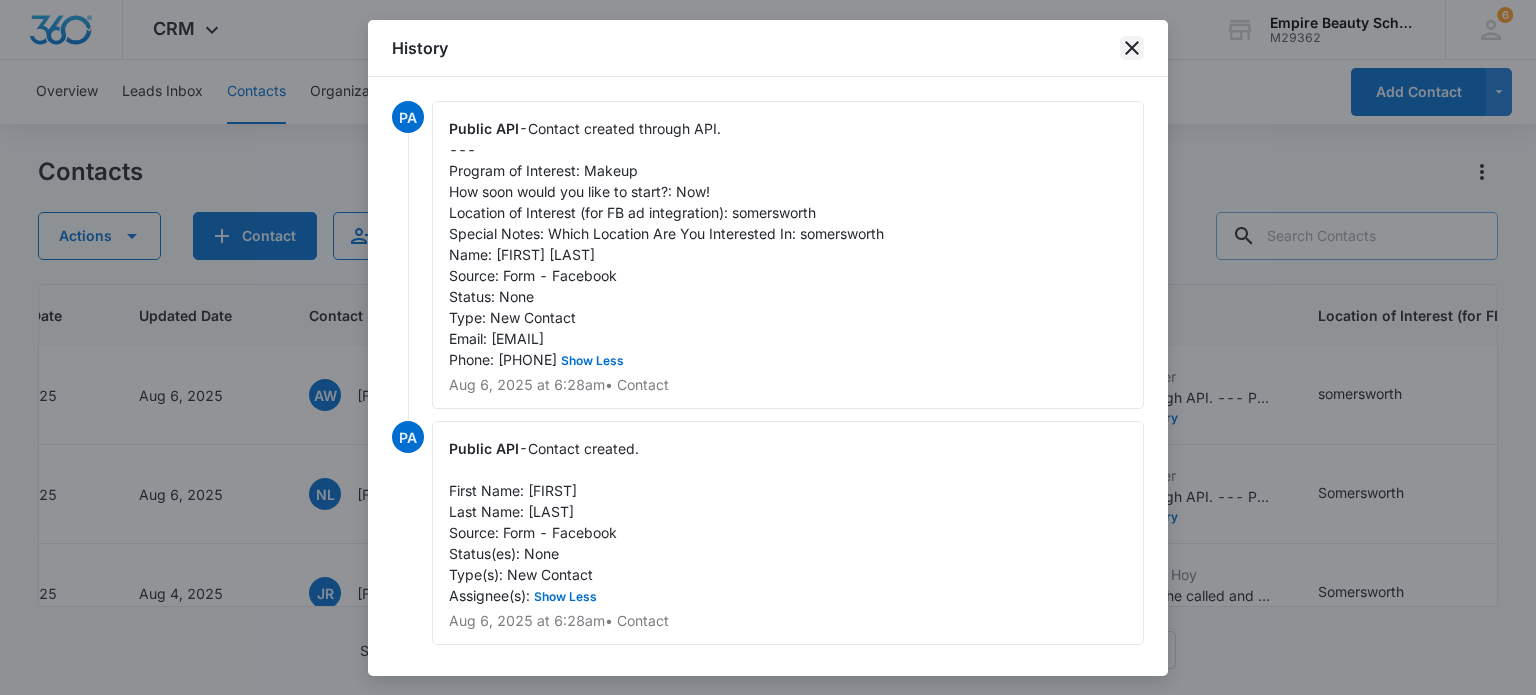 click 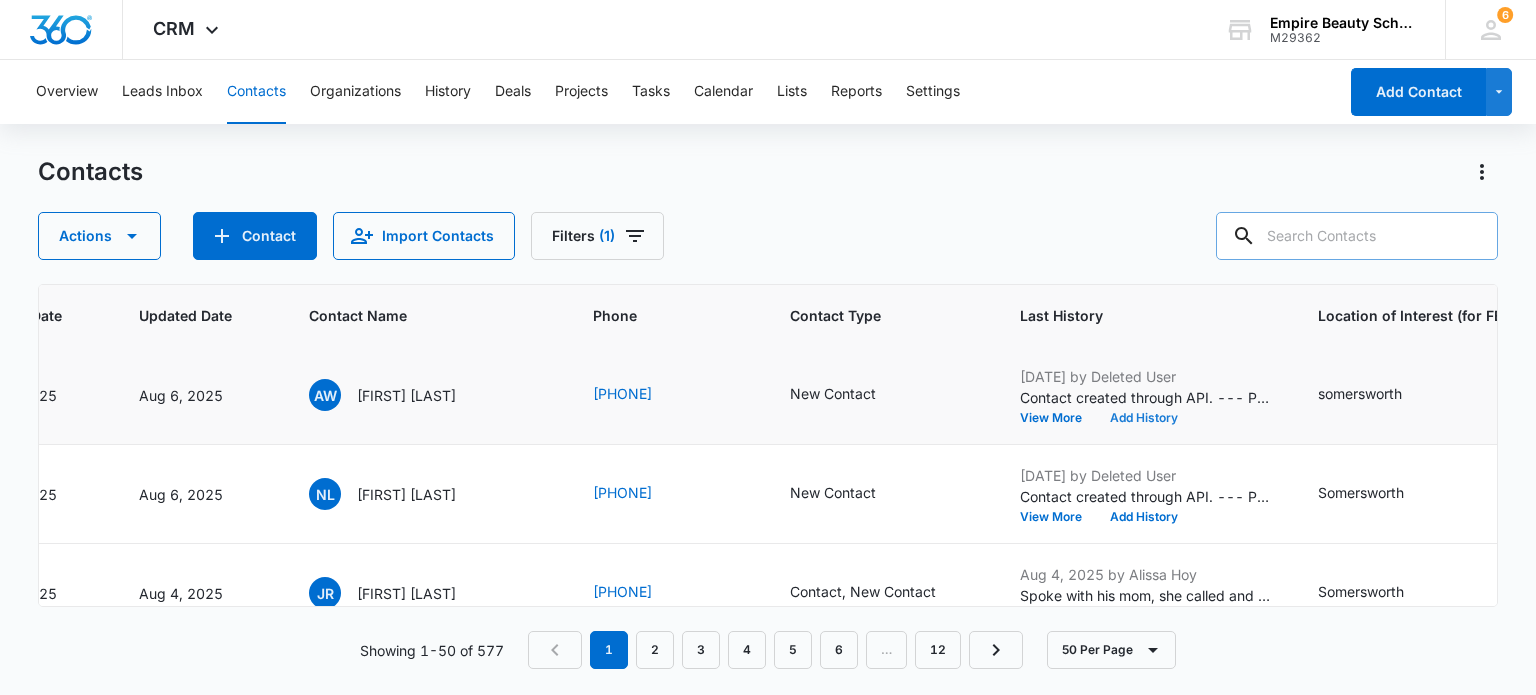 click on "Add History" at bounding box center [1144, 418] 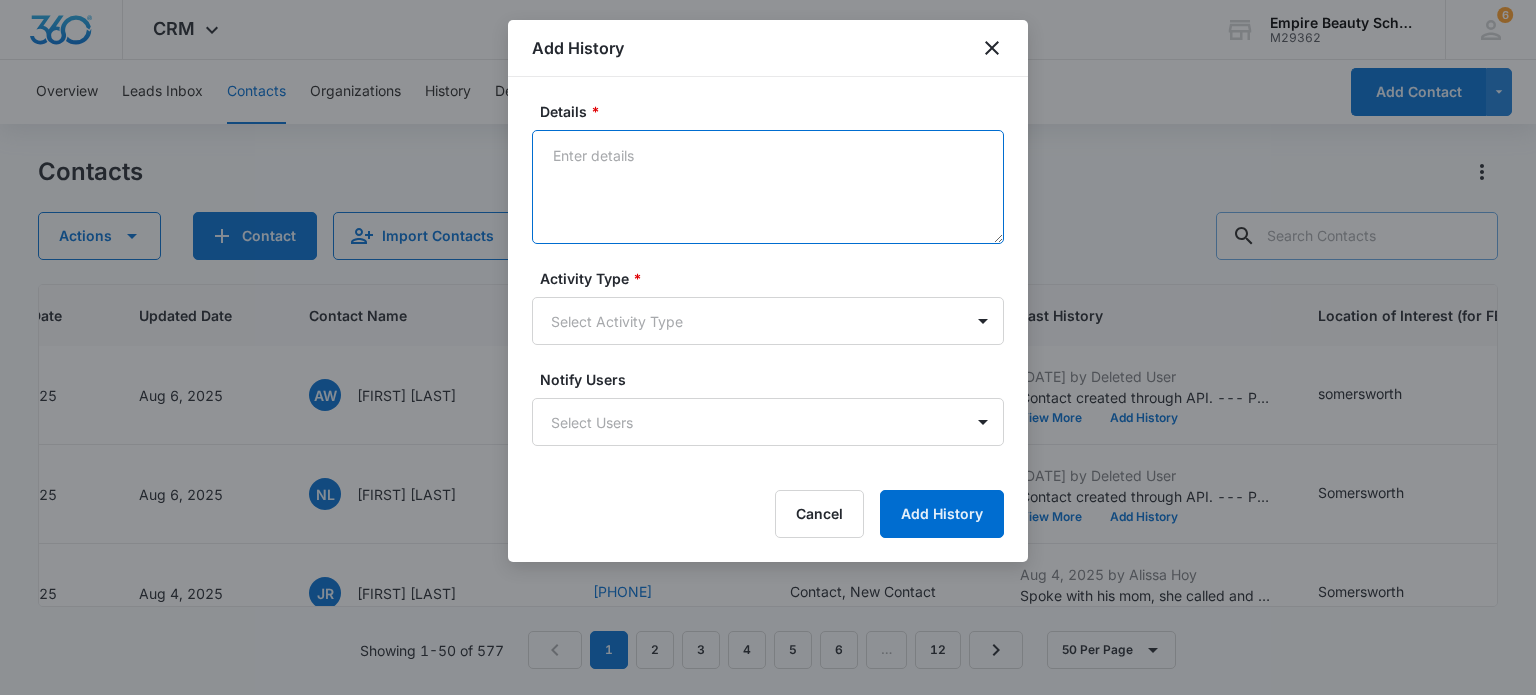 click on "Details *" at bounding box center (768, 187) 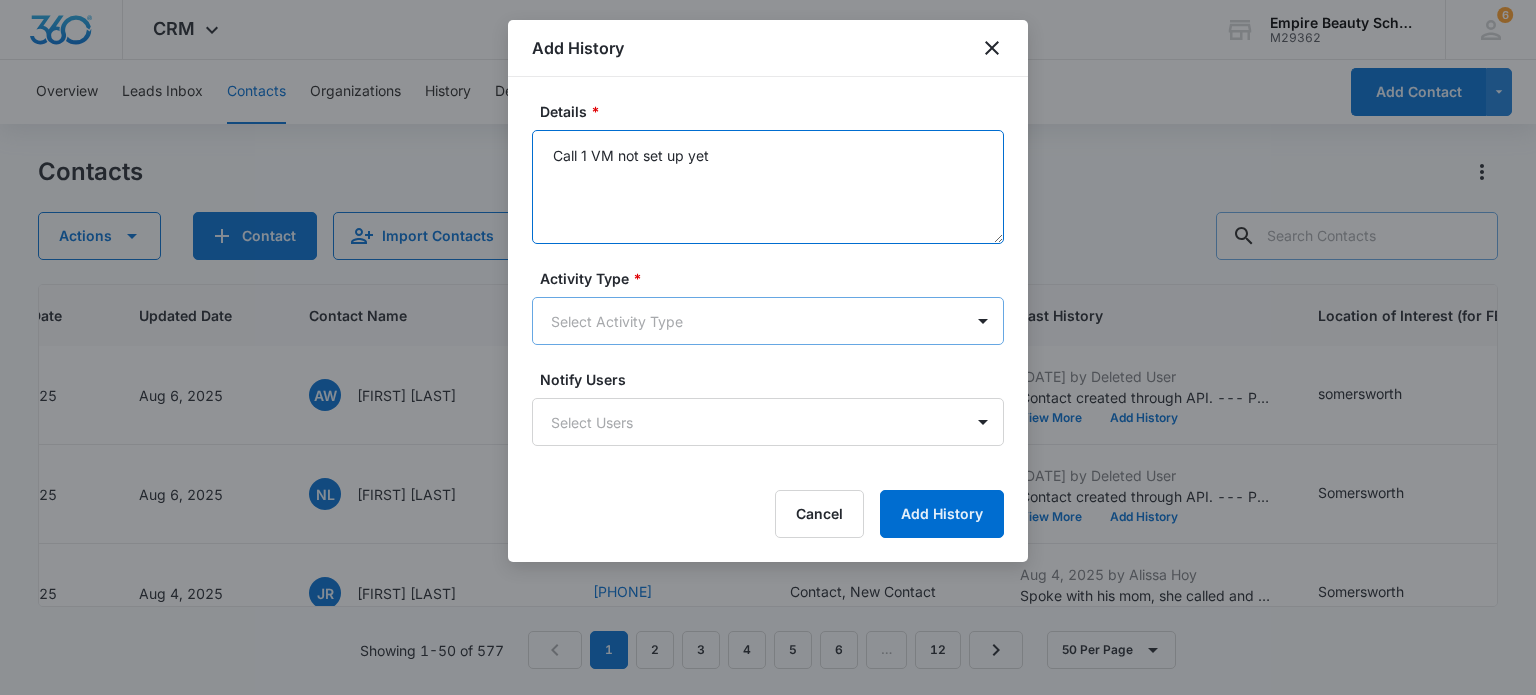 type on "Call 1 VM not set up yet" 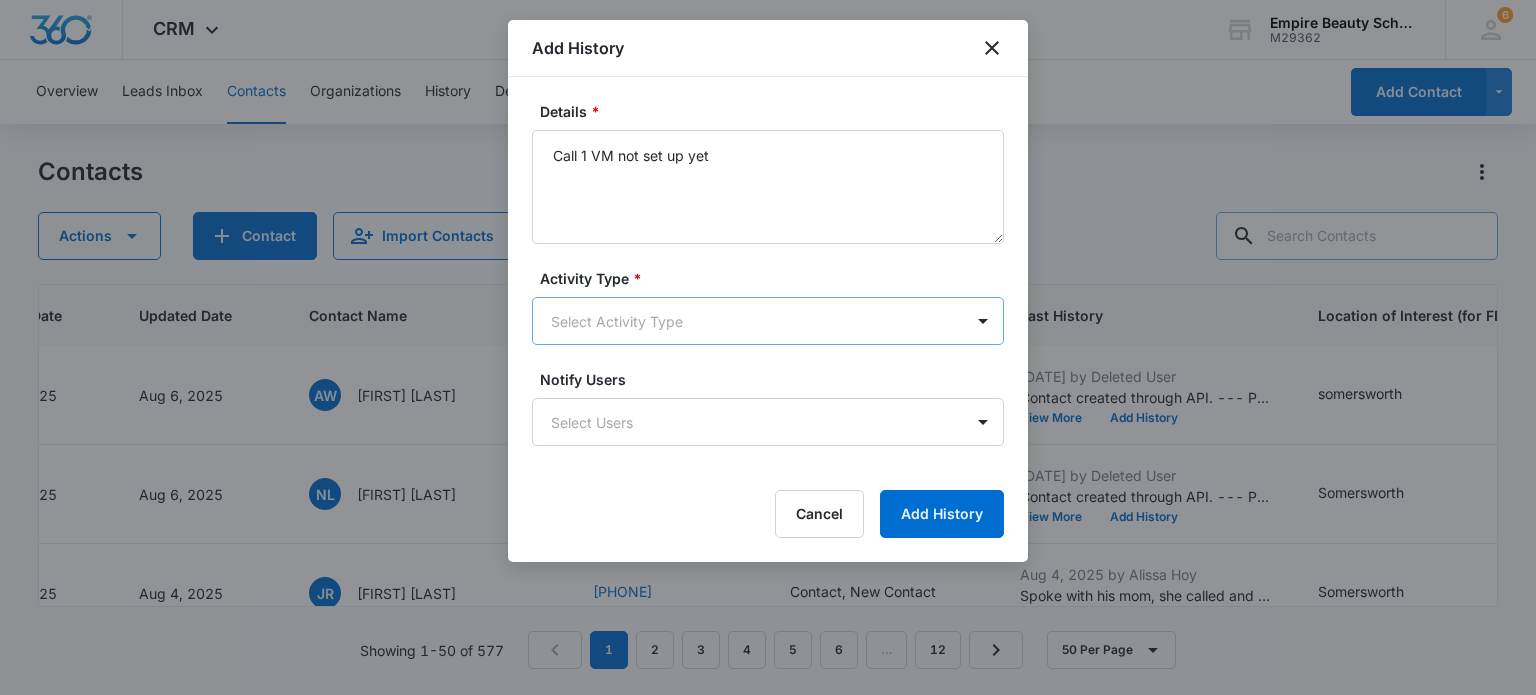 click on "CRM Apps Forms CRM Email Shop Payments POS Files Brand Settings Empire Beauty Schools M29362 Your Accounts View All 6 MJ Meigra Jenkins mjenkins@empirebeautyschools.com My Profile 6 Notifications Support Logout Terms & Conditions   •   Privacy Policy Overview Leads Inbox Contacts Organizations History Deals Projects Tasks Calendar Lists Reports Settings Add Contact Contacts Actions Contact Import Contacts Filters (1) ID Created Date Updated Date Contact Name Phone Contact Type Last History Location of Interest (for FB ad integration) Program of Interest Location Of Interest Program Email 16579 Aug 6, 2025 Aug 6, 2025 NF Nicole Farrington (603) 726-1890 New Contact Aug 6, 2025 by Meigra Jenkins Call 1- LM w/ CI View More Add History Somersworth Makeup,Lash Extensions,Esthetics --- --- nicolemfarrington@gmail.com 16578 Aug 6, 2025 Aug 6, 2025 AW Austin White (603) 923-5910 New Contact Aug 6, 2025 by Deleted User View More Add History somersworth Makeup --- --- austinwhiteat420@gmail.com 16576 Aug 6, 2025 NL" at bounding box center [768, 347] 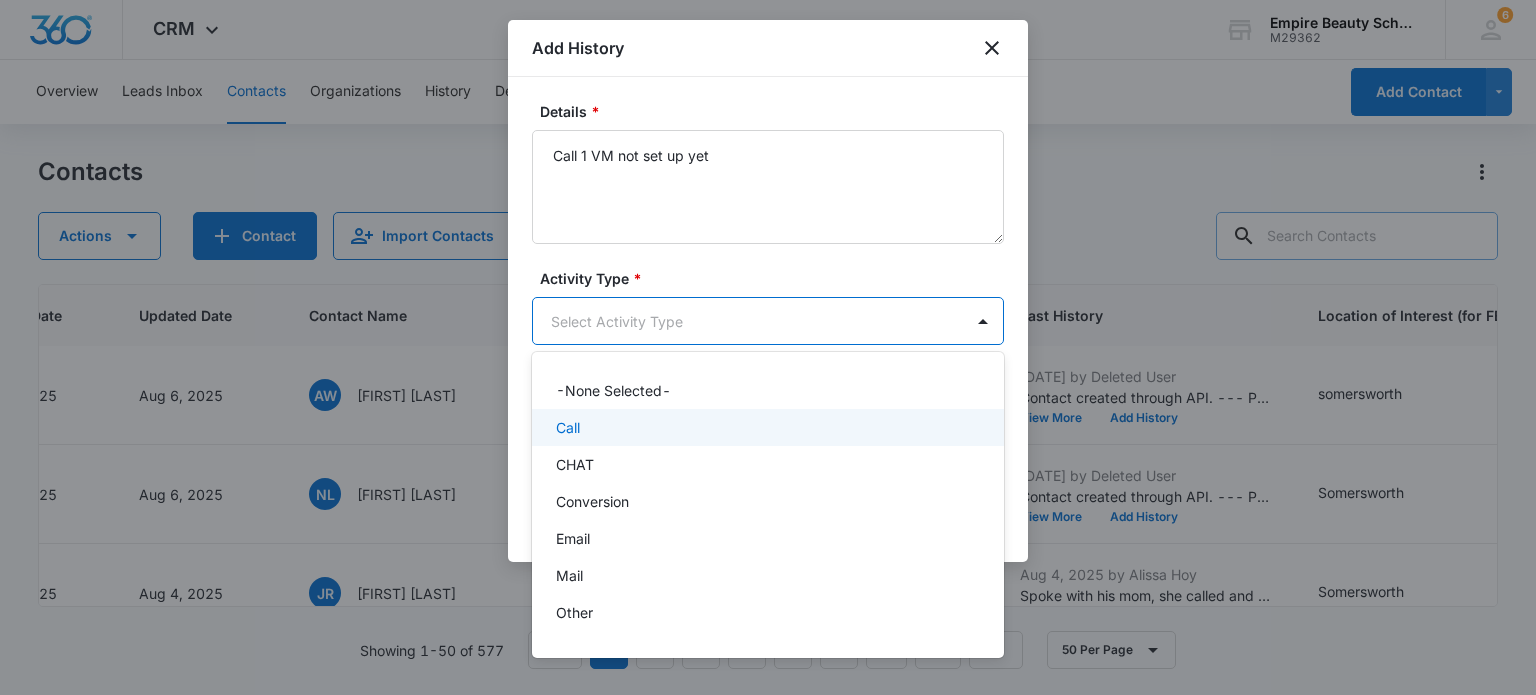 click on "Call" at bounding box center [766, 427] 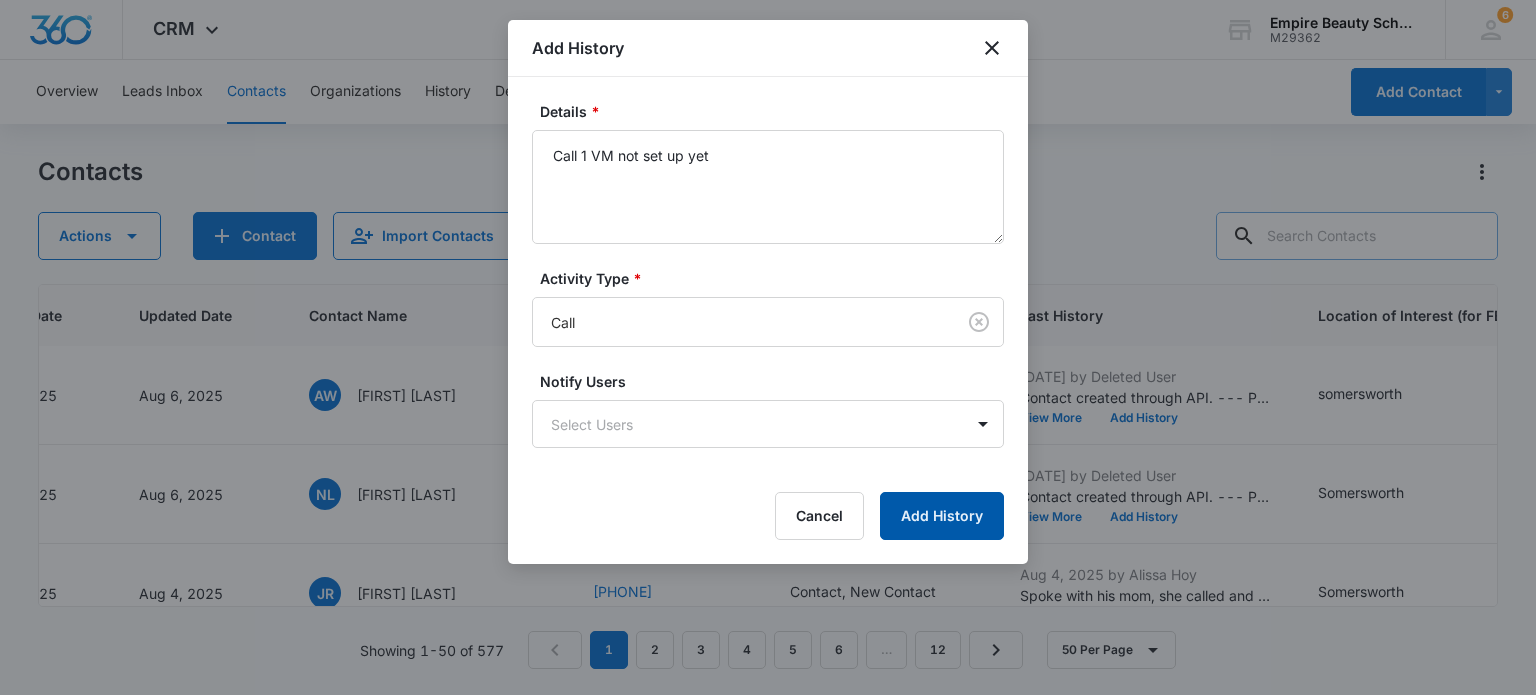 click on "Add History" at bounding box center (942, 516) 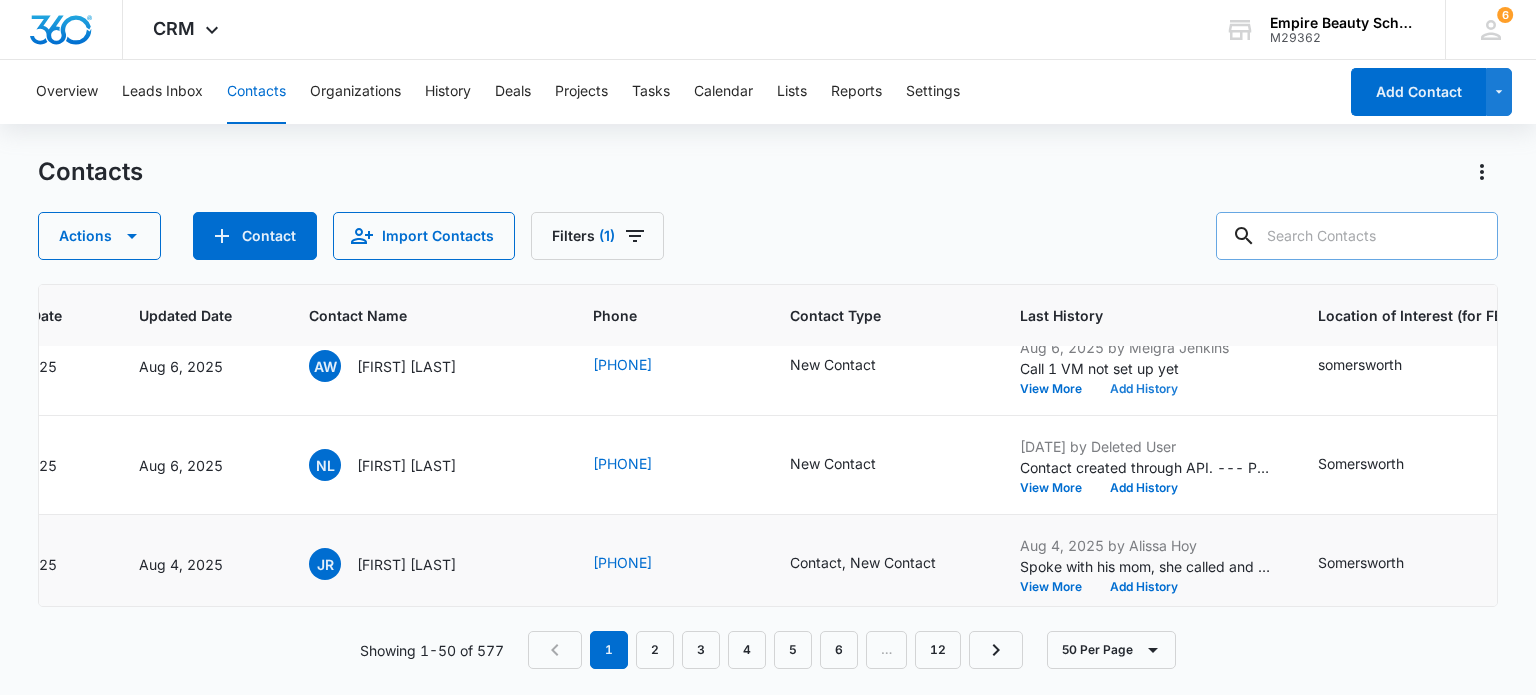 scroll, scrollTop: 100, scrollLeft: 260, axis: both 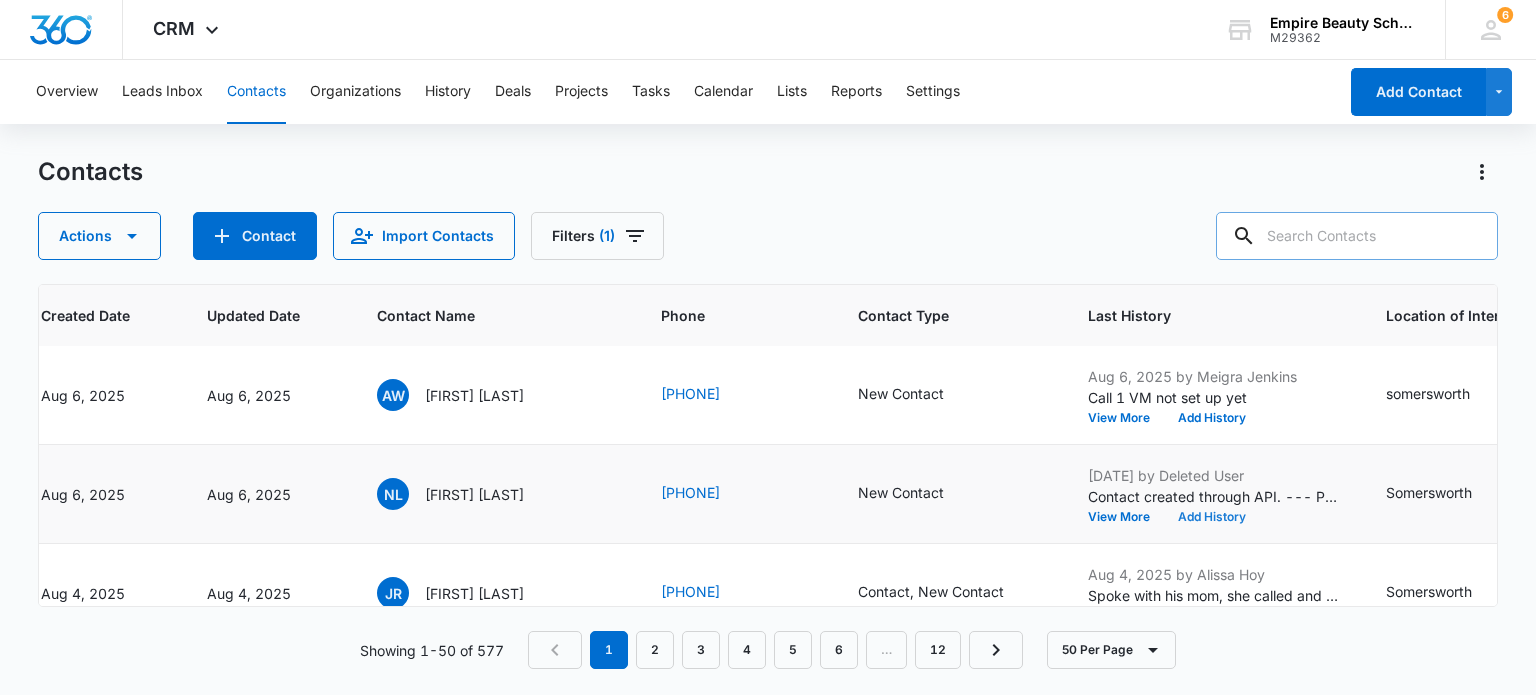 click on "Add History" at bounding box center [1212, 517] 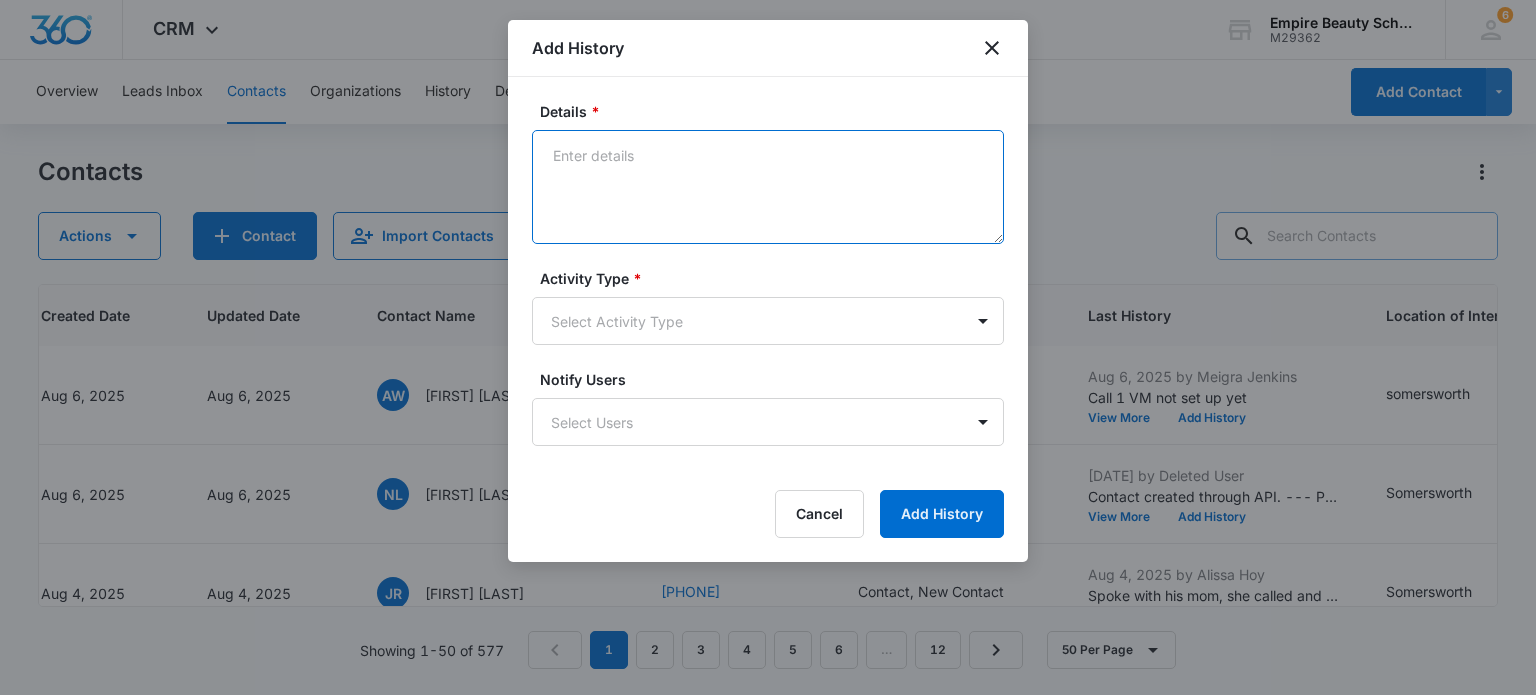 click on "Details *" at bounding box center [768, 187] 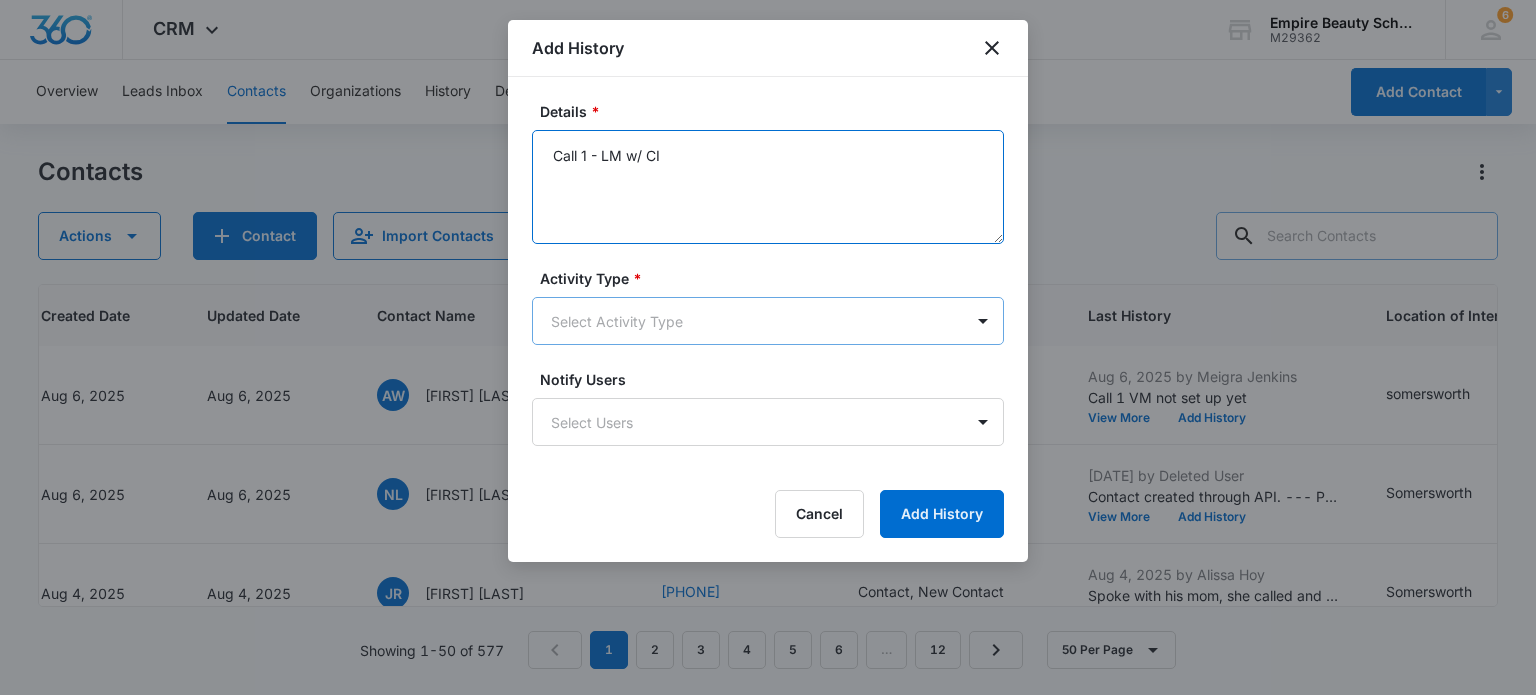 type on "Call 1 - LM w/ CI" 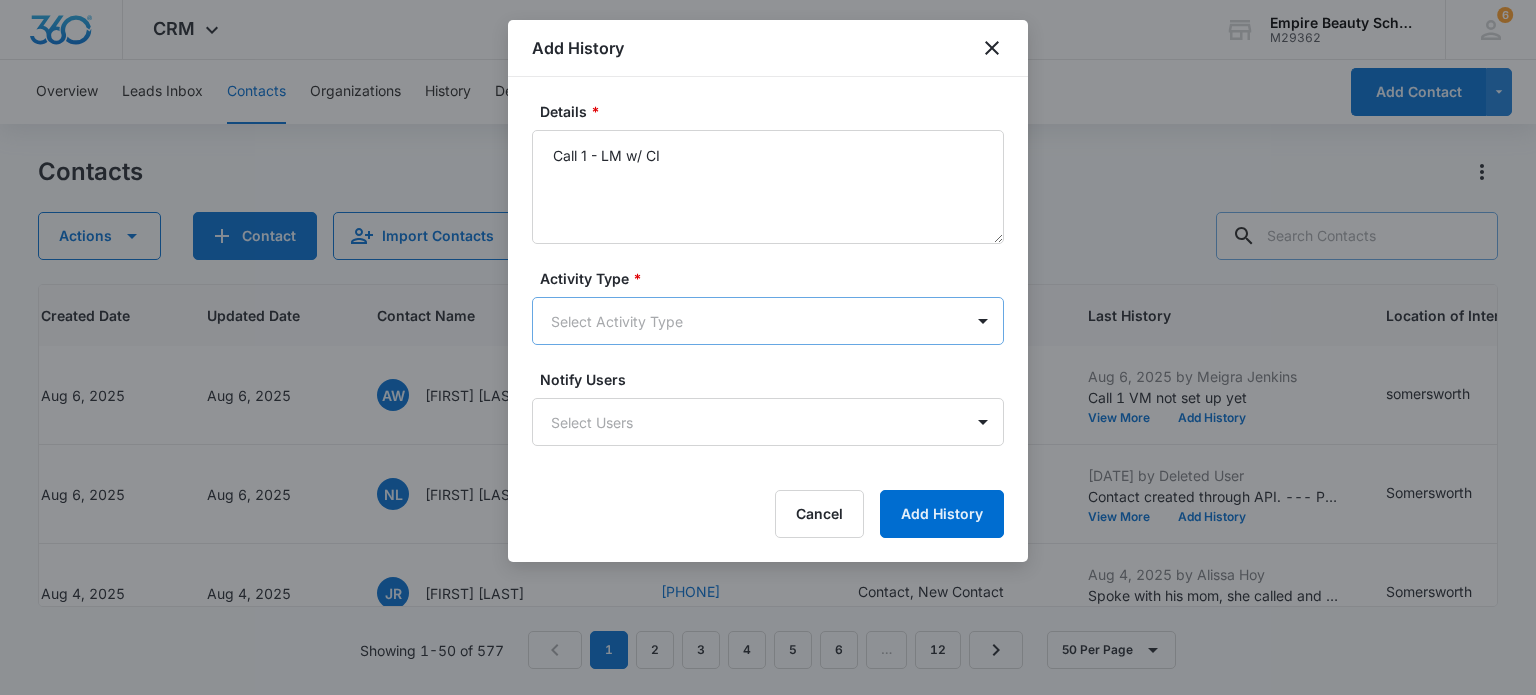 click on "CRM Apps Forms CRM Email Shop Payments POS Files Brand Settings Empire Beauty Schools M29362 Your Accounts View All 6 MJ Meigra Jenkins mjenkins@empirebeautyschools.com My Profile 6 Notifications Support Logout Terms & Conditions   •   Privacy Policy Overview Leads Inbox Contacts Organizations History Deals Projects Tasks Calendar Lists Reports Settings Add Contact Contacts Actions Contact Import Contacts Filters (1) ID Created Date Updated Date Contact Name Phone Contact Type Last History Location of Interest (for FB ad integration) Program of Interest Location Of Interest Program Email 16579 Aug 6, 2025 Aug 6, 2025 NF Nicole Farrington (603) 726-1890 New Contact Aug 6, 2025 by Meigra Jenkins Call 1- LM w/ CI View More Add History Somersworth Makeup,Lash Extensions,Esthetics --- --- nicolemfarrington@gmail.com 16578 Aug 6, 2025 Aug 6, 2025 AW Austin White (603) 923-5910 New Contact Aug 6, 2025 by Meigra Jenkins Call 1 VM not set up yet View More Add History somersworth Makeup --- --- 16576 Aug 6, 2025 NL" at bounding box center [768, 347] 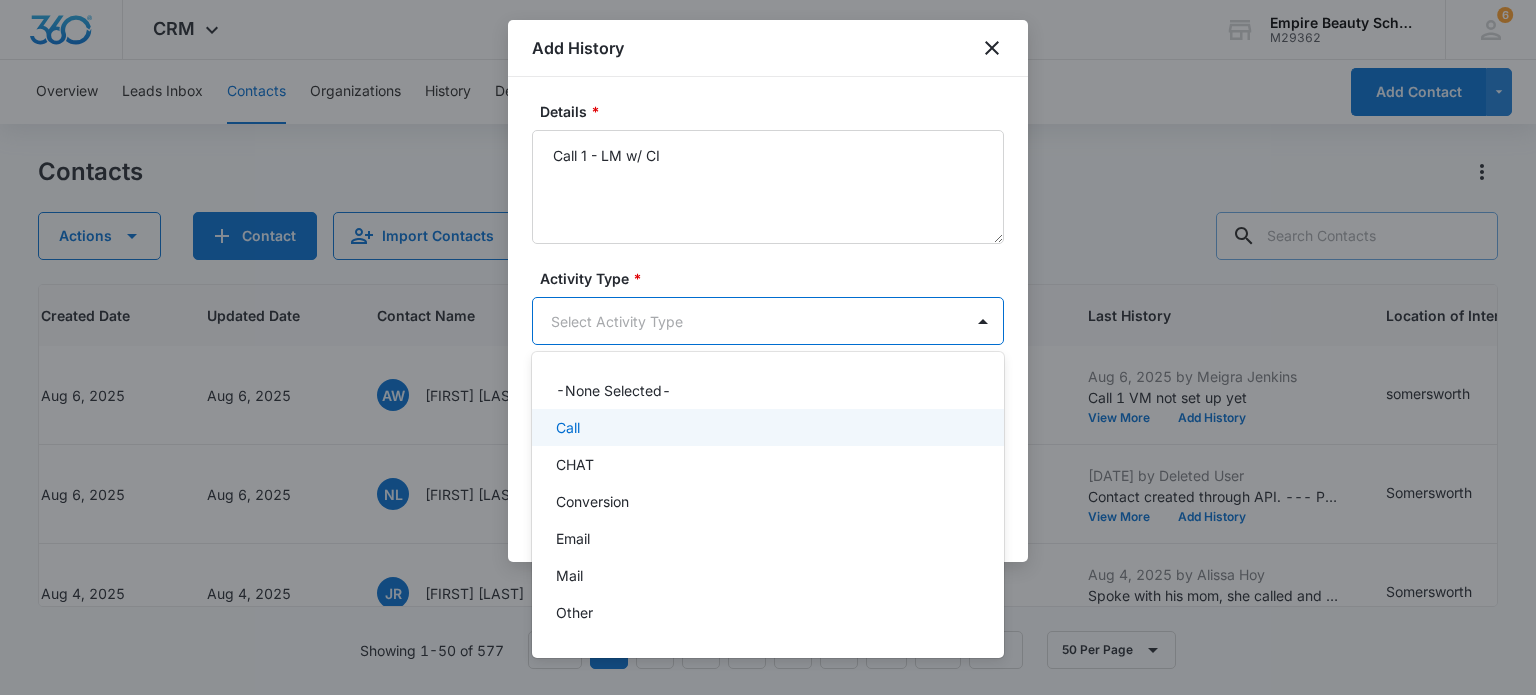 click on "Call" at bounding box center (766, 427) 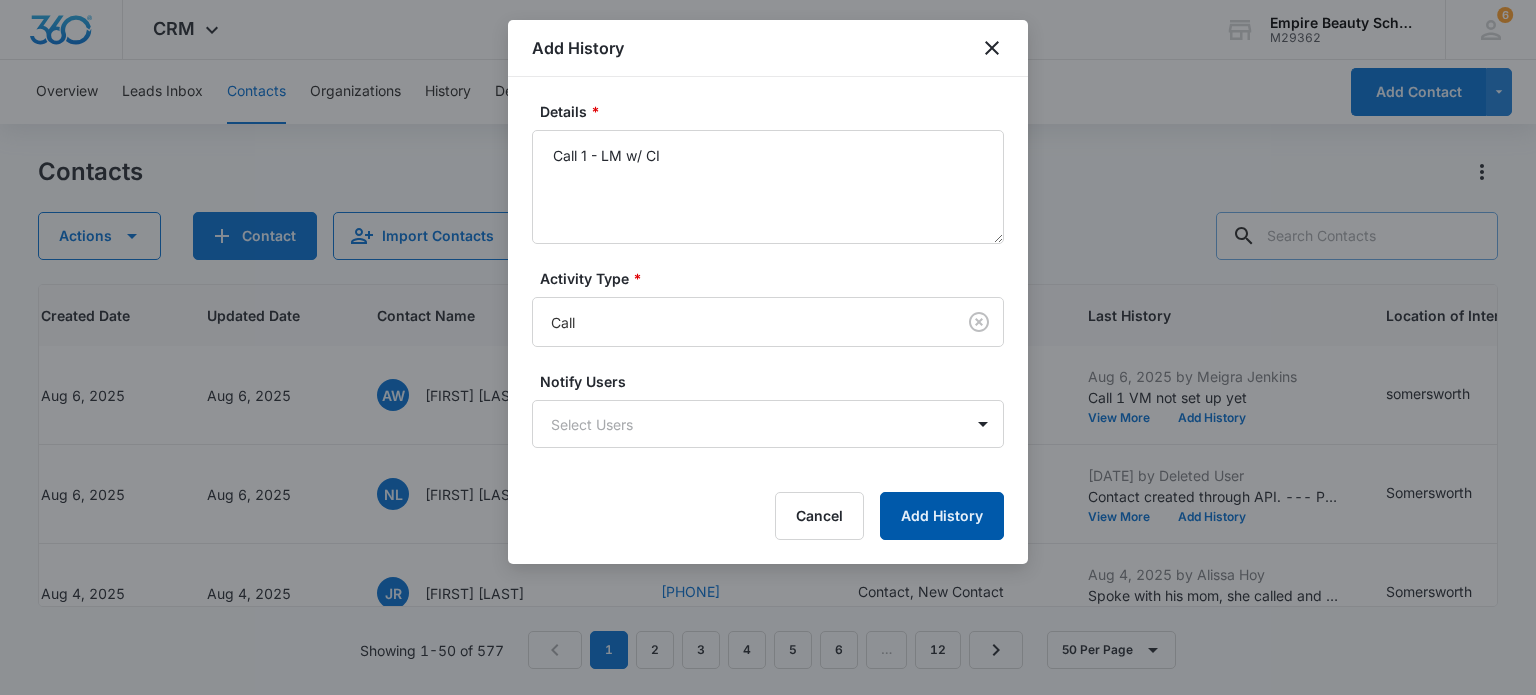 click on "Add History" at bounding box center (942, 516) 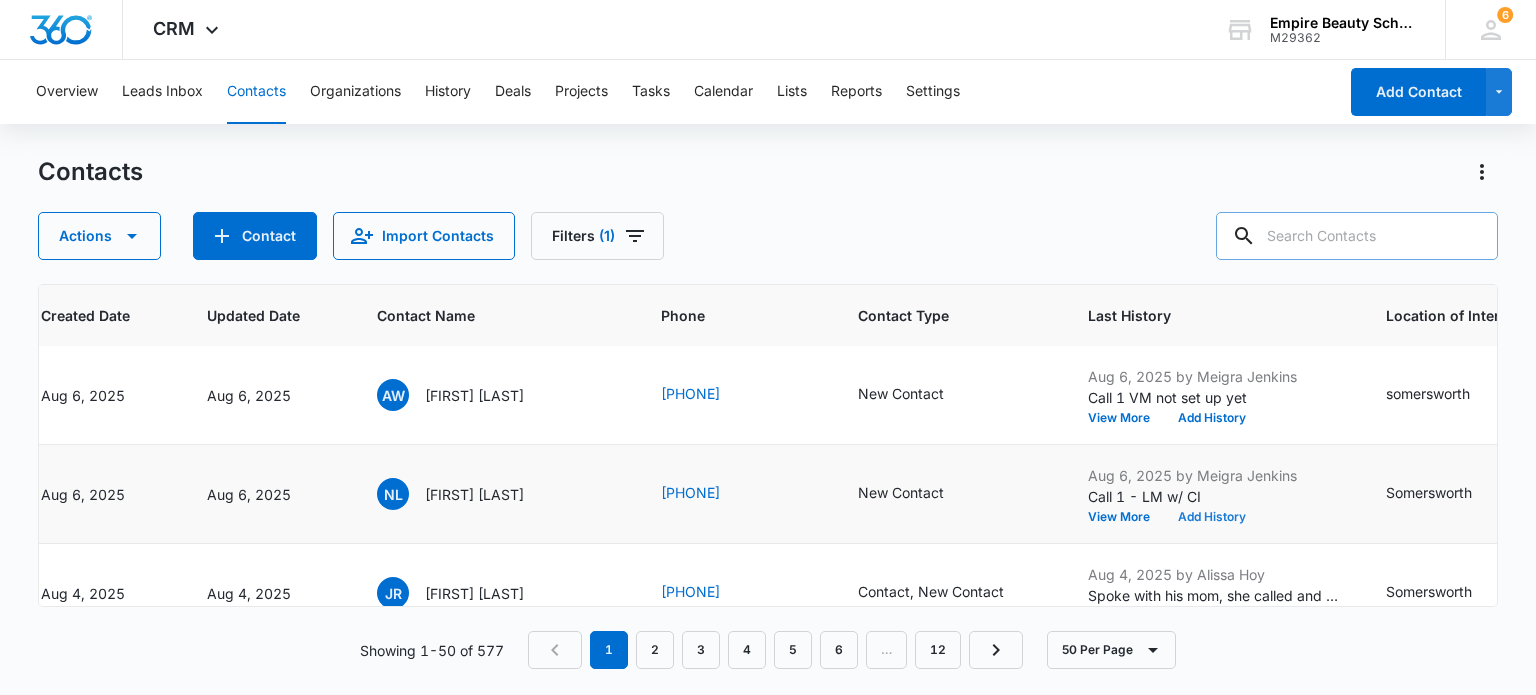 click on "Add History" at bounding box center (1212, 517) 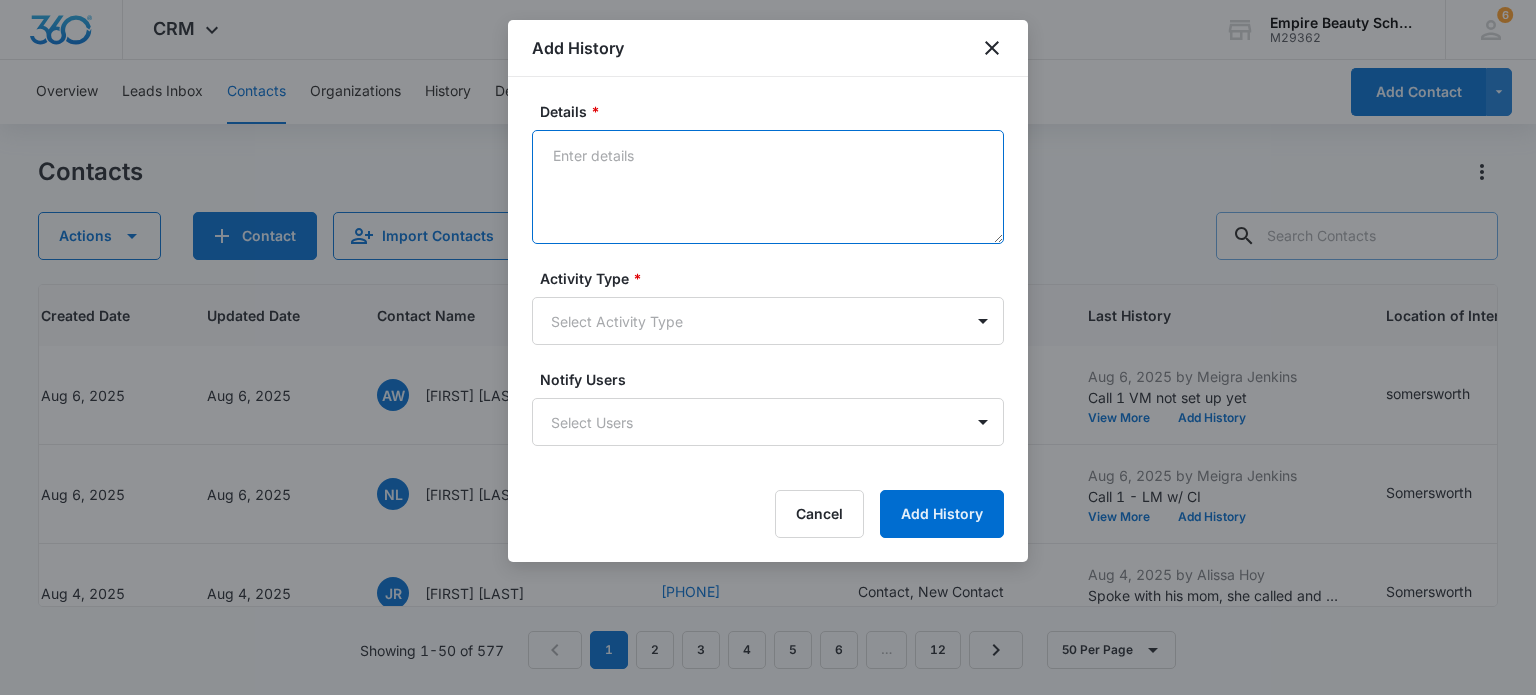 click on "Details *" at bounding box center (768, 187) 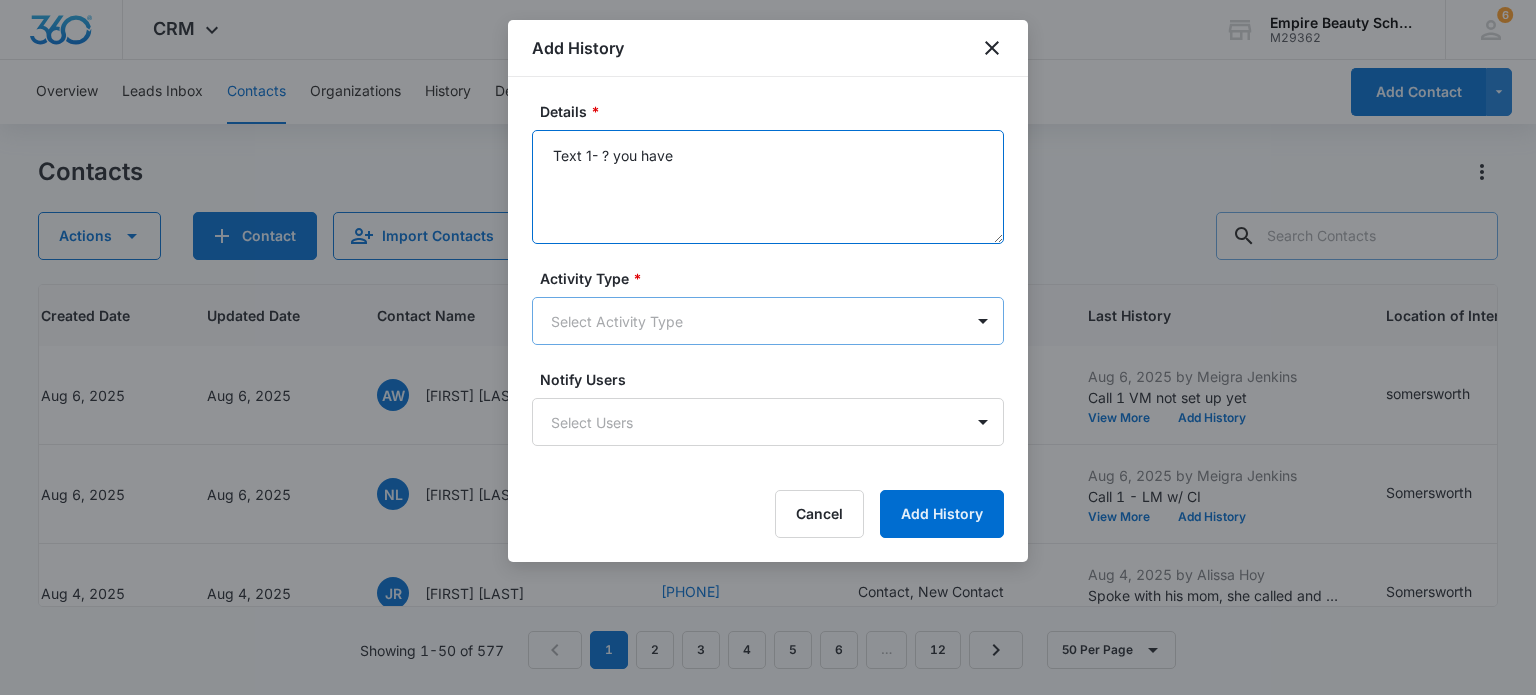 type on "Text 1- ? you have" 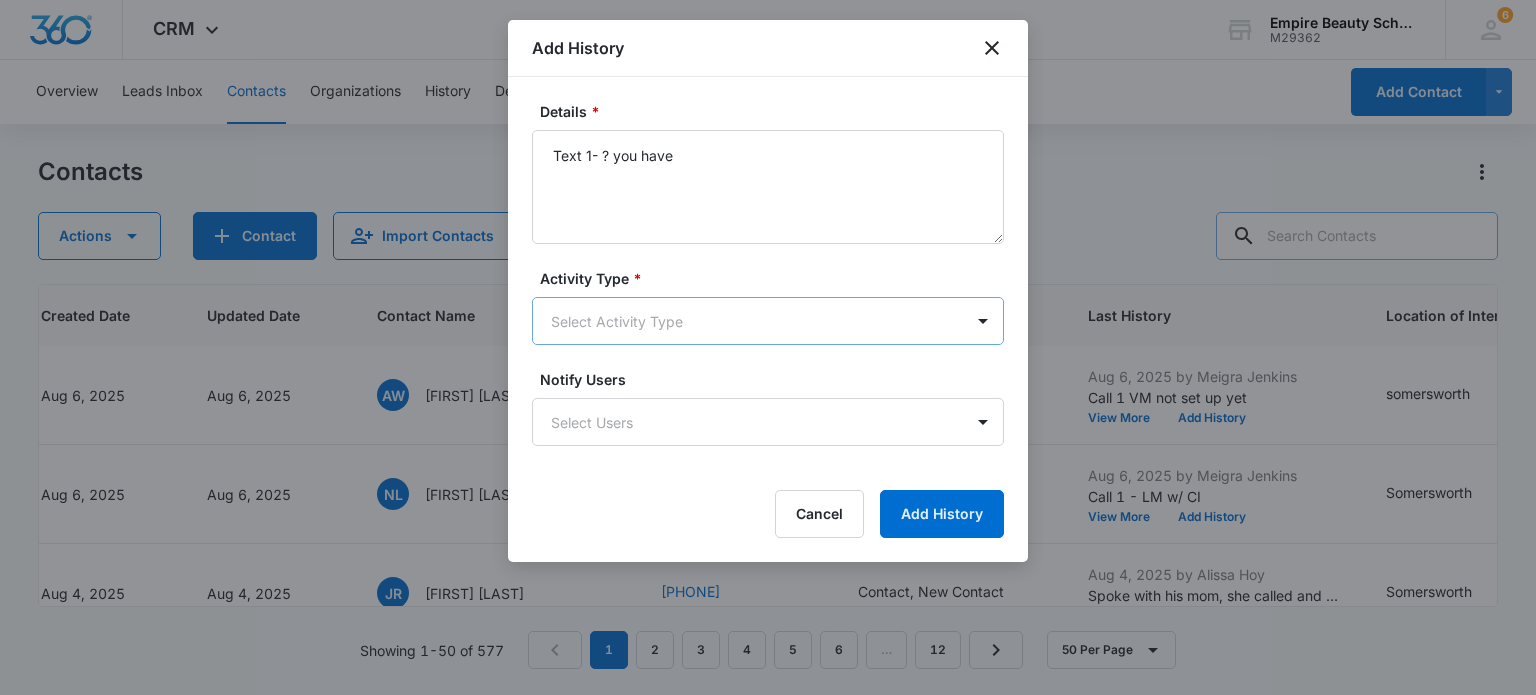 click on "CRM Apps Forms CRM Email Shop Payments POS Files Brand Settings Empire Beauty Schools M29362 Your Accounts View All 6 MJ Meigra Jenkins mjenkins@empirebeautyschools.com My Profile 6 Notifications Support Logout Terms & Conditions   •   Privacy Policy Overview Leads Inbox Contacts Organizations History Deals Projects Tasks Calendar Lists Reports Settings Add Contact Contacts Actions Contact Import Contacts Filters (1) ID Created Date Updated Date Contact Name Phone Contact Type Last History Location of Interest (for FB ad integration) Program of Interest Location Of Interest Program Email 16579 Aug 6, 2025 Aug 6, 2025 NF Nicole Farrington (603) 726-1890 New Contact Aug 6, 2025 by Meigra Jenkins Call 1- LM w/ CI View More Add History Somersworth Makeup,Lash Extensions,Esthetics --- --- nicolemfarrington@gmail.com 16578 Aug 6, 2025 Aug 6, 2025 AW Austin White (603) 923-5910 New Contact Aug 6, 2025 by Meigra Jenkins Call 1 VM not set up yet View More Add History somersworth Makeup --- --- 16576 Aug 6, 2025 NL" at bounding box center [768, 347] 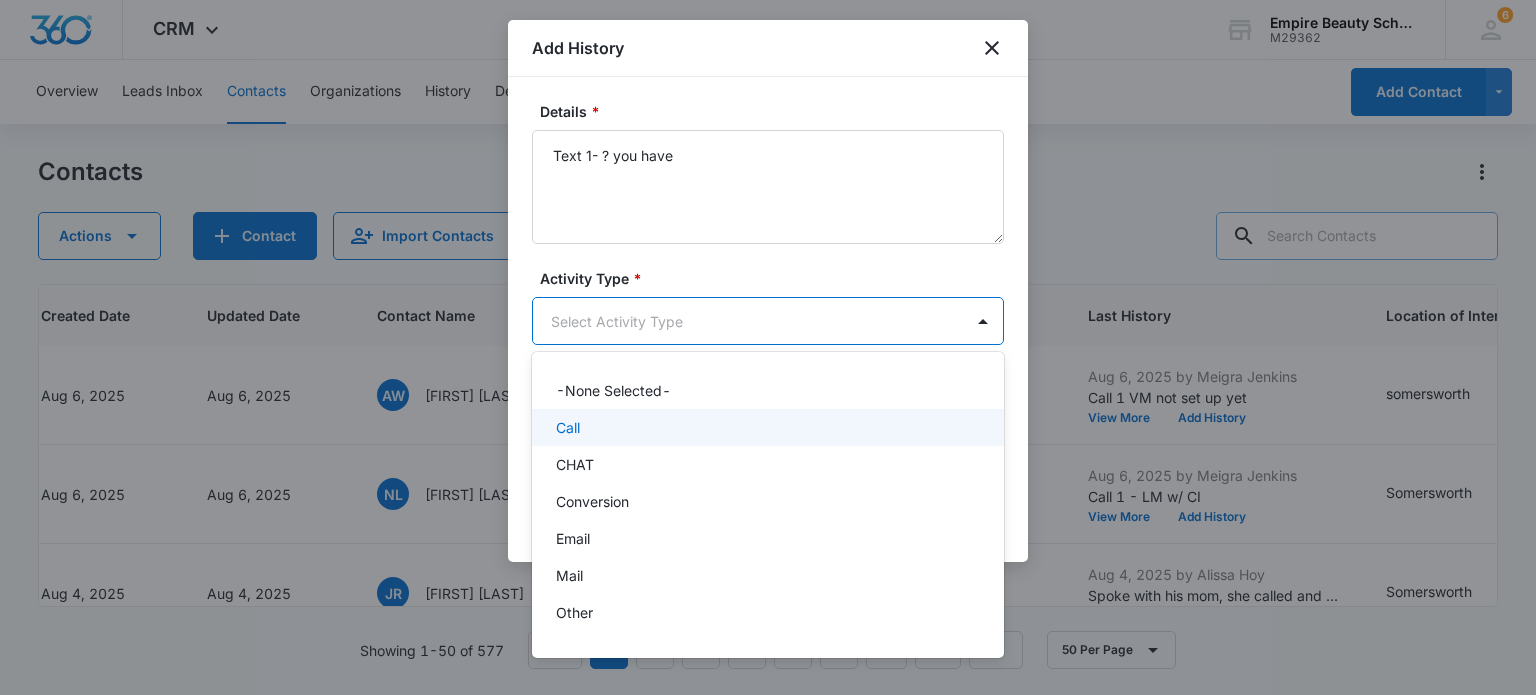 scroll, scrollTop: 104, scrollLeft: 0, axis: vertical 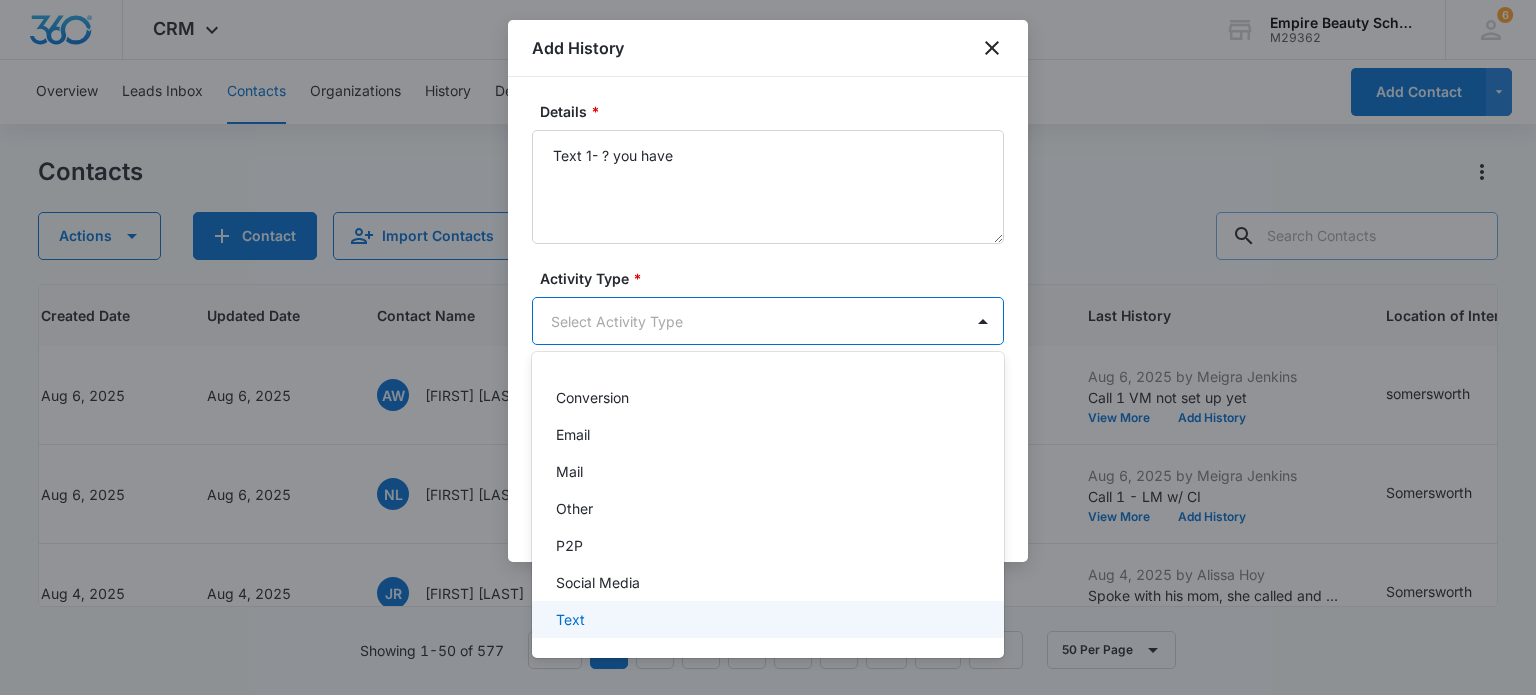 click on "Text" at bounding box center (766, 619) 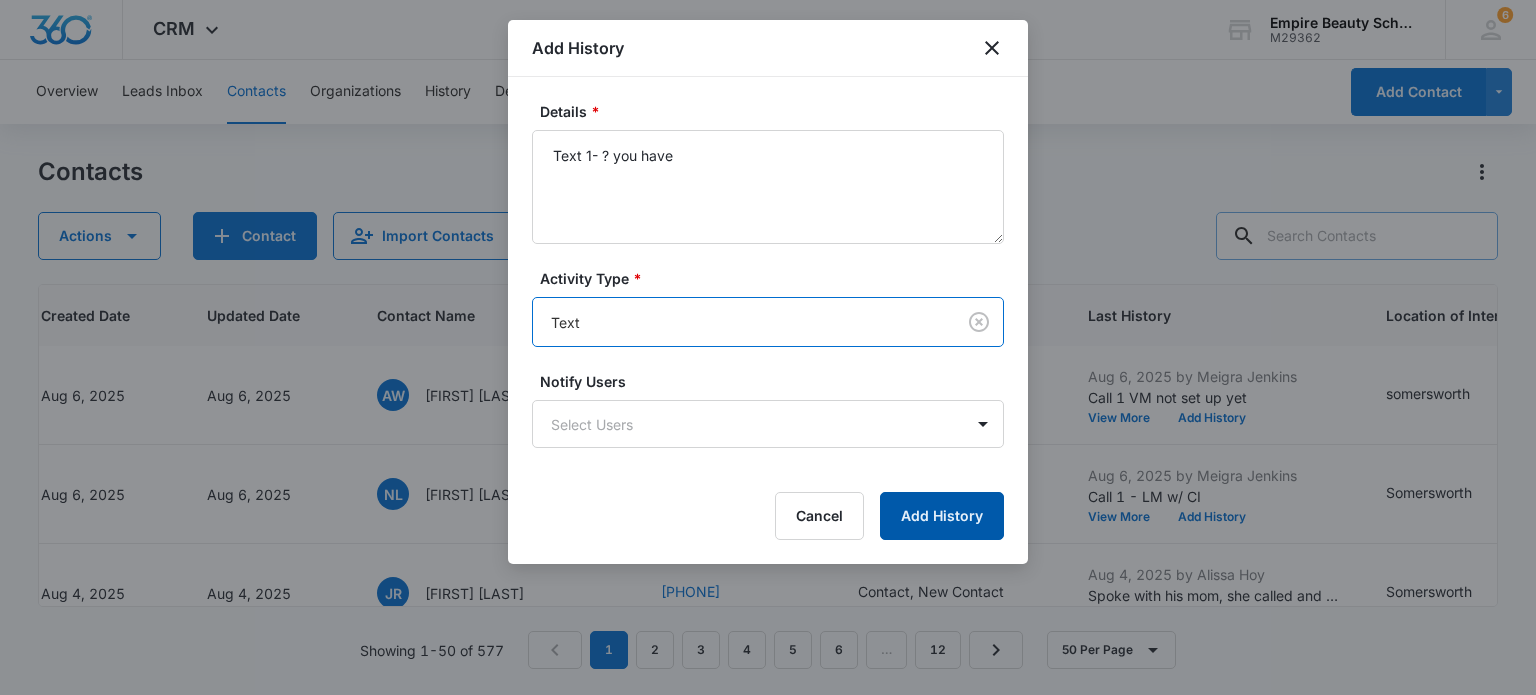 click on "Add History" at bounding box center (942, 516) 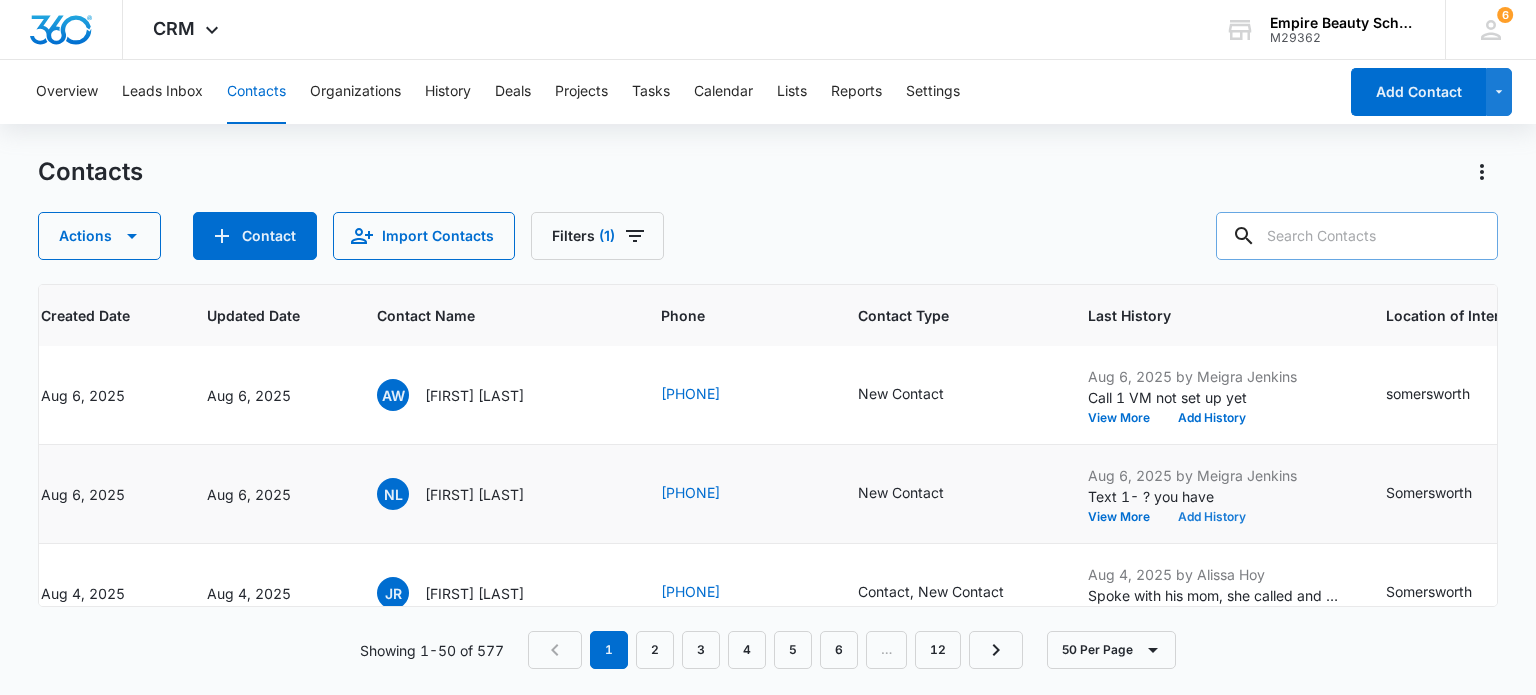 click on "Add History" at bounding box center (1212, 517) 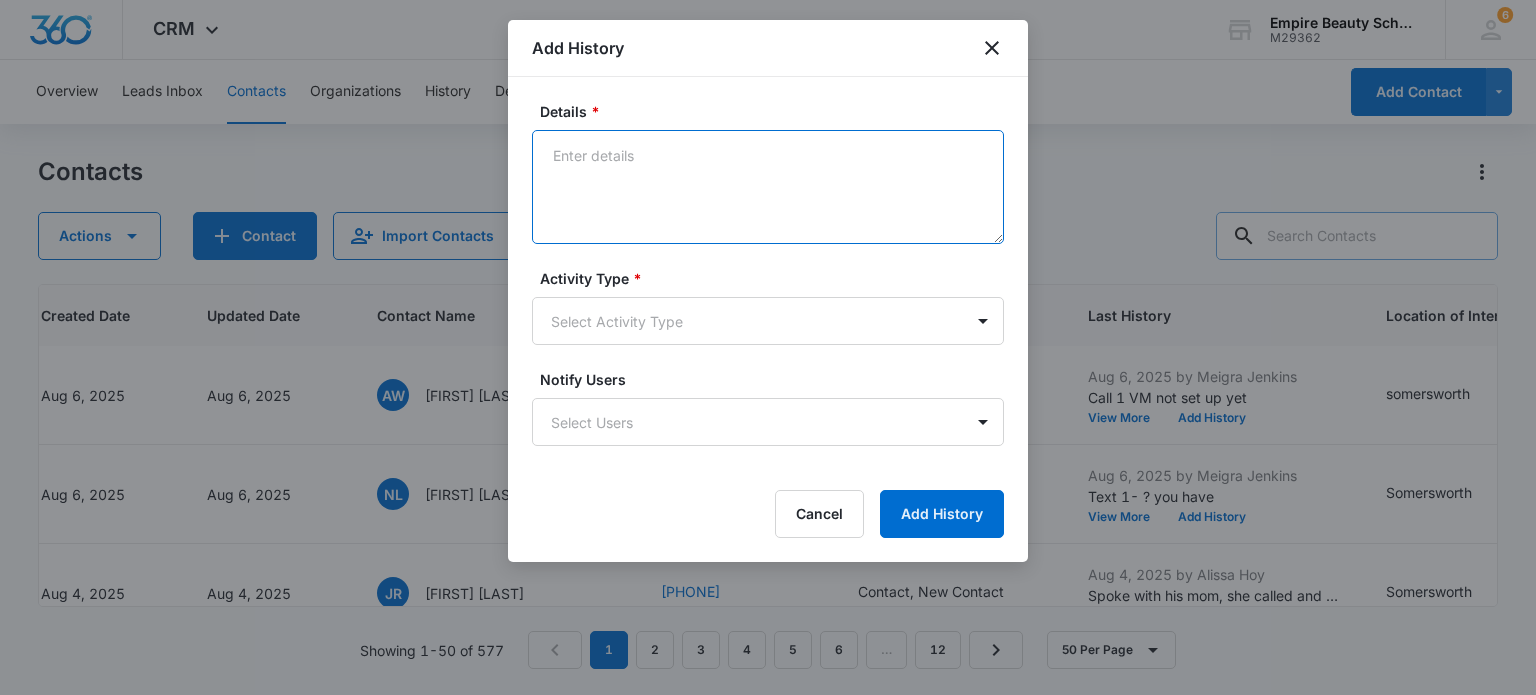 click on "Details *" at bounding box center [768, 187] 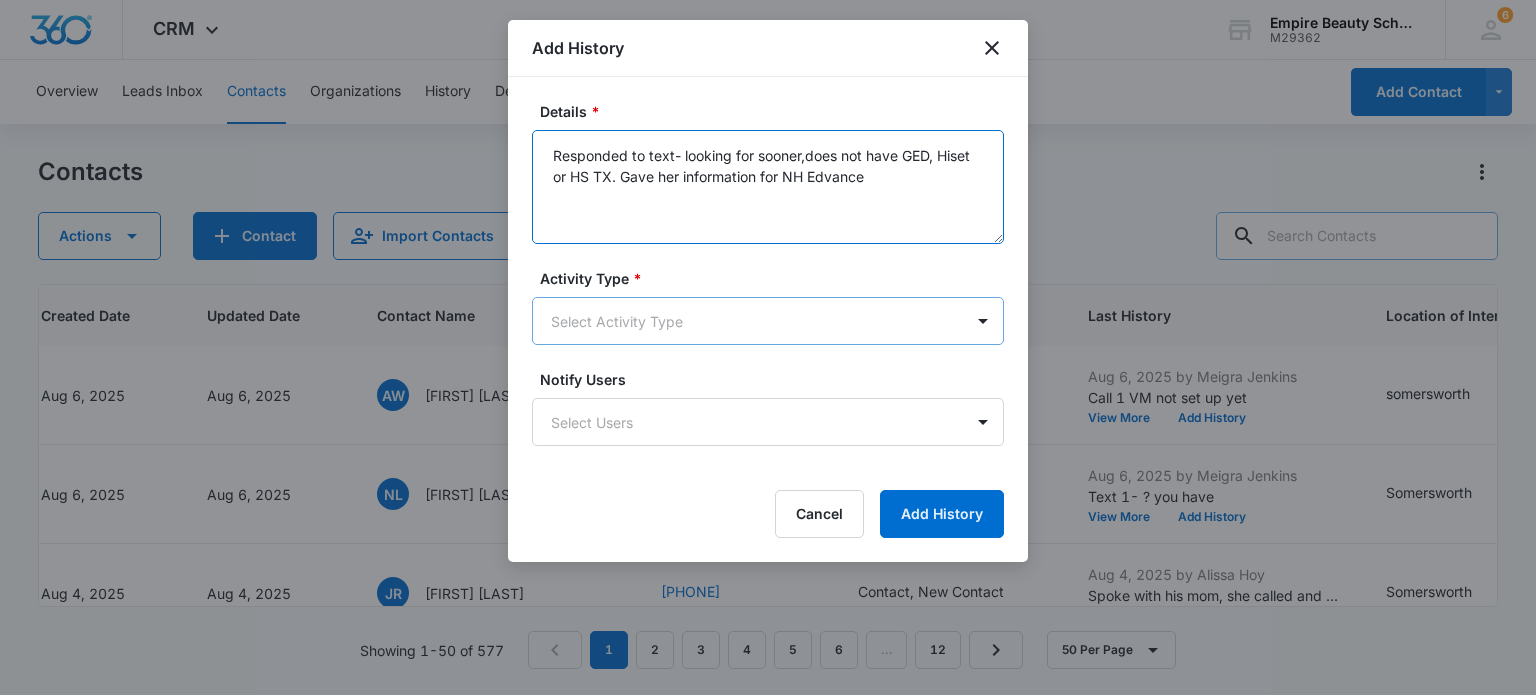 type on "Responded to text- looking for sooner,does not have GED, Hiset or HS TX. Gave her information for NH Edvance" 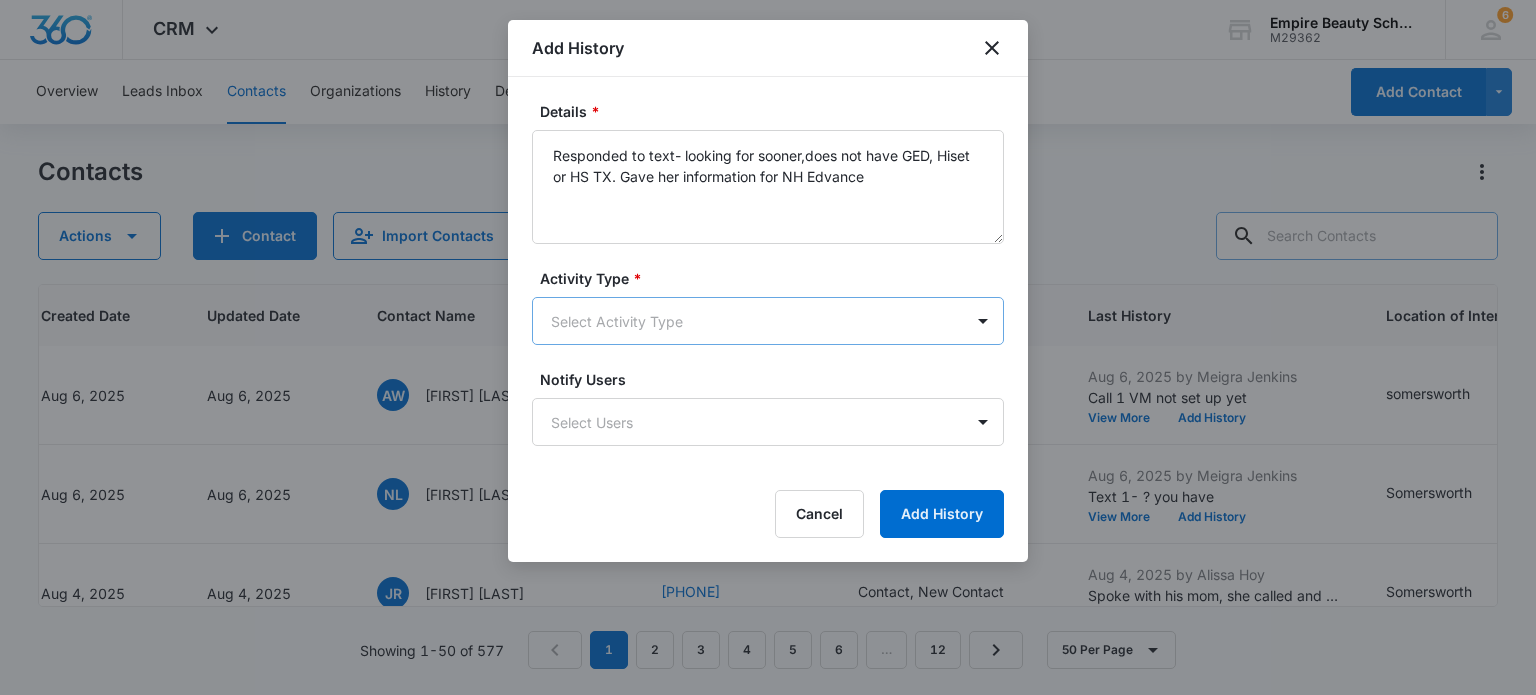 click on "CRM Apps Forms CRM Email Shop Payments POS Files Brand Settings Empire Beauty Schools M29362 Your Accounts View All 6 MJ Meigra Jenkins mjenkins@empirebeautyschools.com My Profile 6 Notifications Support Logout Terms & Conditions   •   Privacy Policy Overview Leads Inbox Contacts Organizations History Deals Projects Tasks Calendar Lists Reports Settings Add Contact Contacts Actions Contact Import Contacts Filters (1) ID Created Date Updated Date Contact Name Phone Contact Type Last History Location of Interest (for FB ad integration) Program of Interest Location Of Interest Program Email 16579 Aug 6, 2025 Aug 6, 2025 NF Nicole Farrington (603) 726-1890 New Contact Aug 6, 2025 by Meigra Jenkins Call 1- LM w/ CI View More Add History Somersworth Makeup,Lash Extensions,Esthetics --- --- nicolemfarrington@gmail.com 16578 Aug 6, 2025 Aug 6, 2025 AW Austin White (603) 923-5910 New Contact Aug 6, 2025 by Meigra Jenkins Call 1 VM not set up yet View More Add History somersworth Makeup --- --- 16576 Aug 6, 2025 NL" at bounding box center (768, 347) 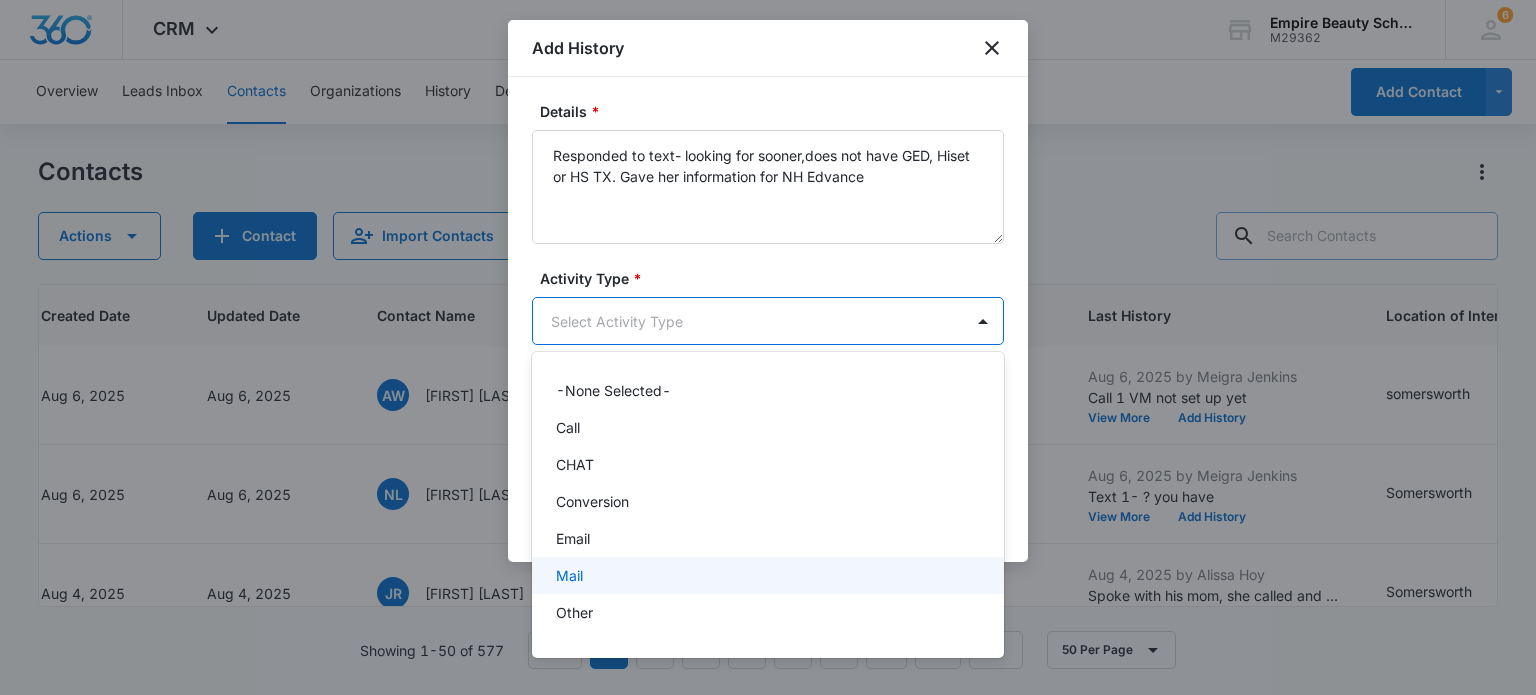 scroll, scrollTop: 104, scrollLeft: 0, axis: vertical 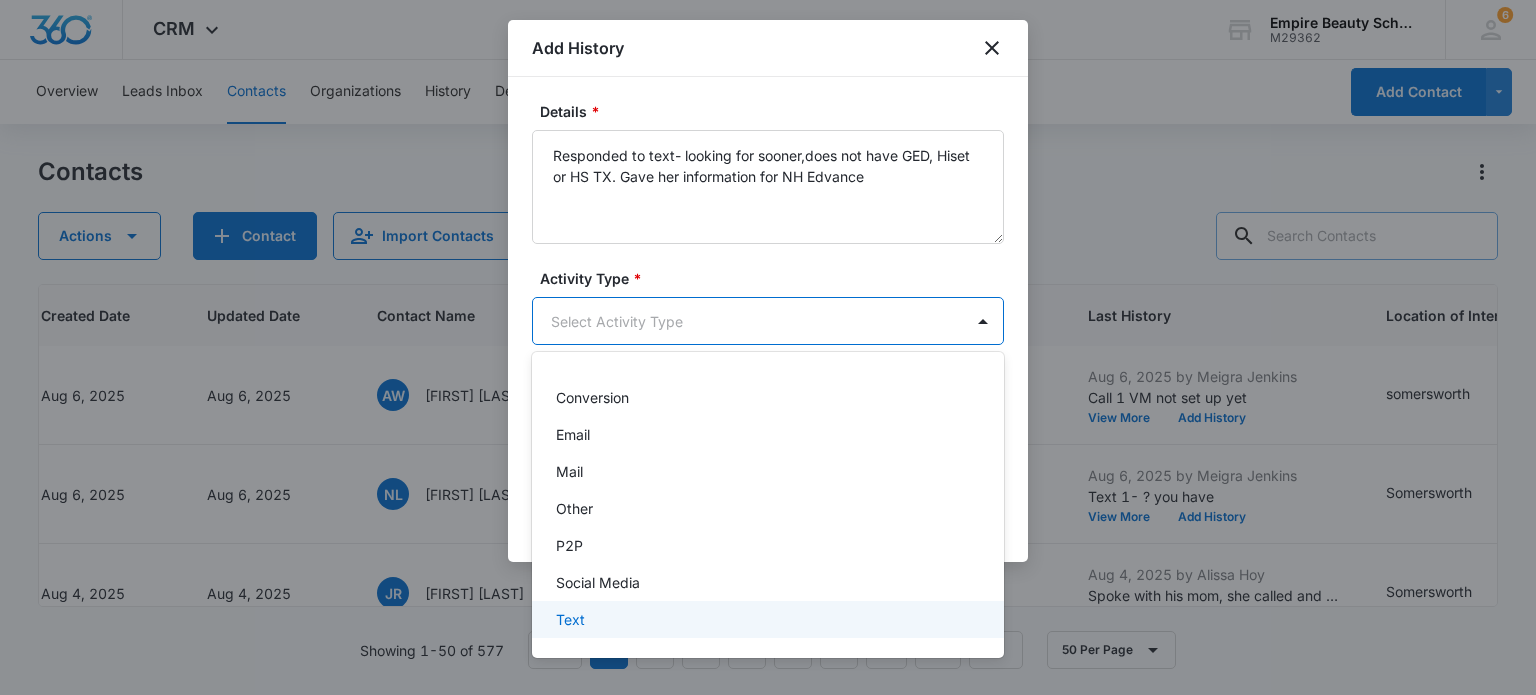 click on "Text" at bounding box center [570, 619] 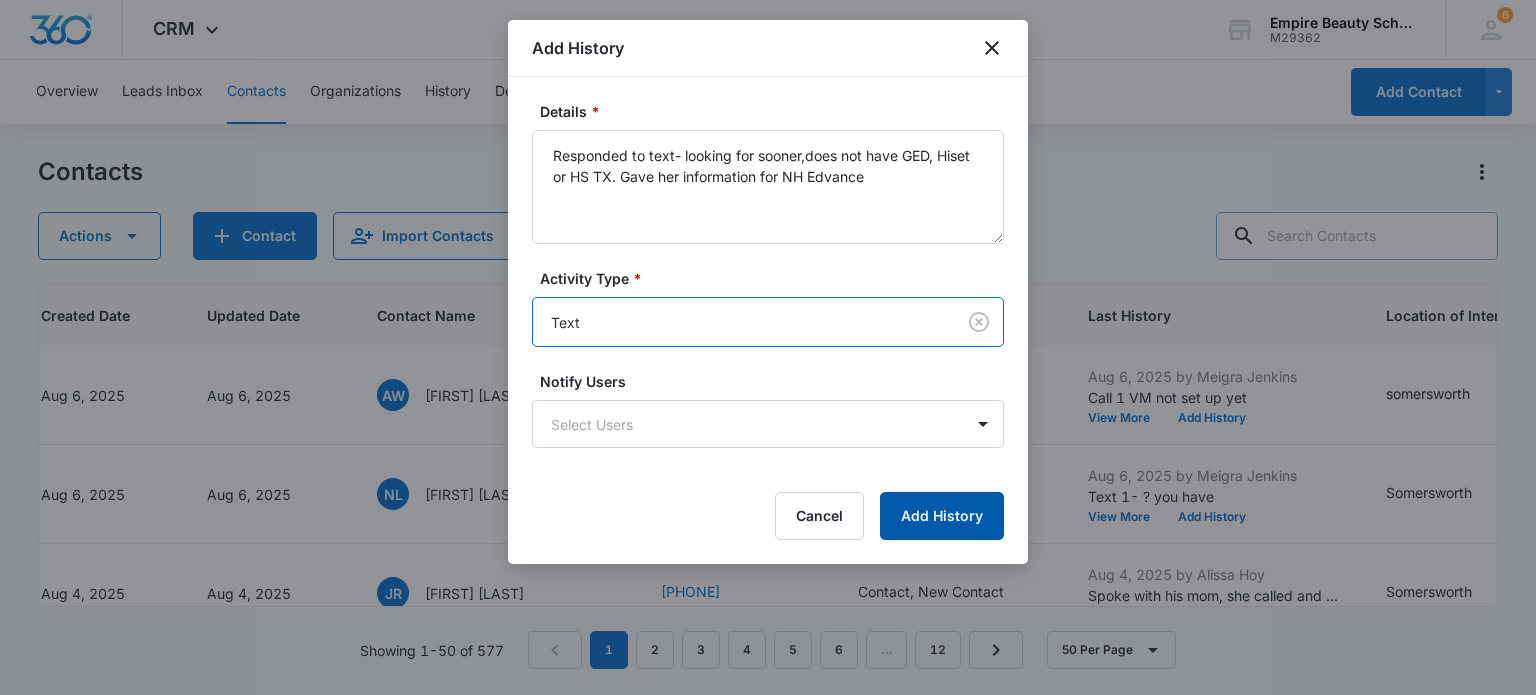 click on "Add History" at bounding box center (942, 516) 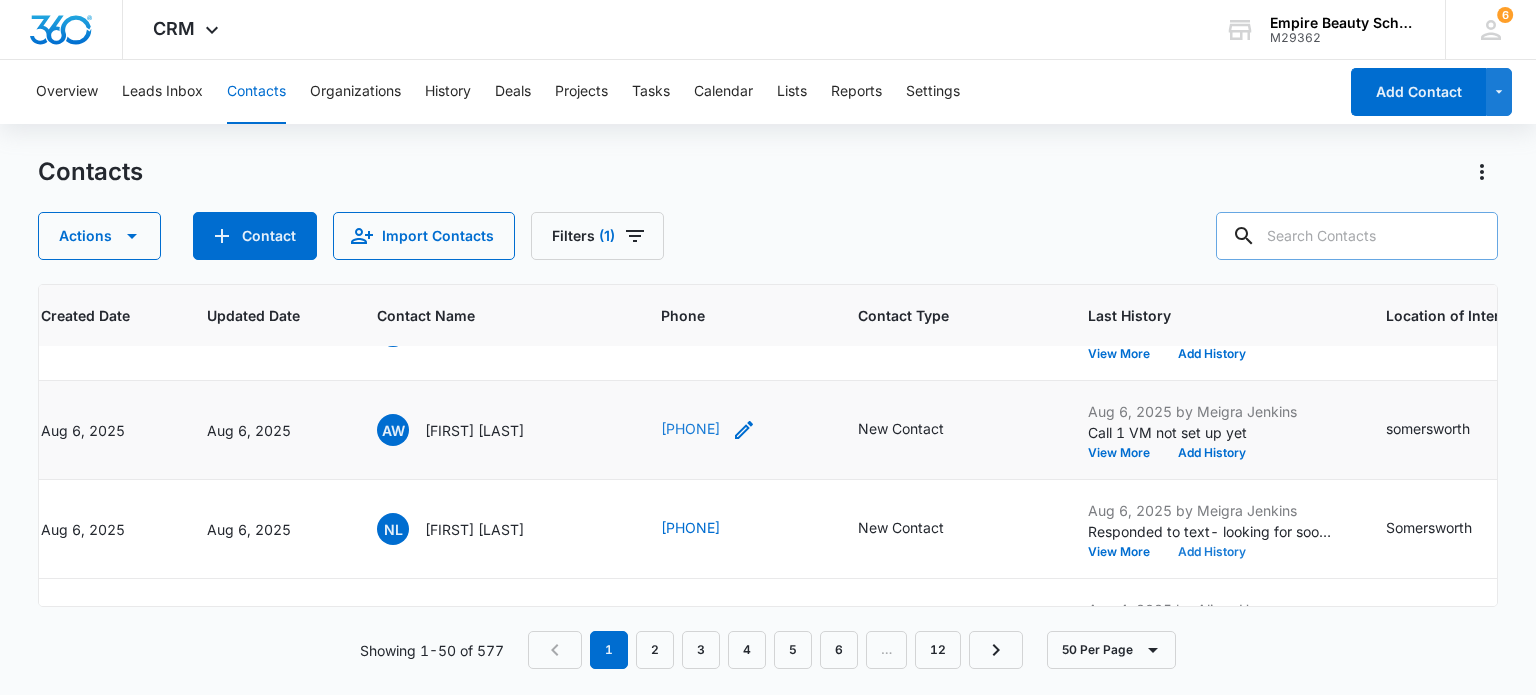 scroll, scrollTop: 100, scrollLeft: 192, axis: both 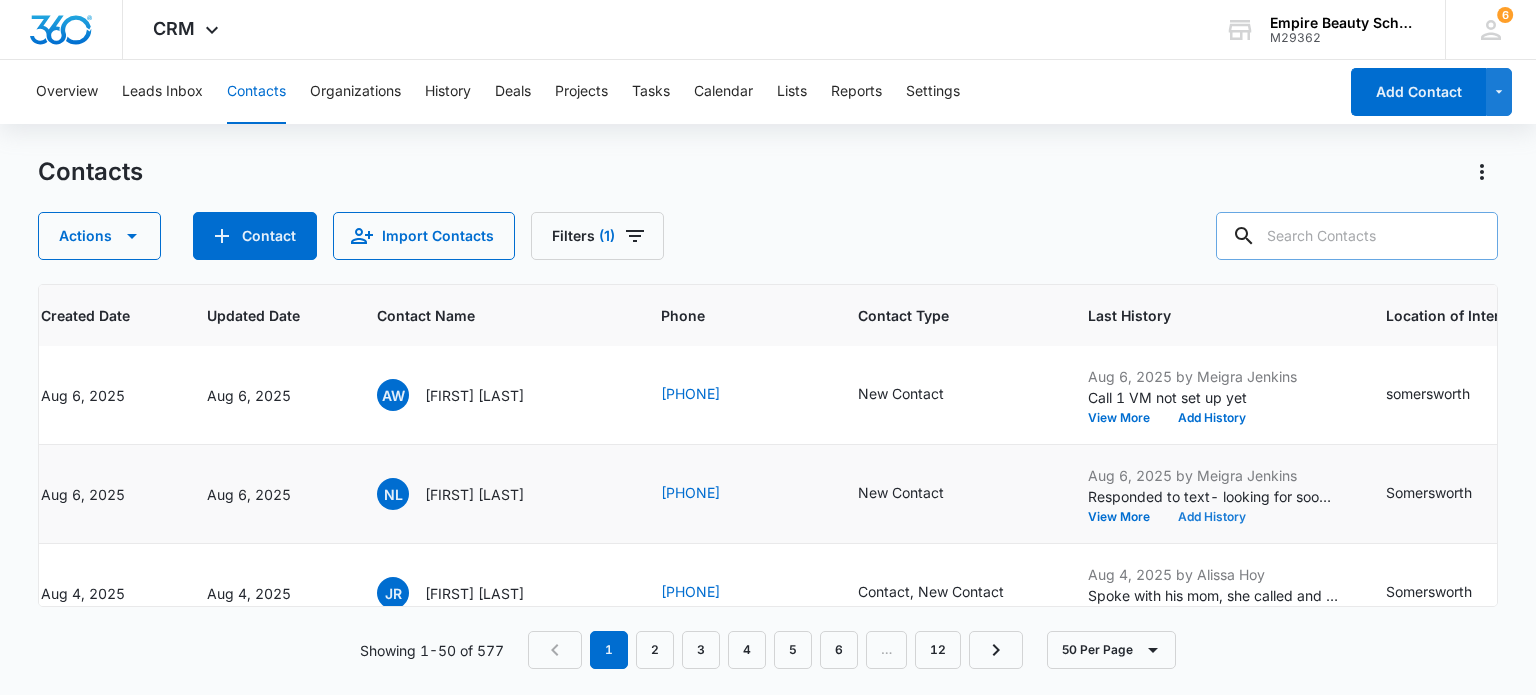 click on "Add History" at bounding box center [1212, 517] 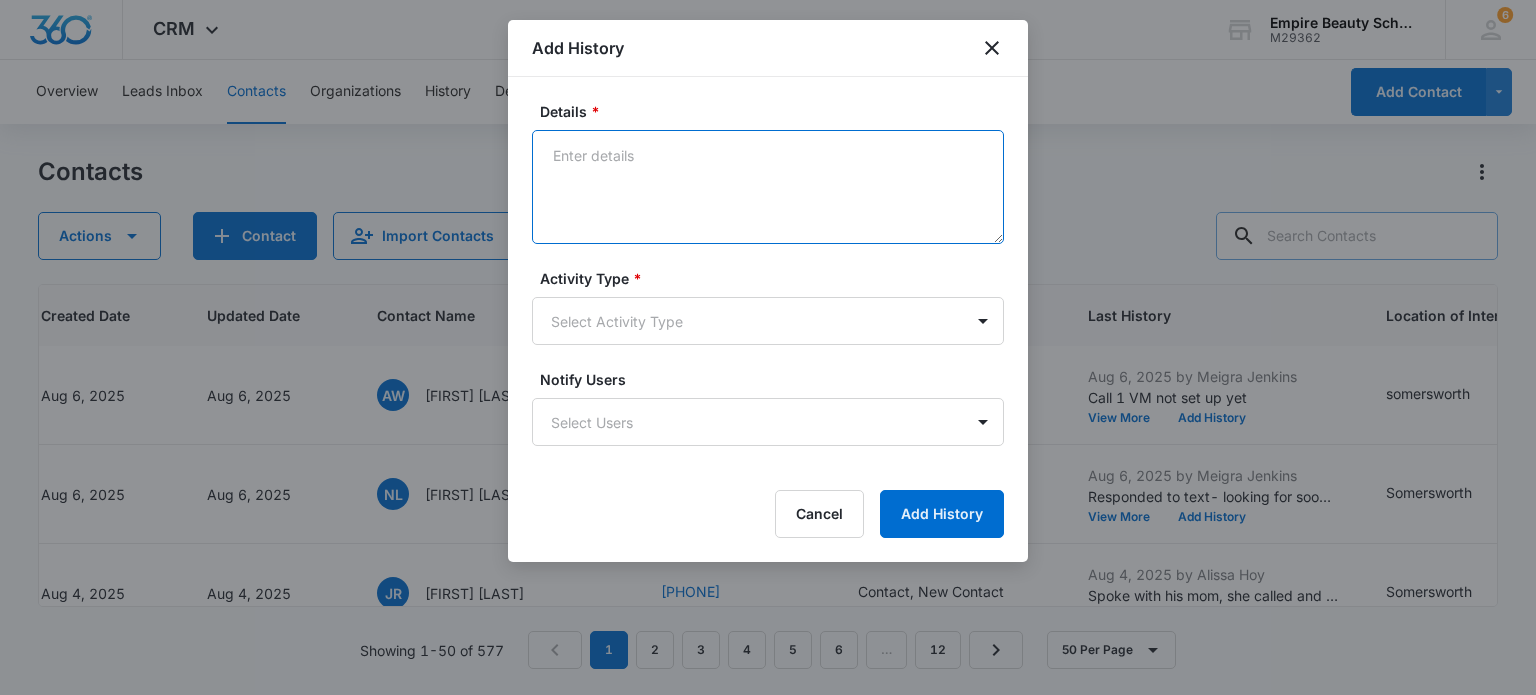 click on "Details *" at bounding box center (768, 187) 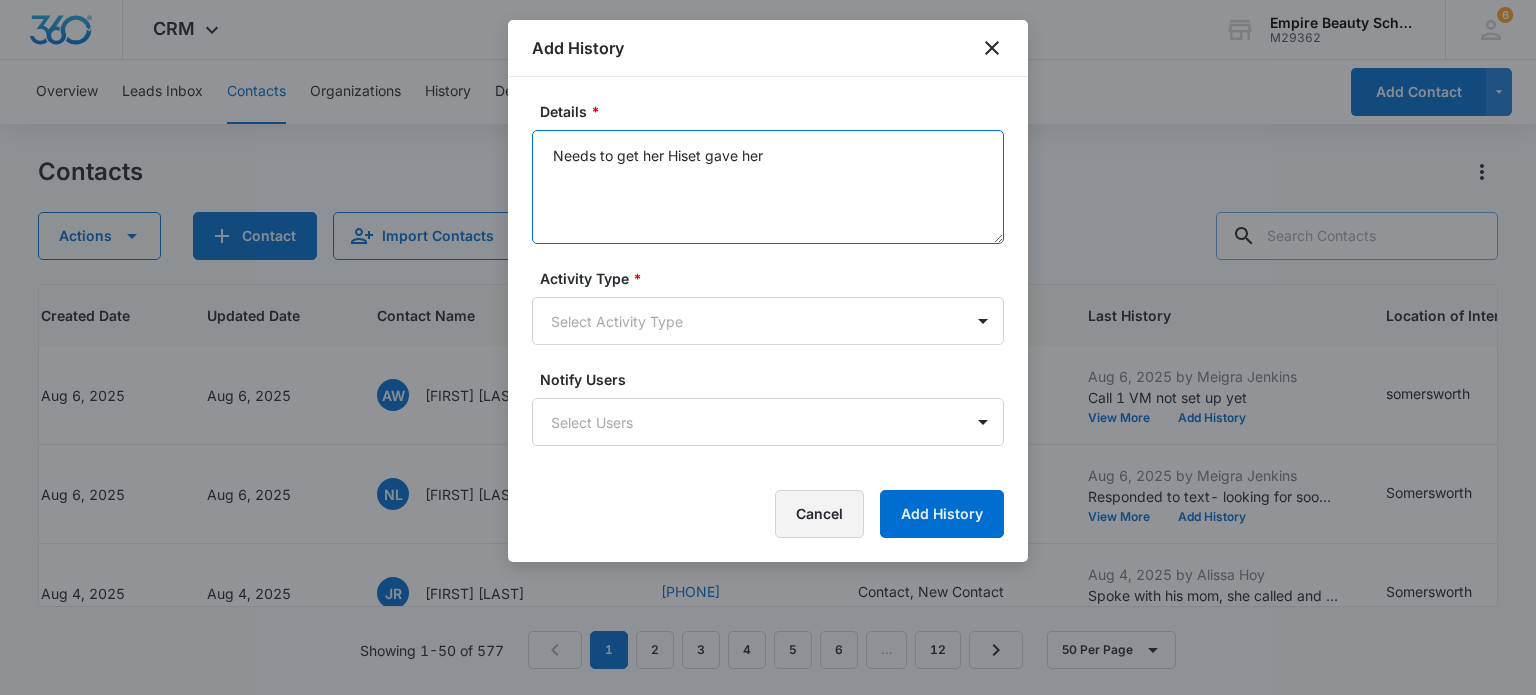 type on "Needs to get her Hiset gave her" 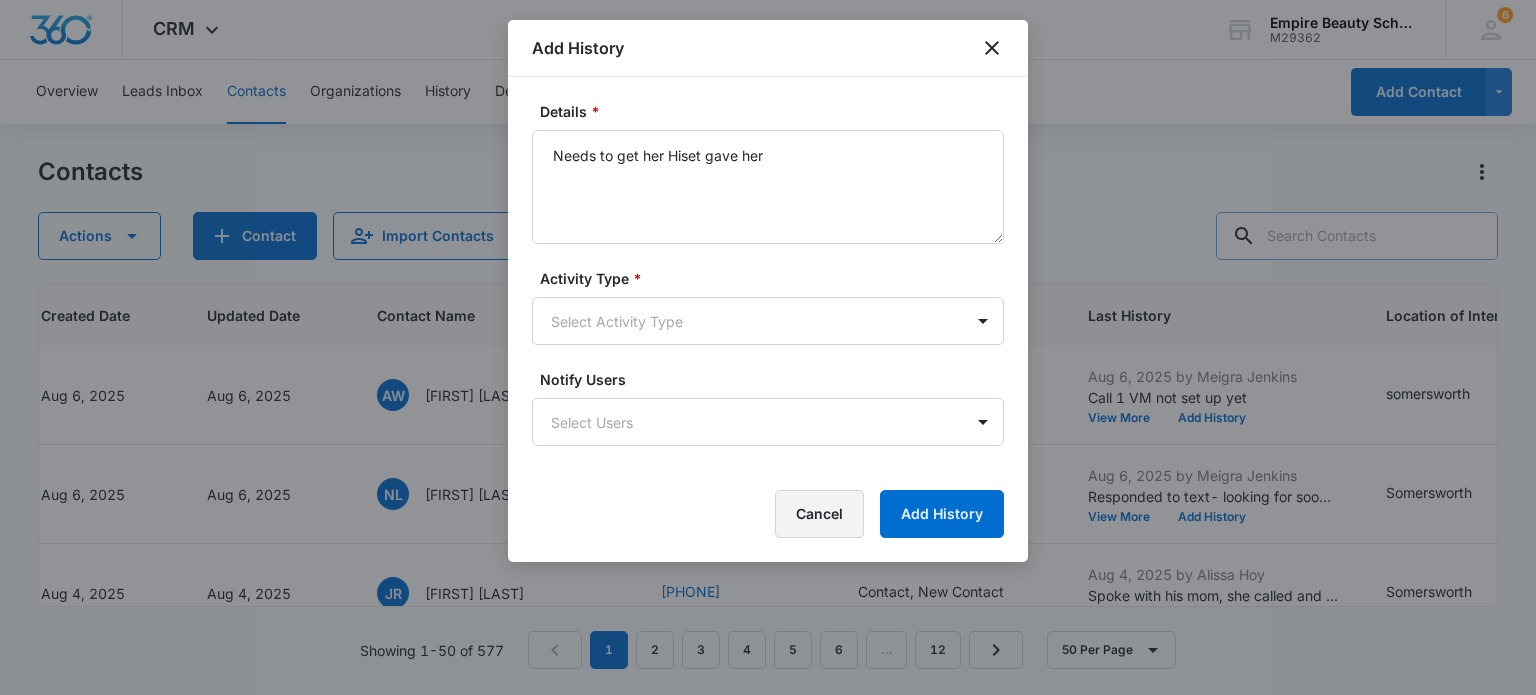click on "Cancel" at bounding box center [819, 514] 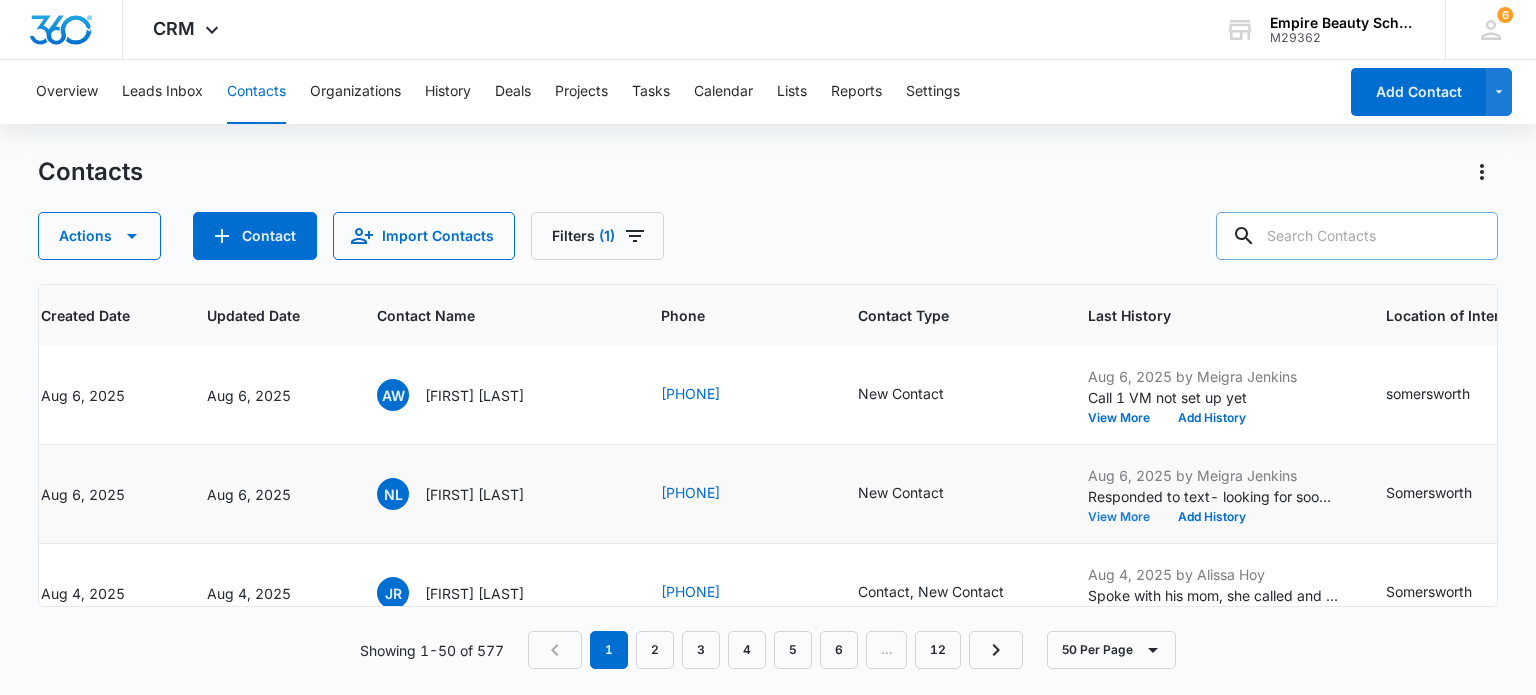 click on "View More" at bounding box center [1126, 517] 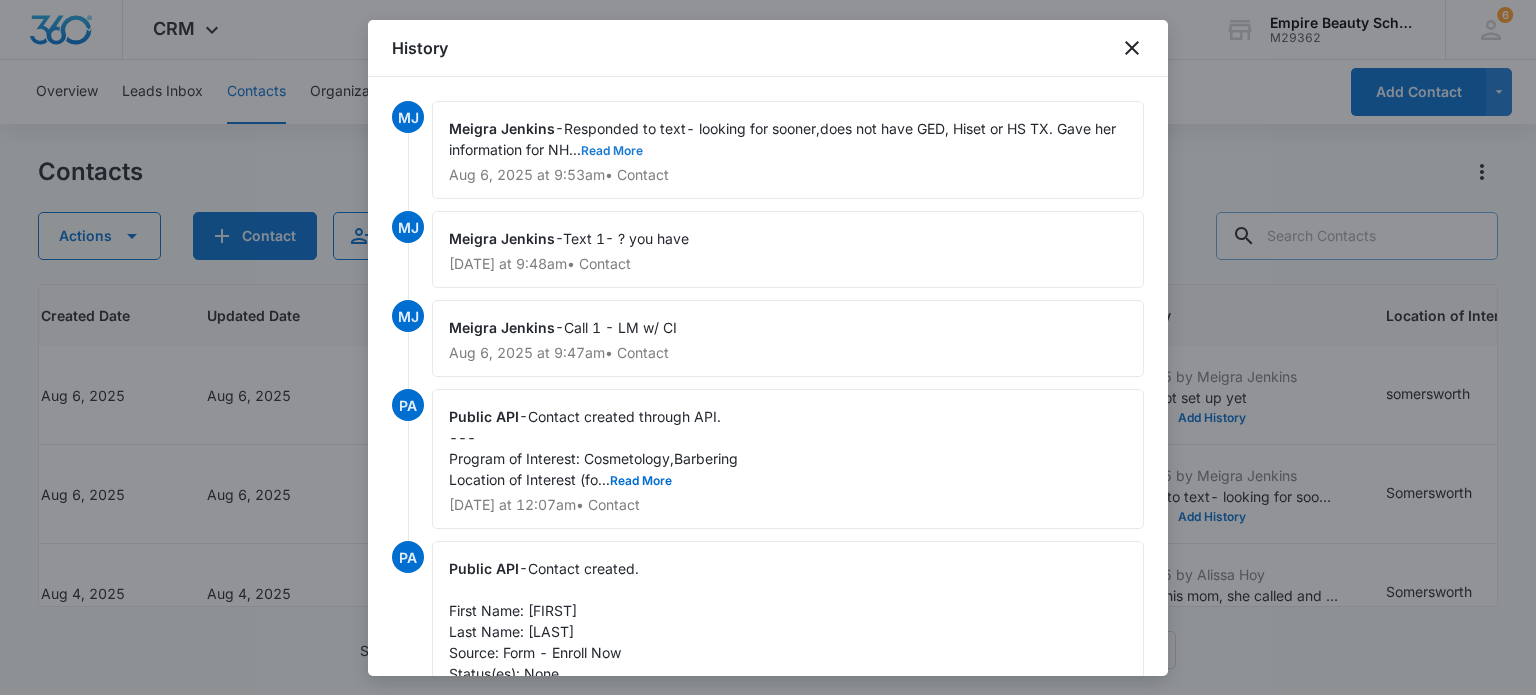 click on "Read More" at bounding box center [612, 151] 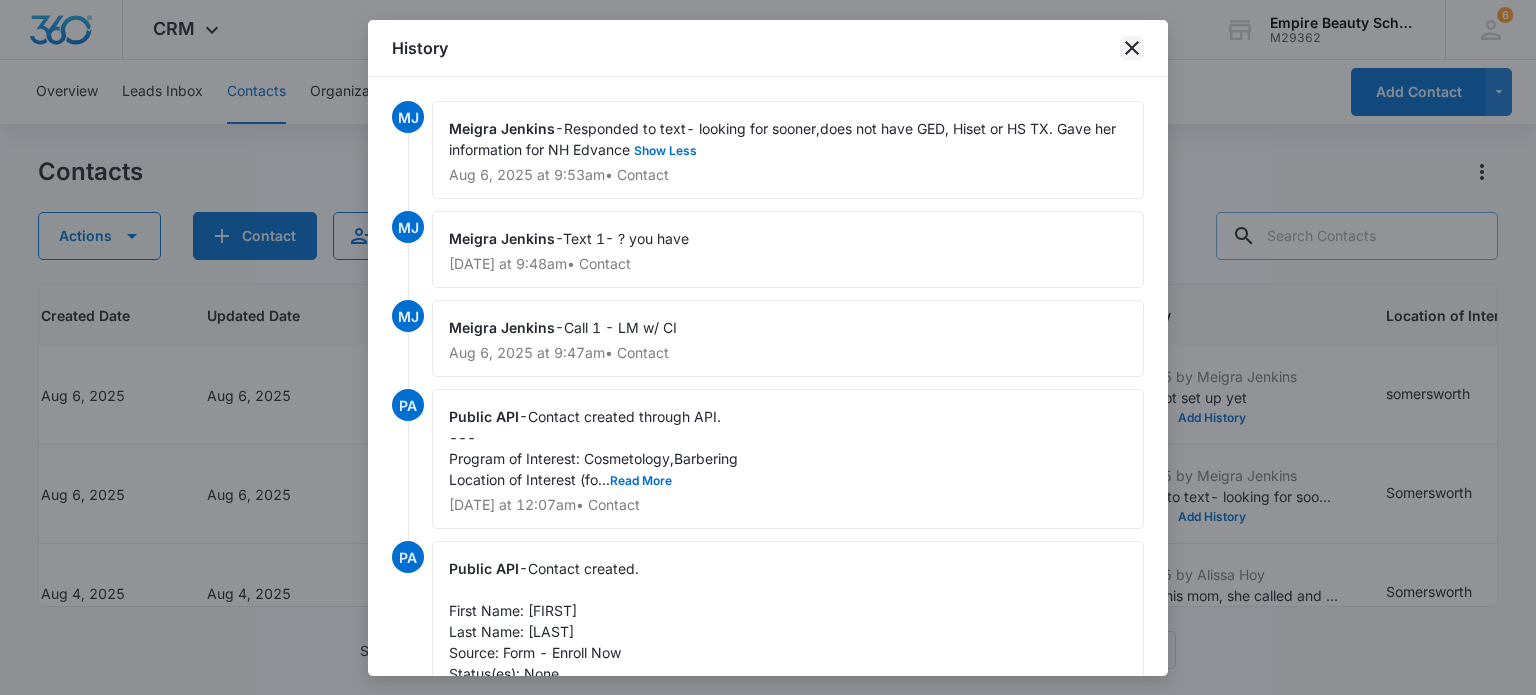 click 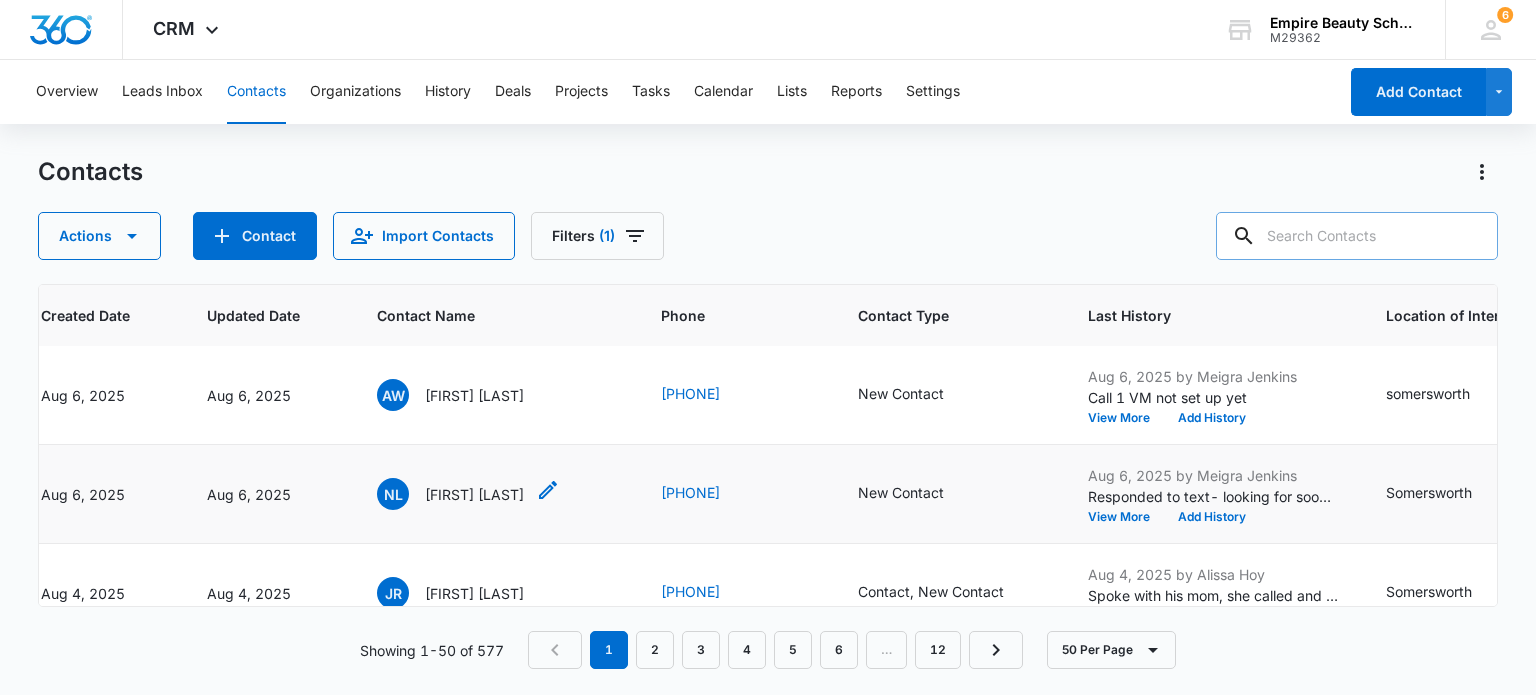 click on "NL" at bounding box center (393, 494) 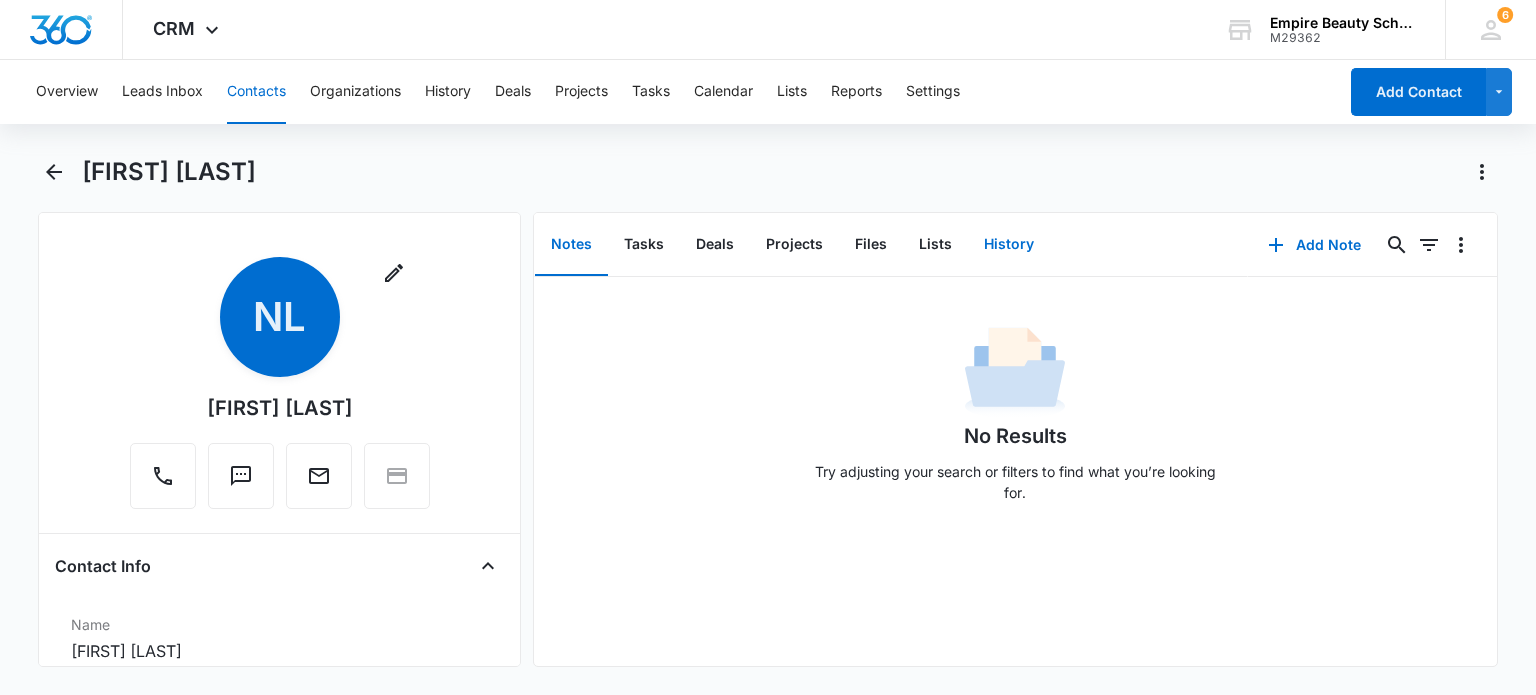 click on "History" at bounding box center (1009, 245) 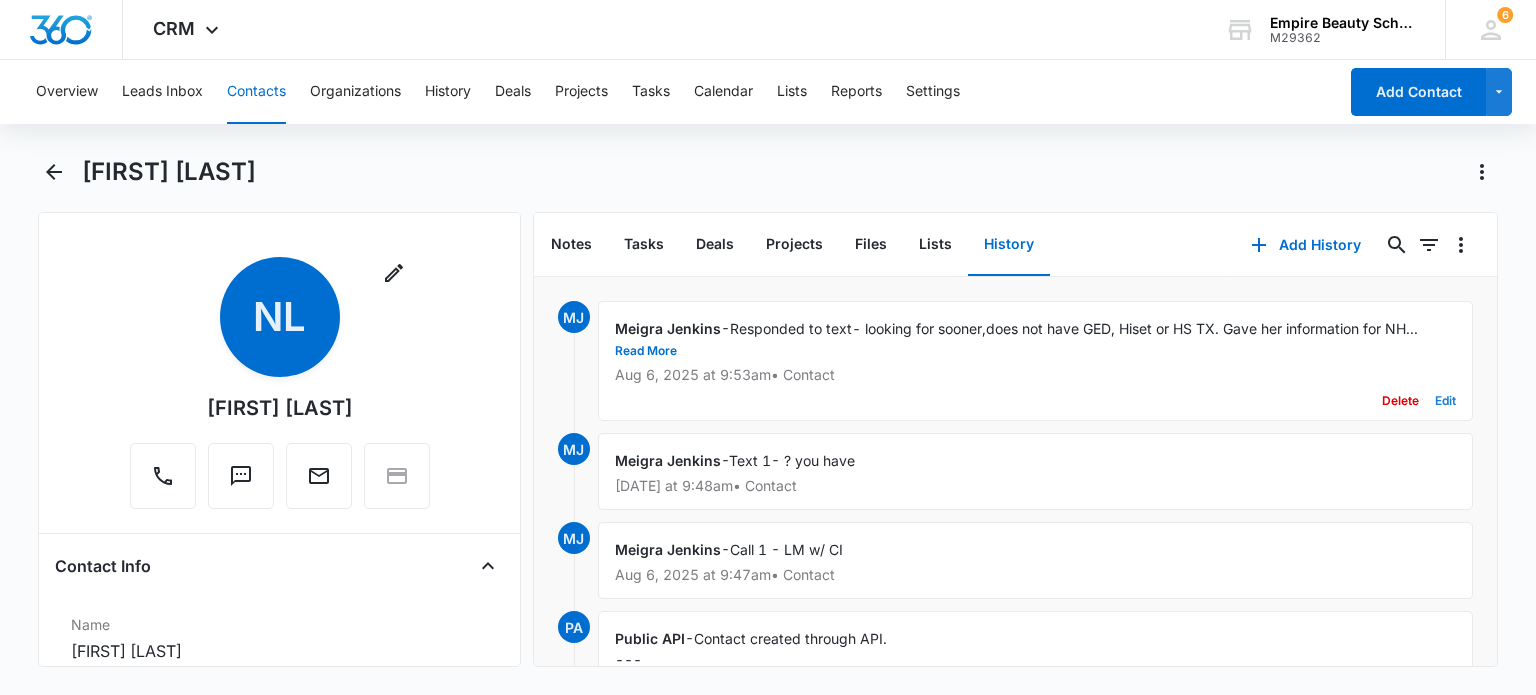 click on "Edit" at bounding box center [1445, 401] 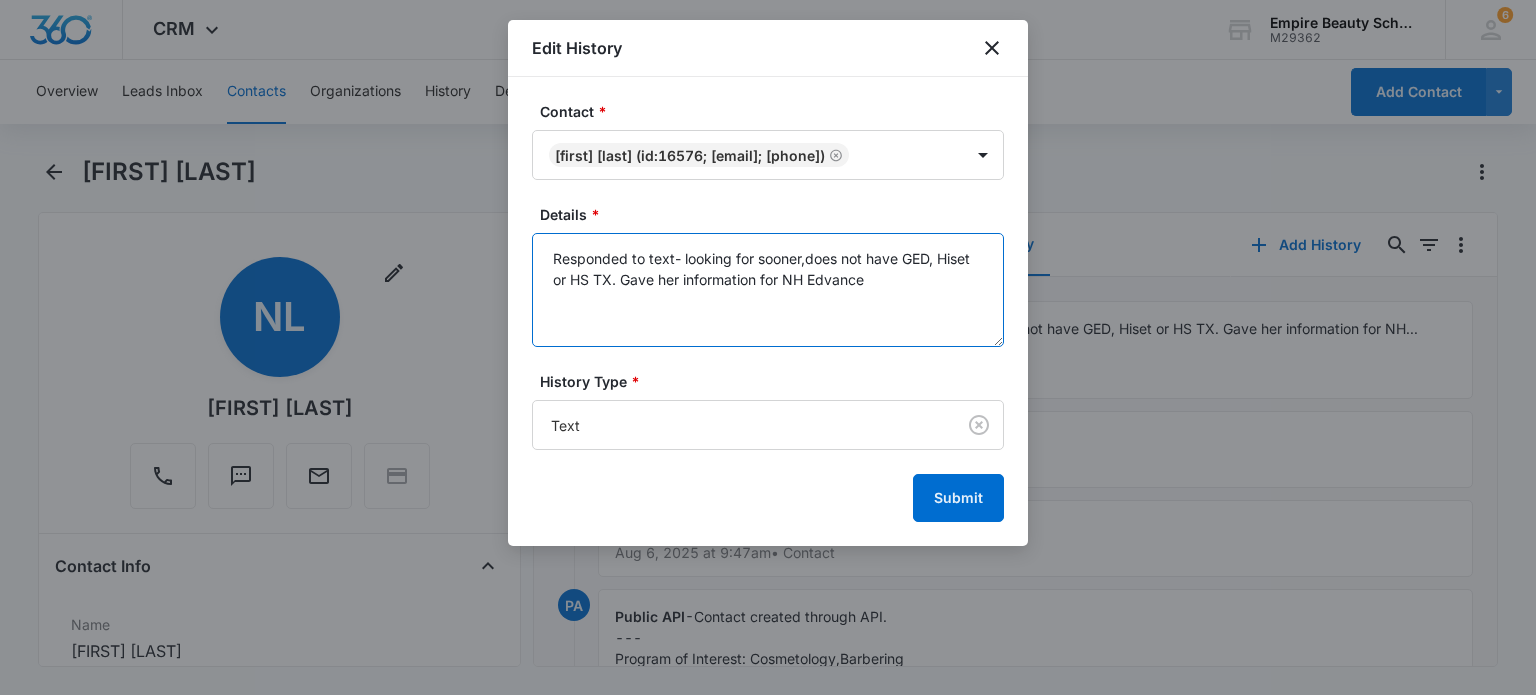 drag, startPoint x: 804, startPoint y: 307, endPoint x: 786, endPoint y: 307, distance: 18 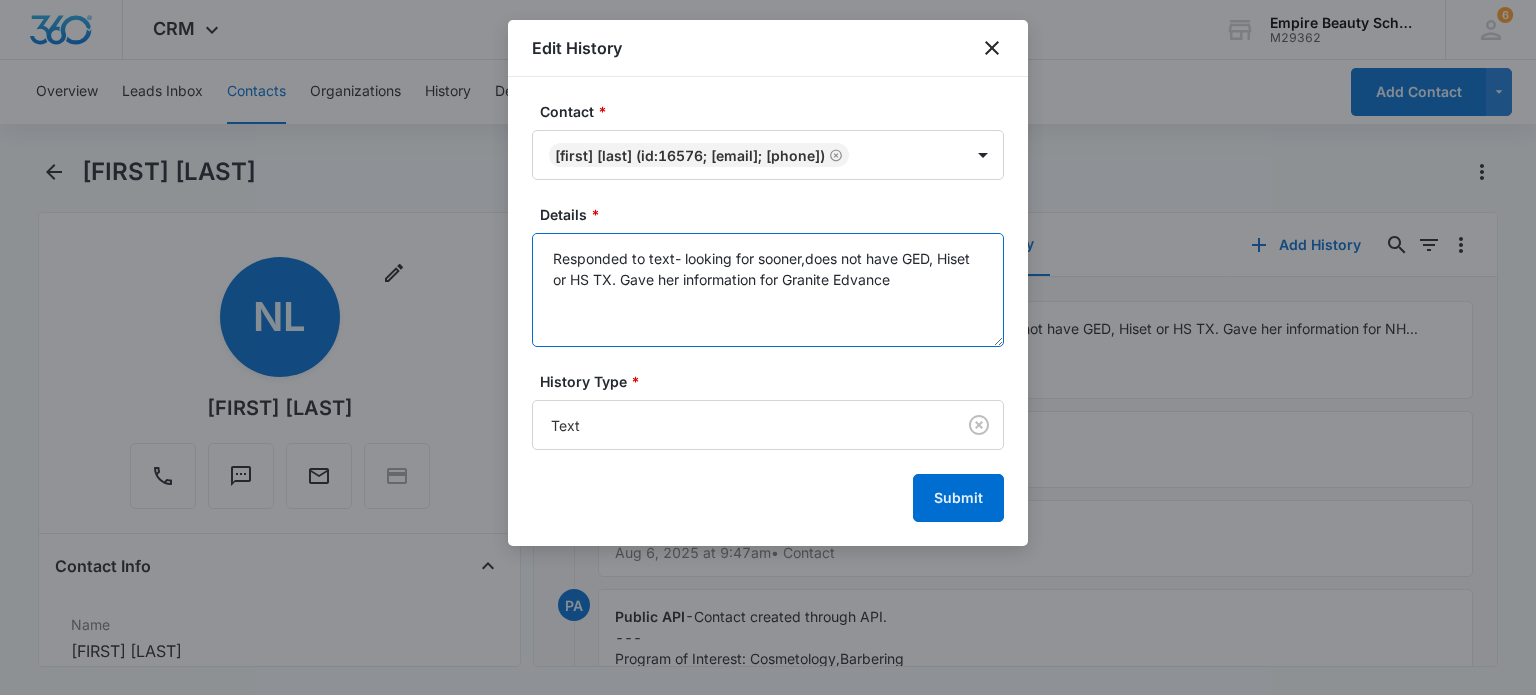 click on "Responded to text- looking for sooner,does not have GED, Hiset or HS TX. Gave her information for Granite Edvance" at bounding box center [768, 290] 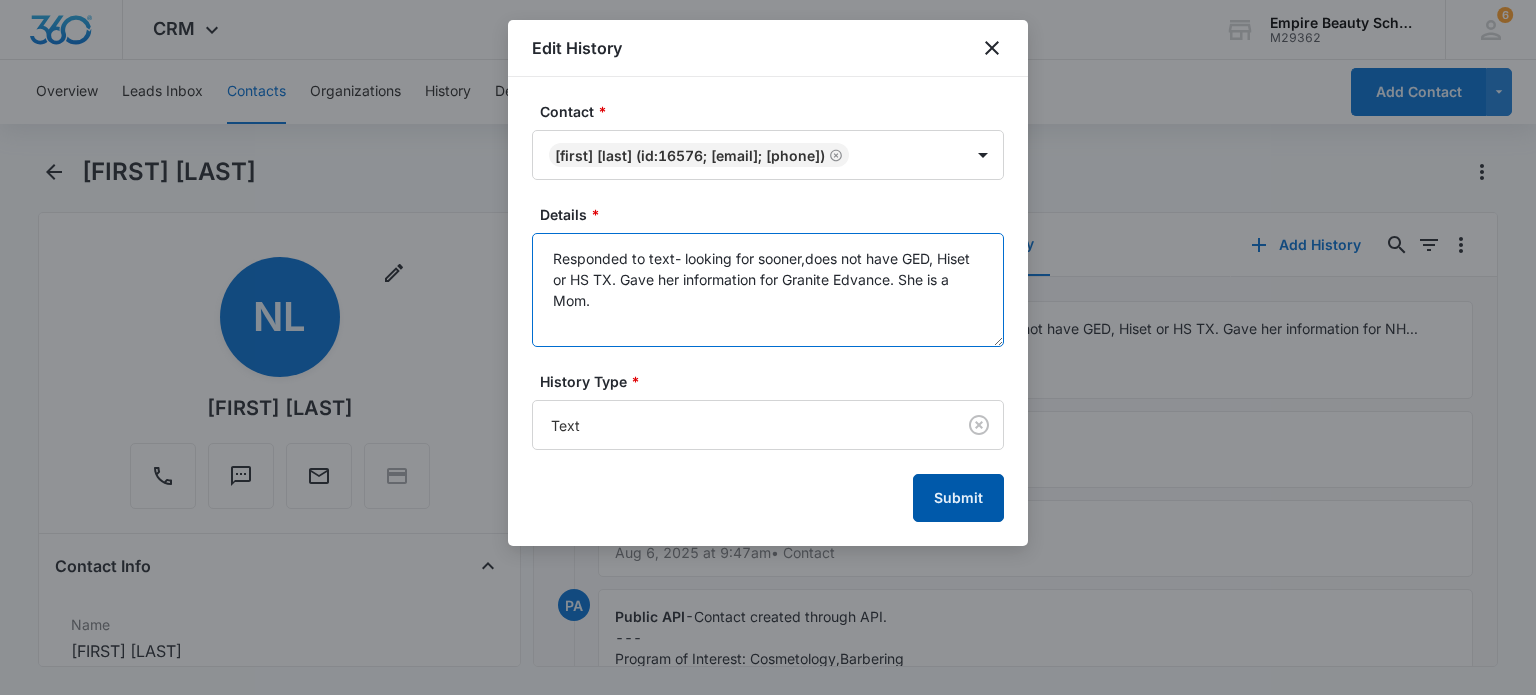 type on "Responded to text- looking for sooner,does not have GED, Hiset or HS TX. Gave her information for Granite Edvance. She is a Mom." 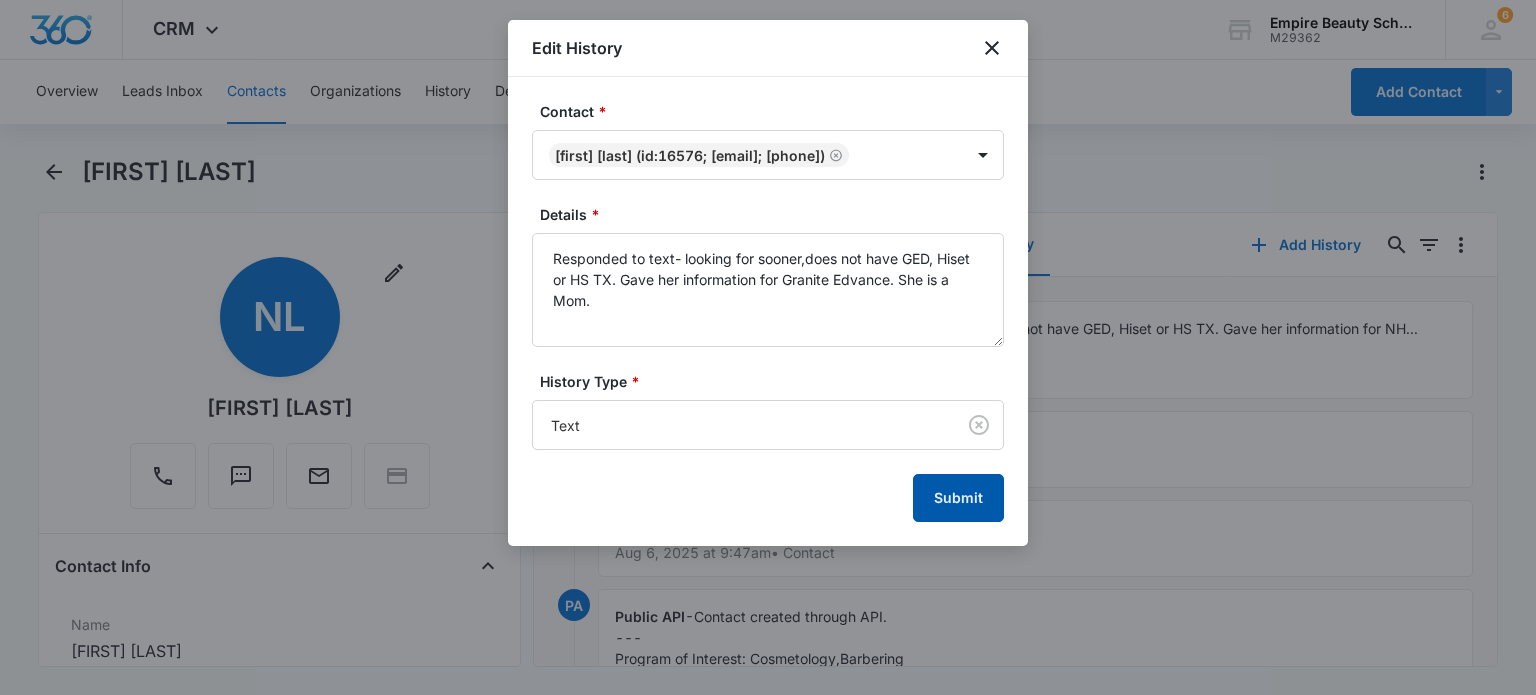 click on "Submit" at bounding box center (958, 498) 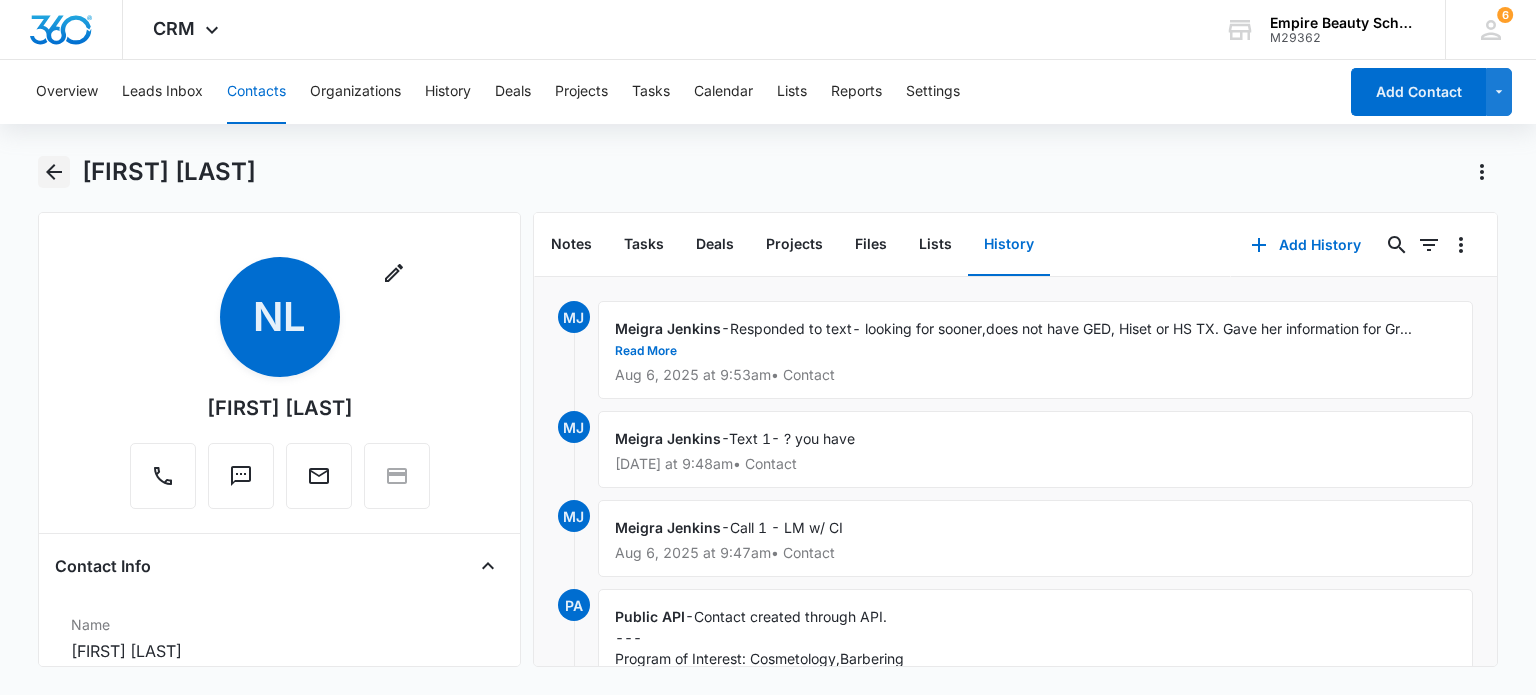 click 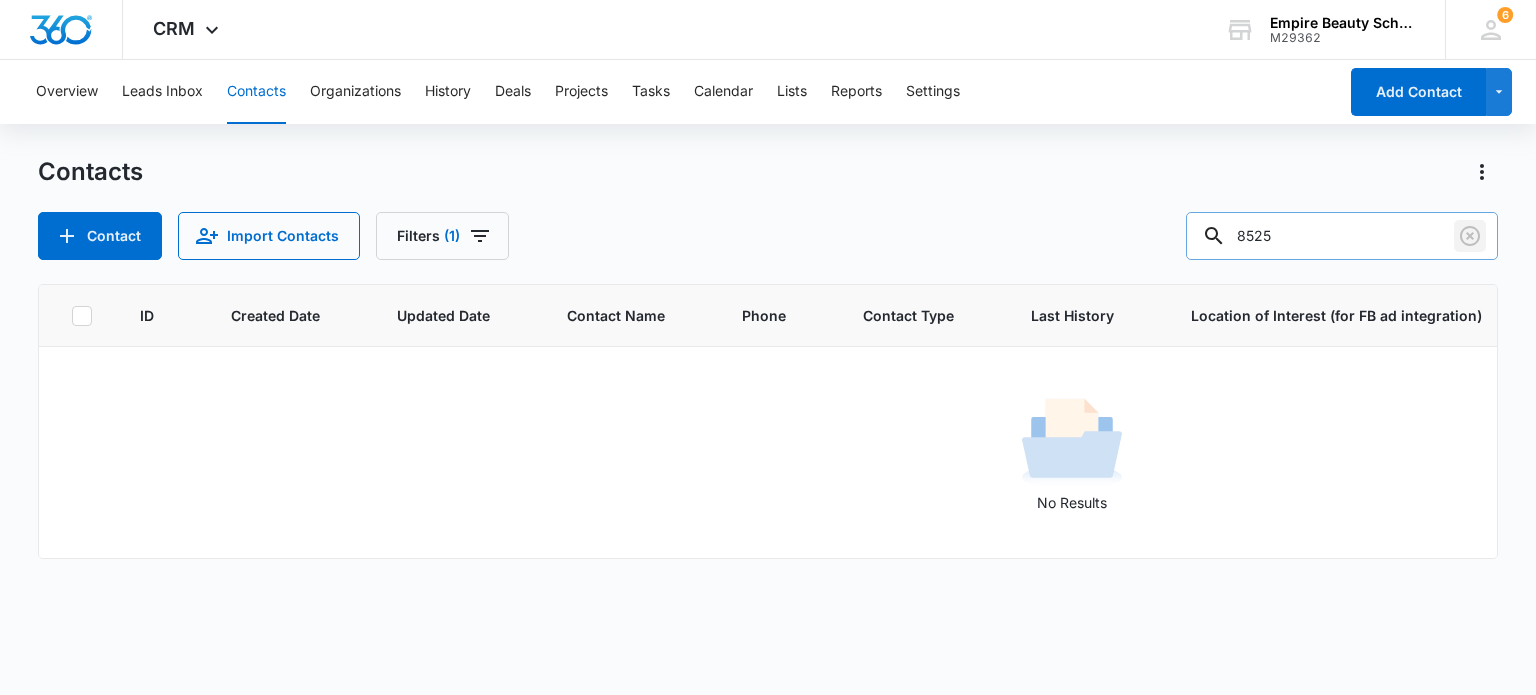 drag, startPoint x: 1474, startPoint y: 239, endPoint x: 1481, endPoint y: 231, distance: 10.630146 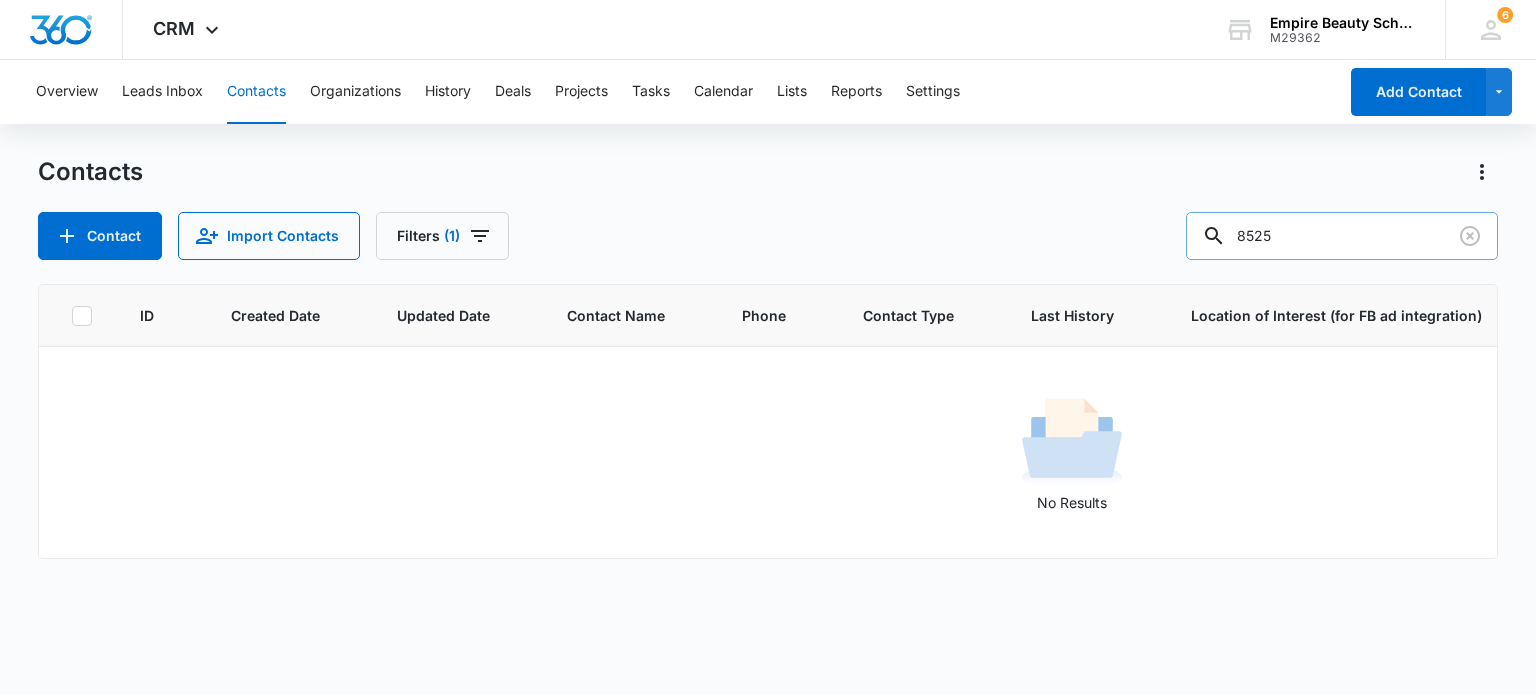 type 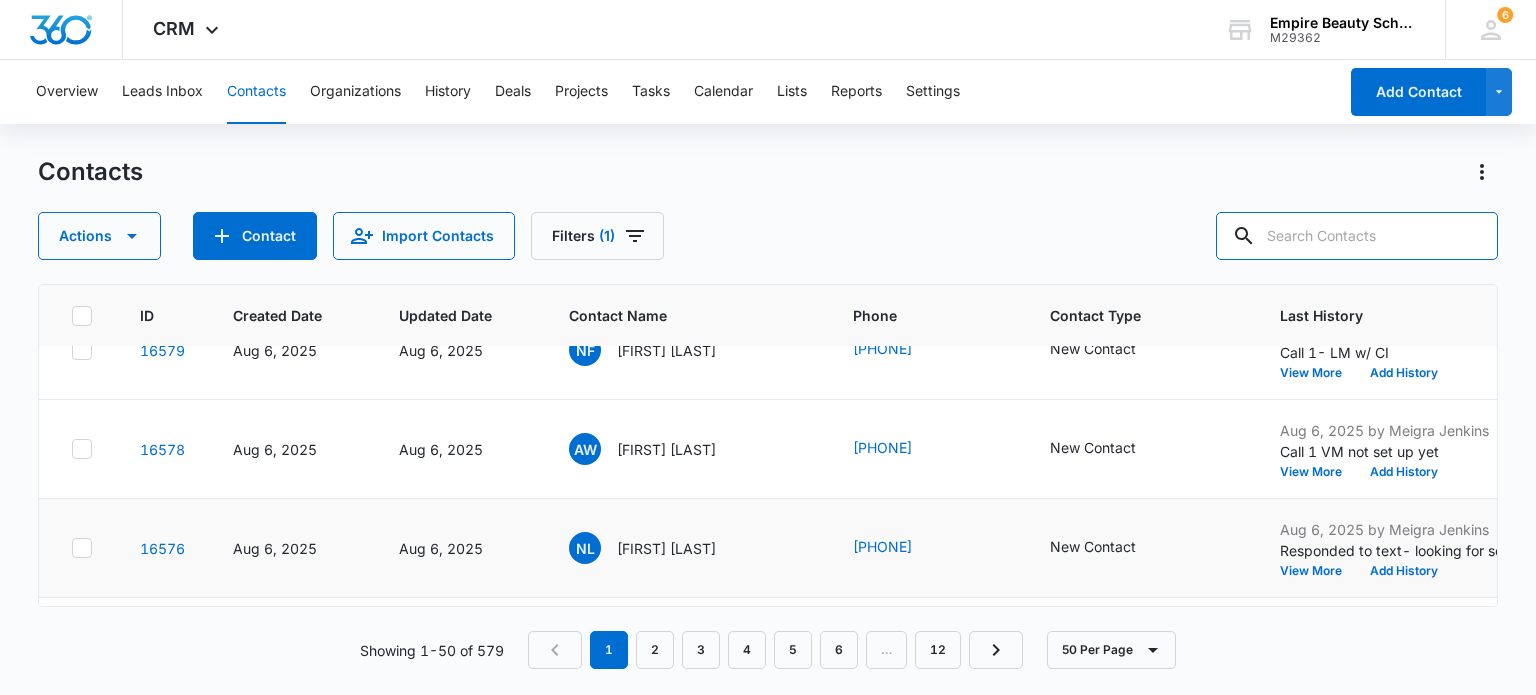 scroll, scrollTop: 200, scrollLeft: 0, axis: vertical 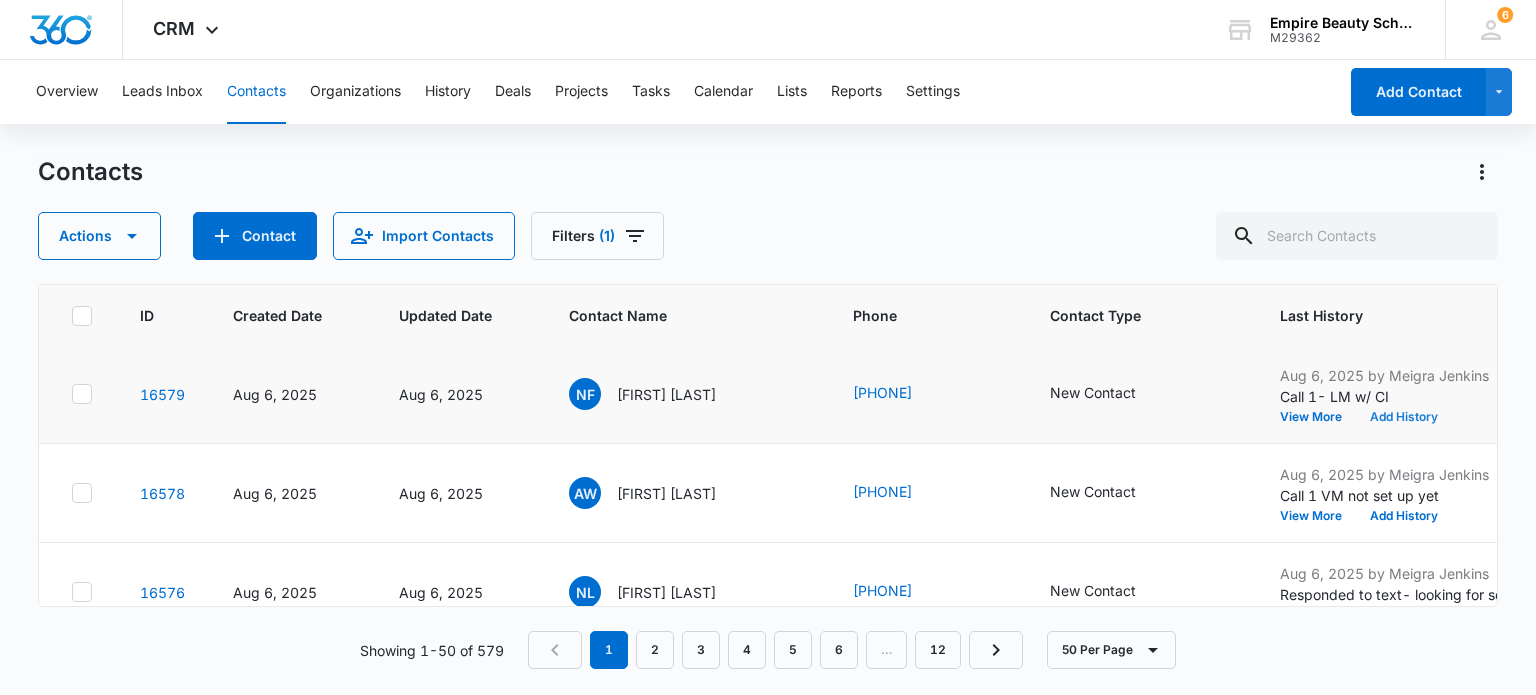 click on "Add History" at bounding box center (1404, 417) 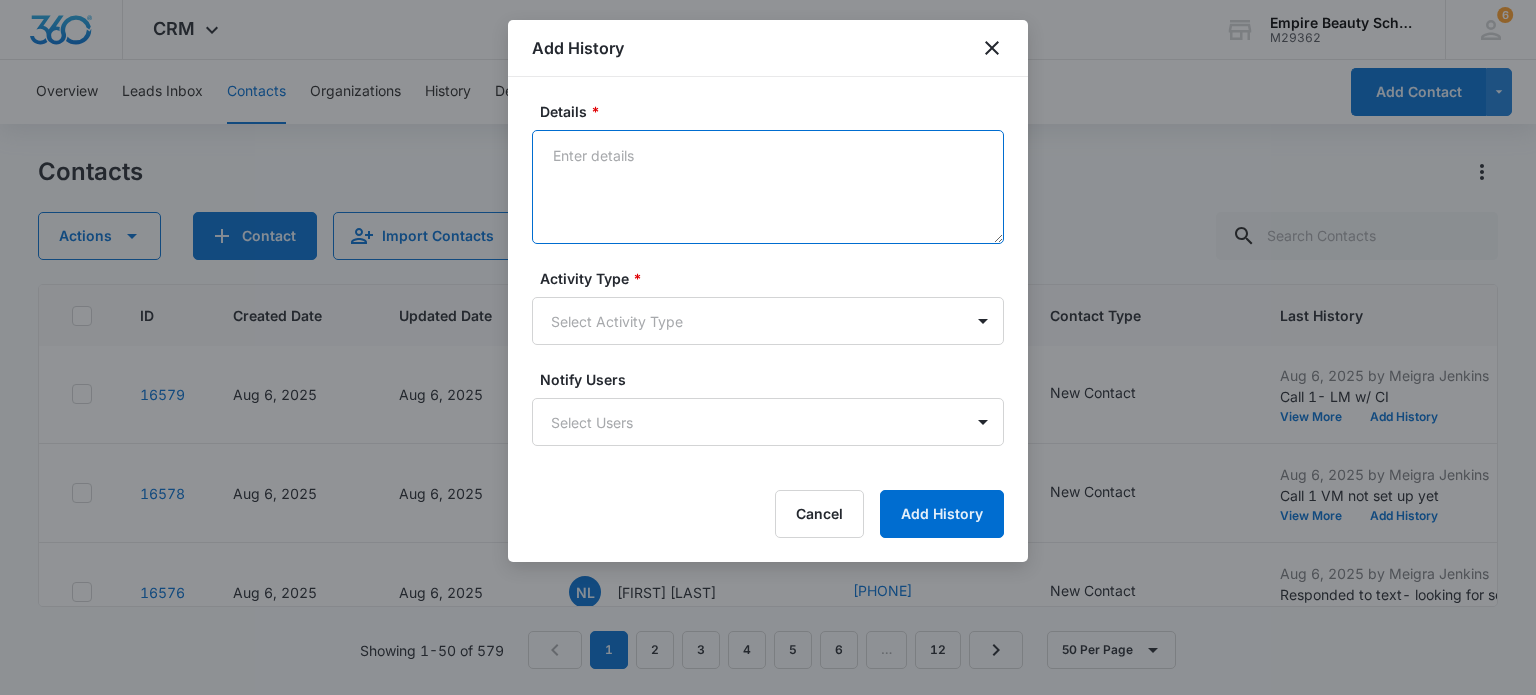 click on "Details *" at bounding box center (768, 187) 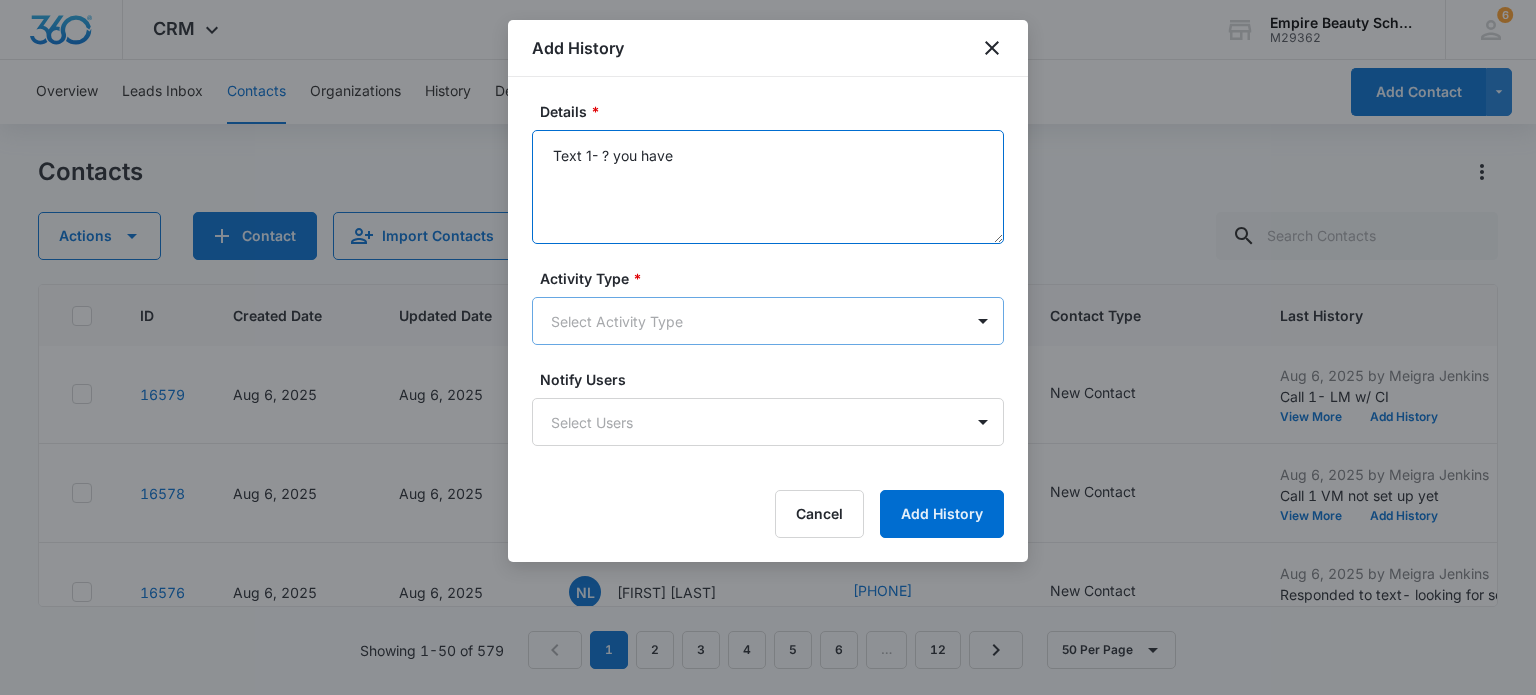 type on "Text 1- ? you have" 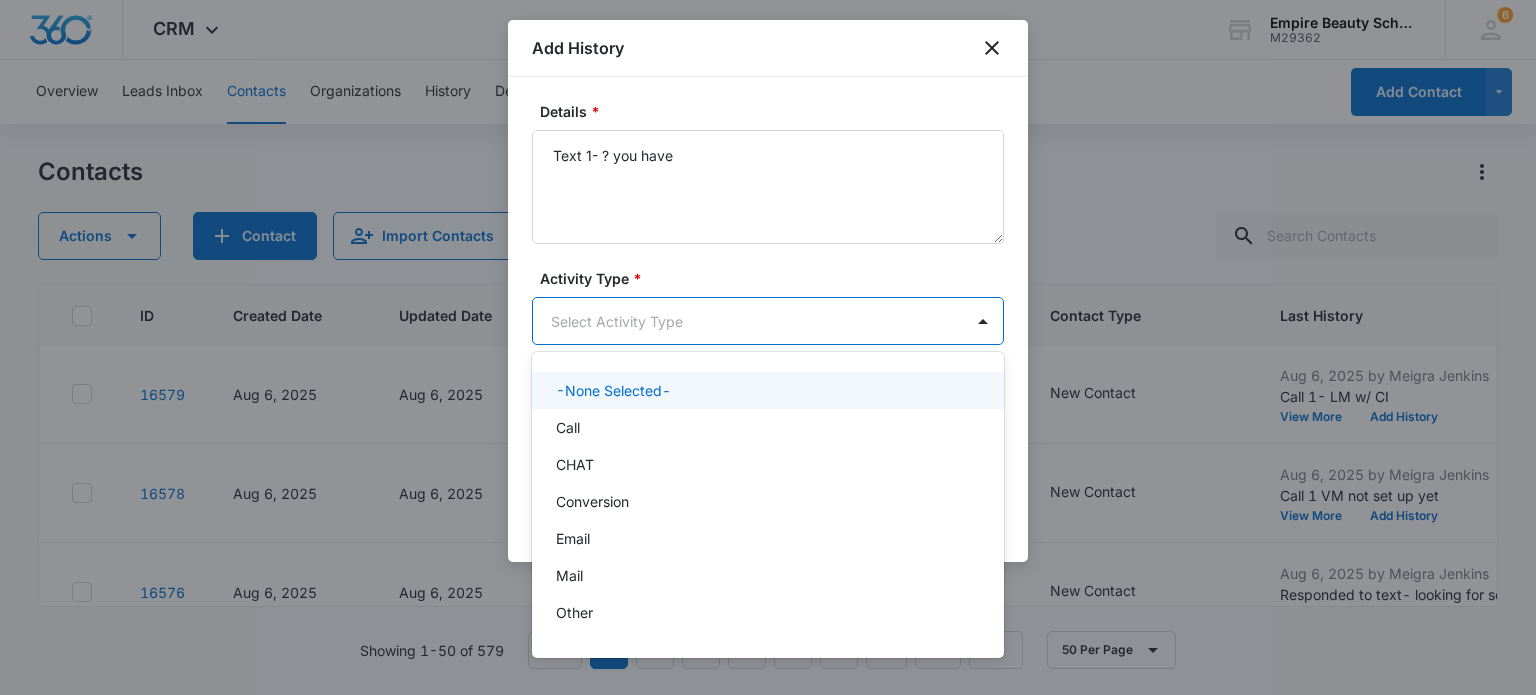 click on "CRM Apps Forms CRM Email Shop Payments POS Files Brand Settings Empire Beauty Schools M29362 Your Accounts View All 6 MJ Meigra Jenkins mjenkins@empirebeautyschools.com My Profile 6 Notifications Support Logout Terms & Conditions   •   Privacy Policy Overview Leads Inbox Contacts Organizations History Deals Projects Tasks Calendar Lists Reports Settings Add Contact Contacts Actions Contact Import Contacts Filters (1) ID Created Date Updated Date Contact Name Phone Contact Type Last History Location of Interest (for FB ad integration) Program of Interest Location Of Interest Program Email 16581 Aug 6, 2025 Aug 6, 2025 EP Emilee Perkins (603) 312-6366 New Contact Aug 6, 2025 by Deleted User Contact created through API.
---
Program of Interest: Cosmetology
Location of Interest (for FB ad integration): Somersworth
Name: Emilee Perkins
Source:... View More Add History Somersworth Cosmetology --- --- emileeperkins24@gmail.com 16580 Aug 6, 2025 Aug 6, 2025 AH Aaron Hannon (253) 720-4842 New Contact View More NF" at bounding box center [768, 347] 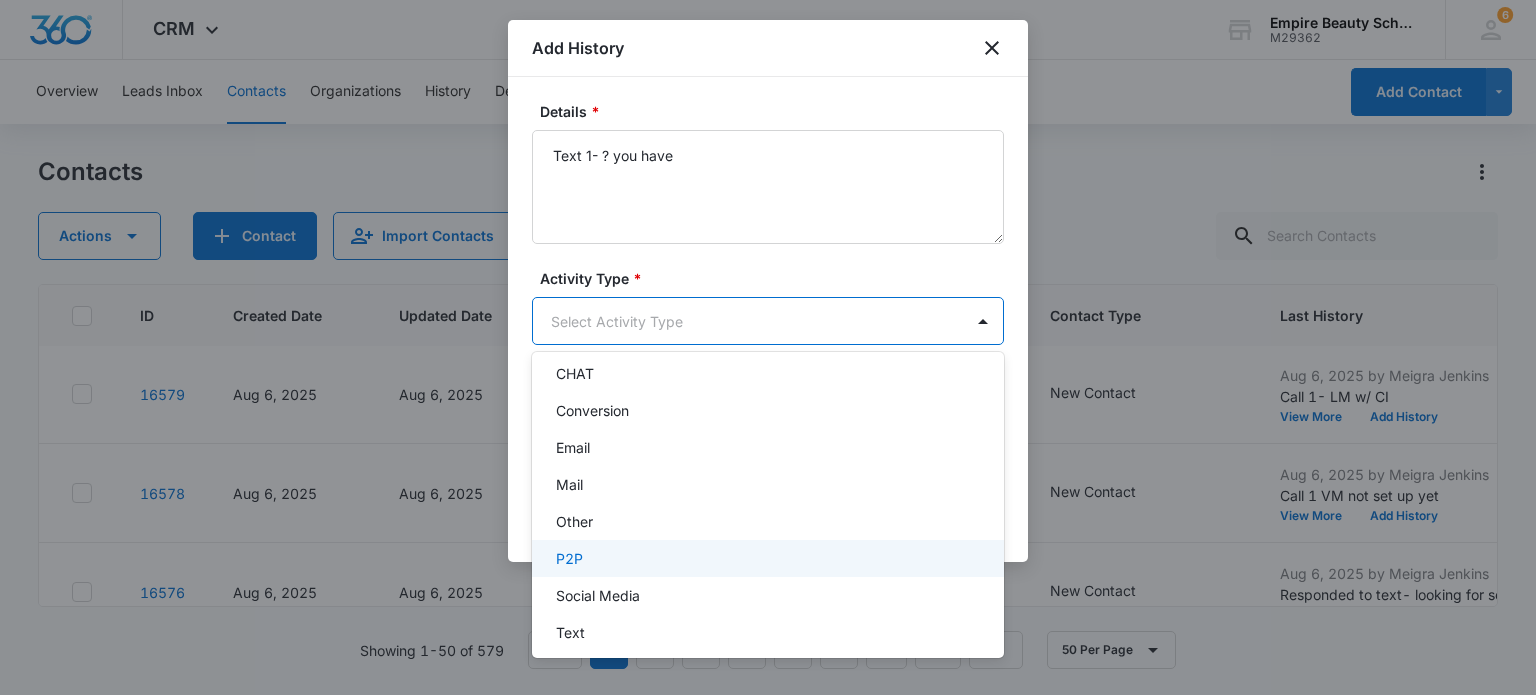 scroll, scrollTop: 104, scrollLeft: 0, axis: vertical 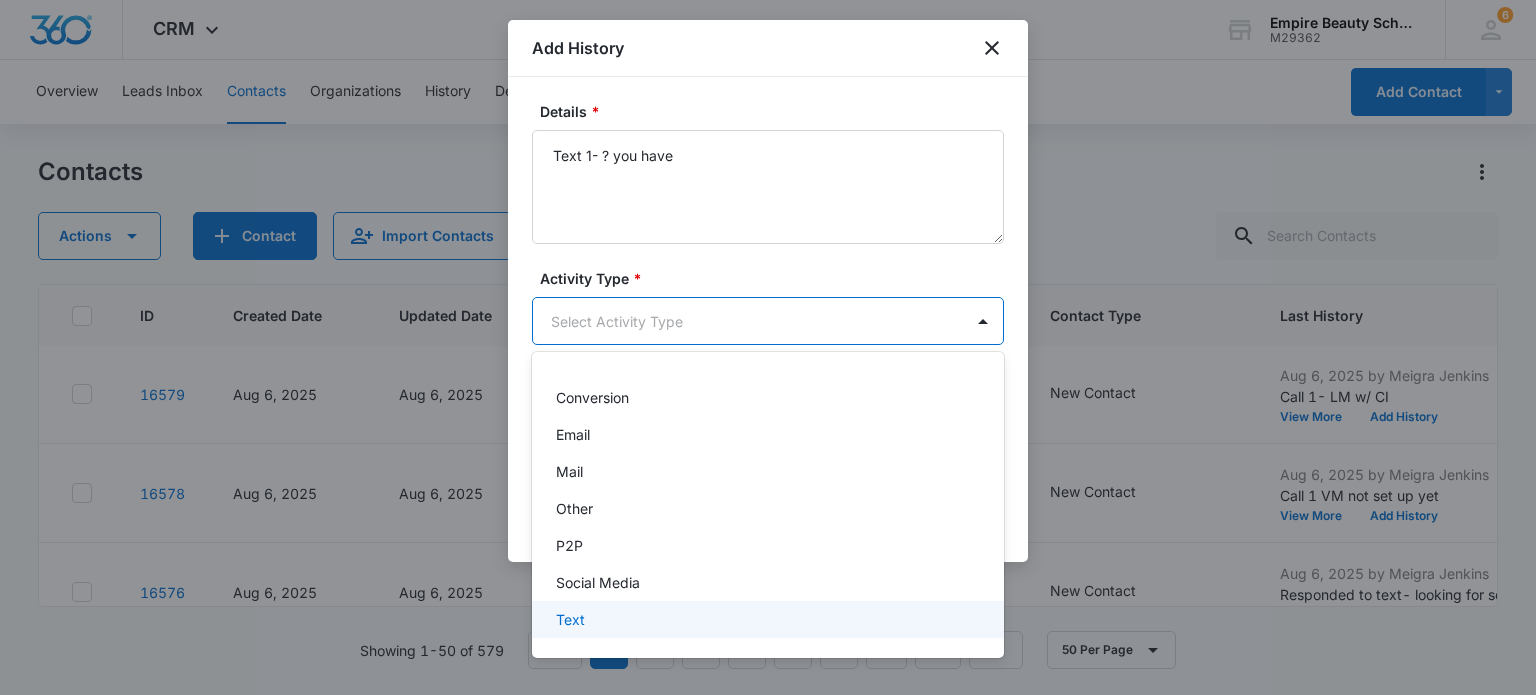 click on "Text" at bounding box center [570, 619] 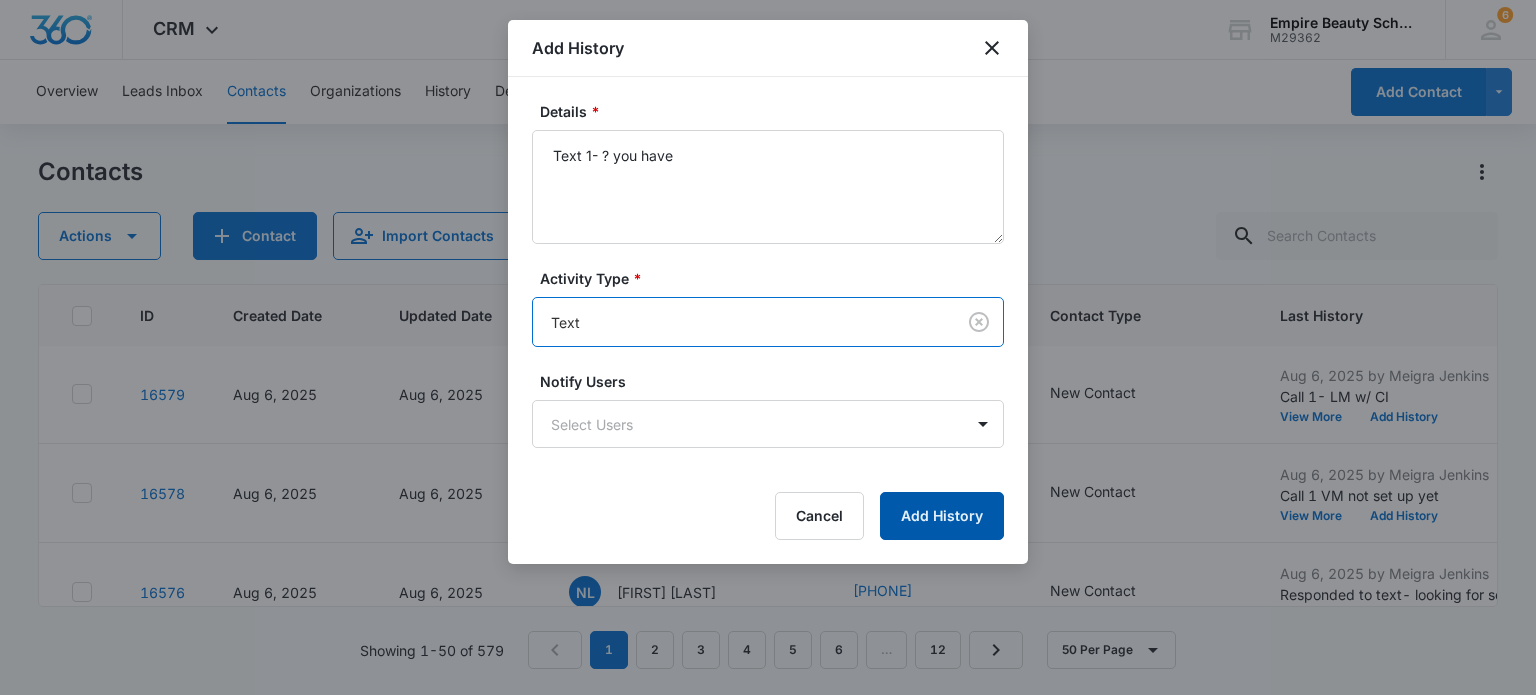 click on "Add History" at bounding box center (942, 516) 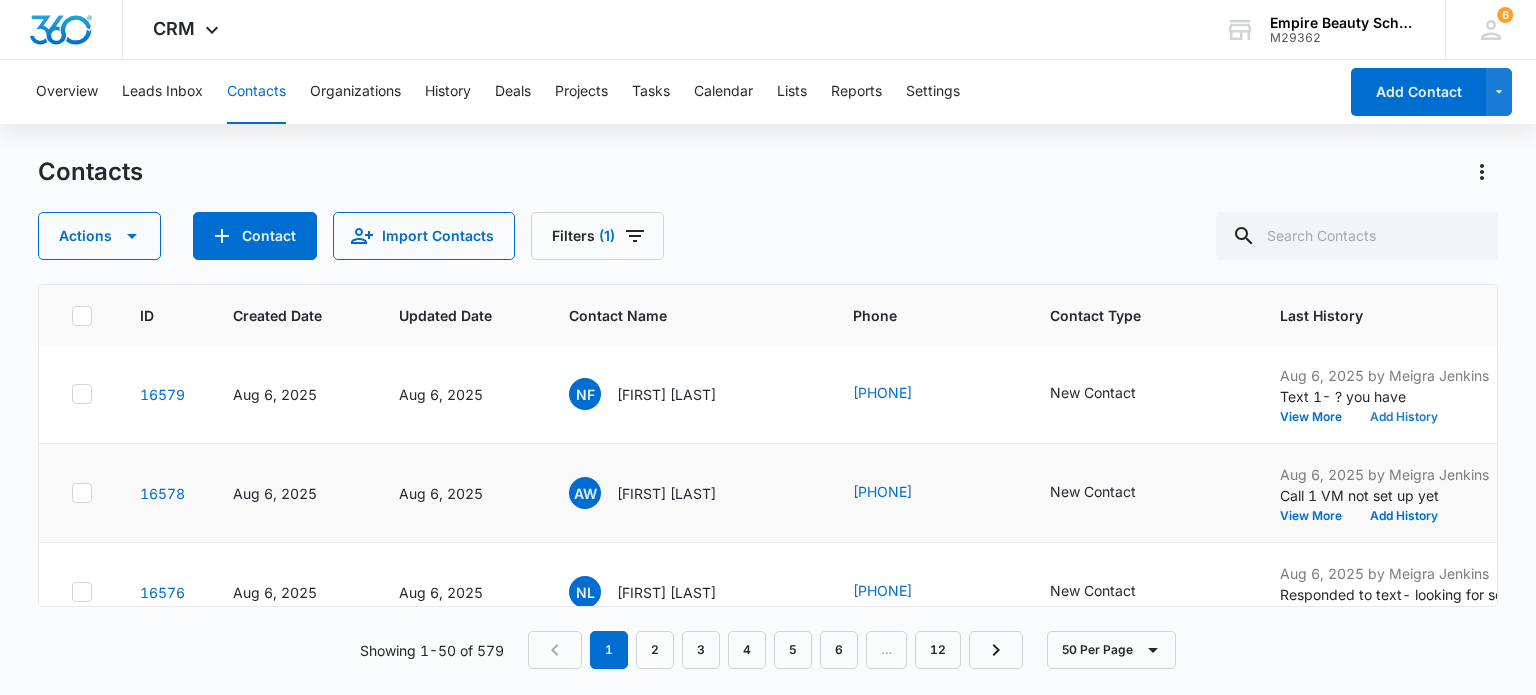 scroll, scrollTop: 300, scrollLeft: 0, axis: vertical 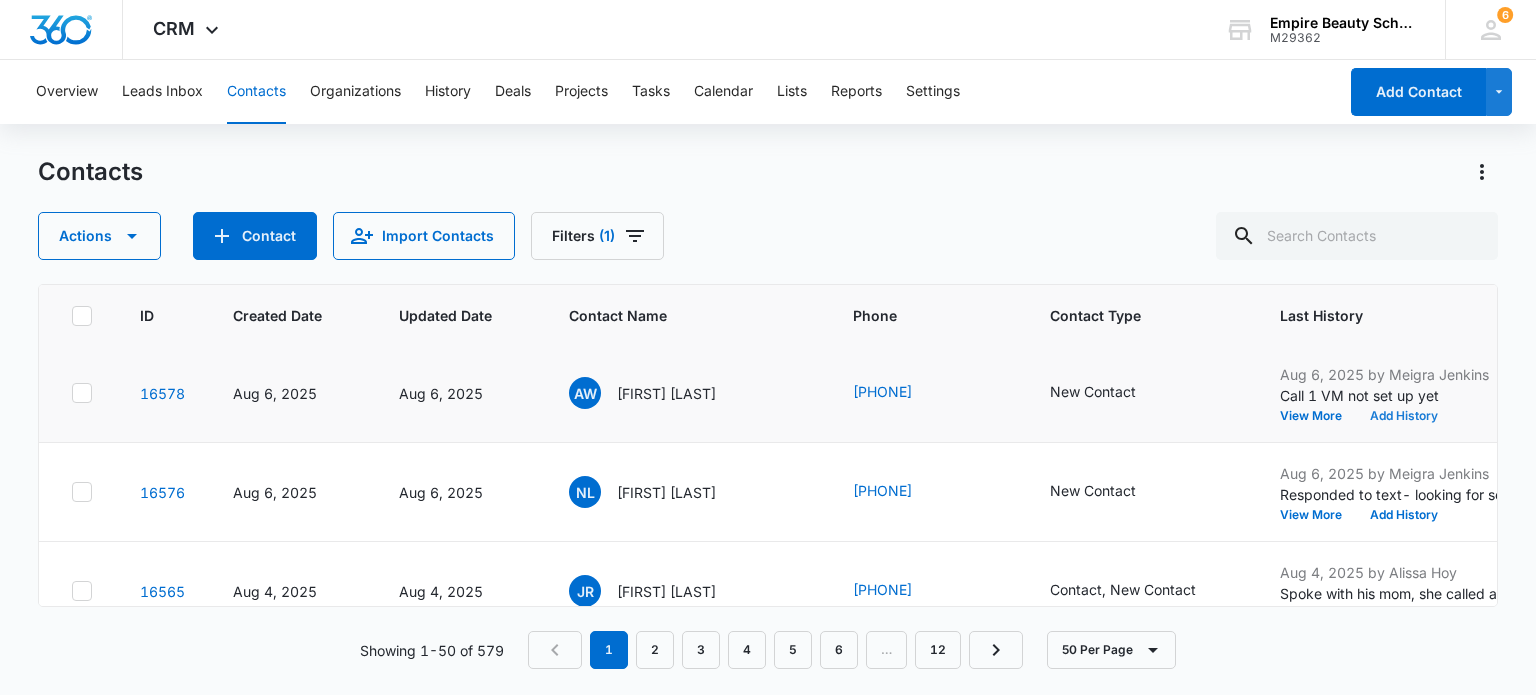click on "Add History" at bounding box center [1404, 416] 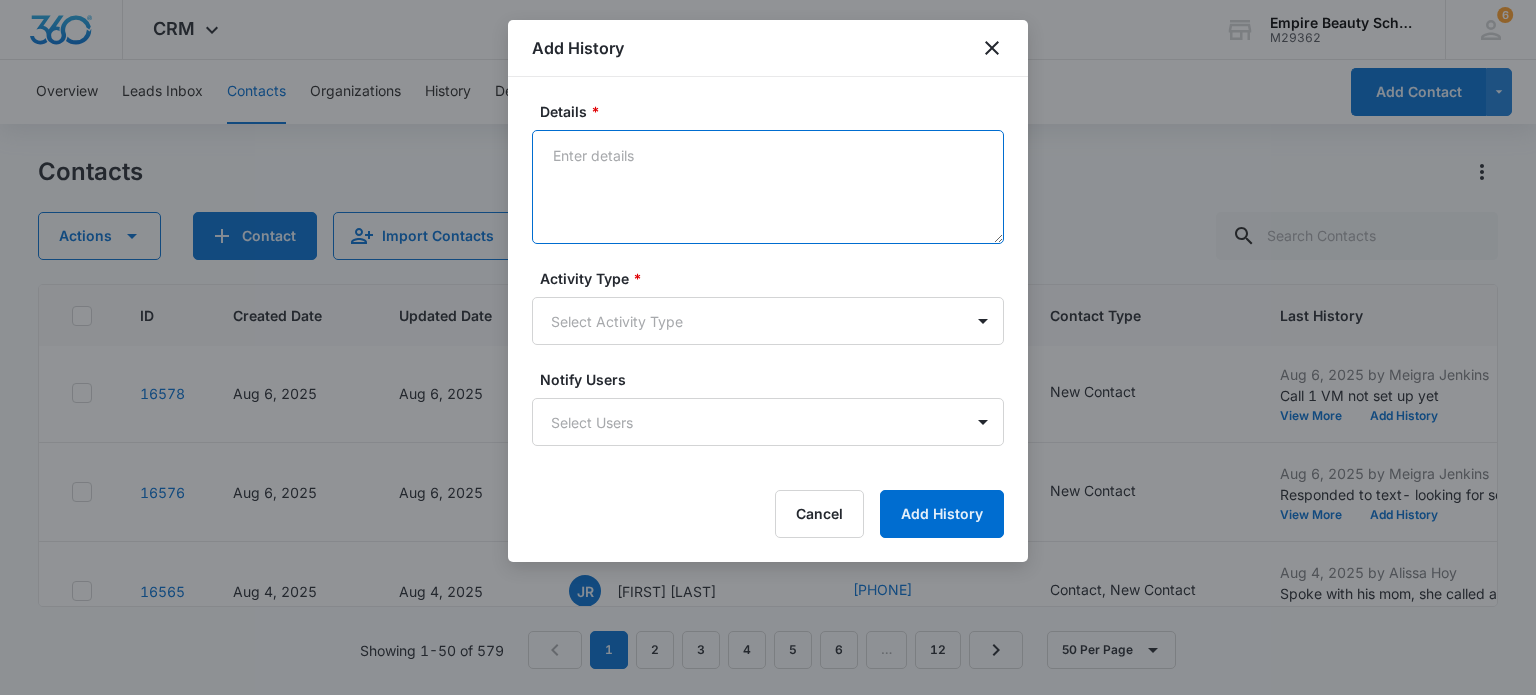 click on "Details *" at bounding box center (768, 187) 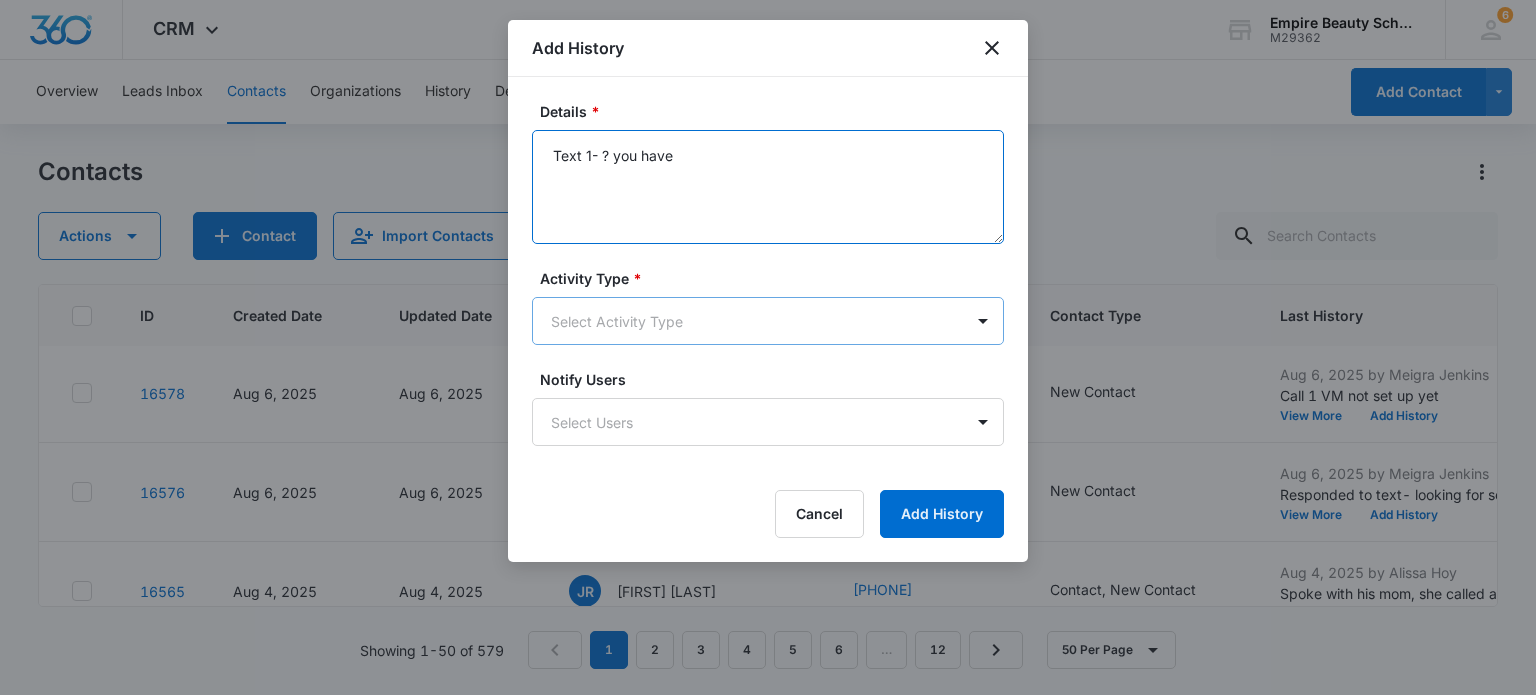 type on "Text 1- ? you have" 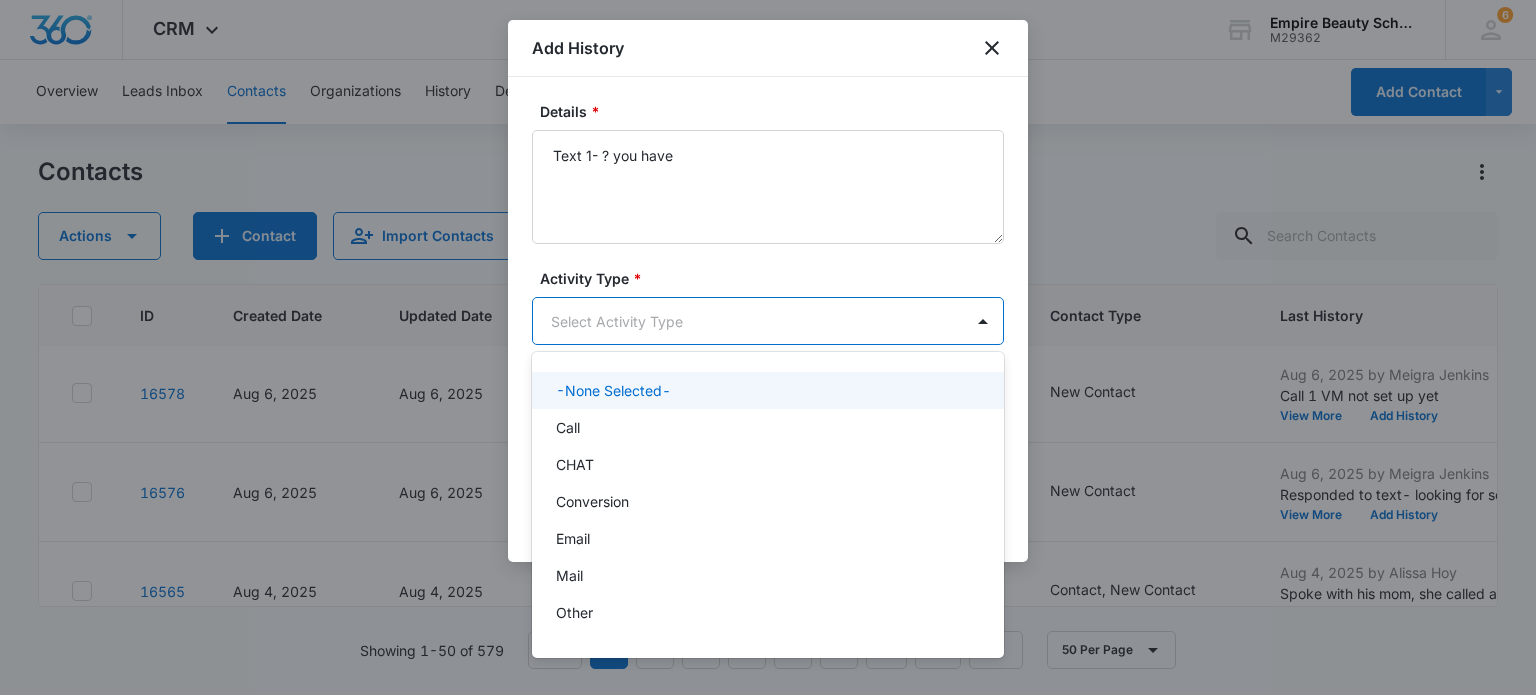 click on "CRM Apps Forms CRM Email Shop Payments POS Files Brand Settings Empire Beauty Schools M29362 Your Accounts View All 6 MJ Meigra Jenkins mjenkins@empirebeautyschools.com My Profile 6 Notifications Support Logout Terms & Conditions   •   Privacy Policy Overview Leads Inbox Contacts Organizations History Deals Projects Tasks Calendar Lists Reports Settings Add Contact Contacts Actions Contact Import Contacts Filters (1) ID Created Date Updated Date Contact Name Phone Contact Type Last History Location of Interest (for FB ad integration) Program of Interest Location Of Interest Program Email 16581 Aug 6, 2025 Aug 6, 2025 EP Emilee Perkins (603) 312-6366 New Contact Aug 6, 2025 by Deleted User Contact created through API.
---
Program of Interest: Cosmetology
Location of Interest (for FB ad integration): Somersworth
Name: Emilee Perkins
Source:... View More Add History Somersworth Cosmetology --- --- emileeperkins24@gmail.com 16580 Aug 6, 2025 Aug 6, 2025 AH Aaron Hannon (253) 720-4842 New Contact View More NF" at bounding box center (768, 347) 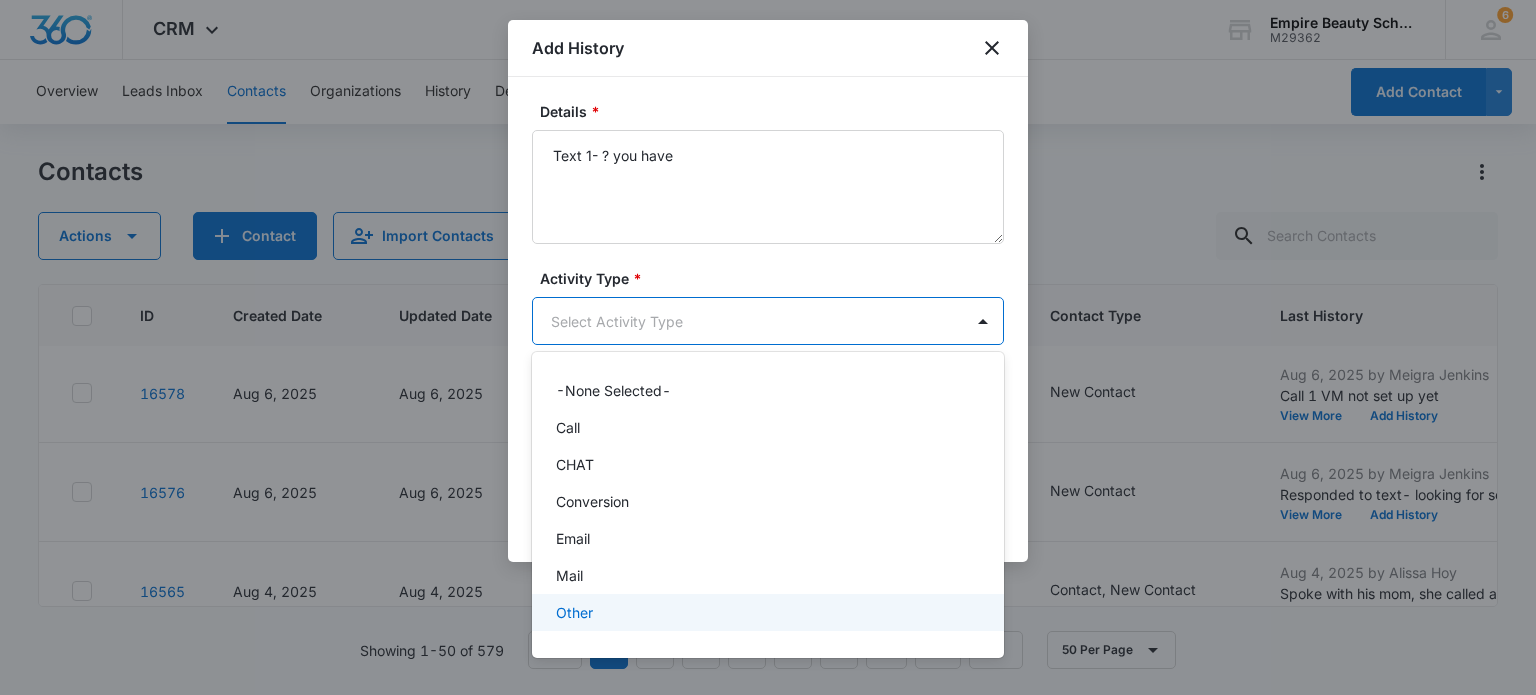 scroll, scrollTop: 104, scrollLeft: 0, axis: vertical 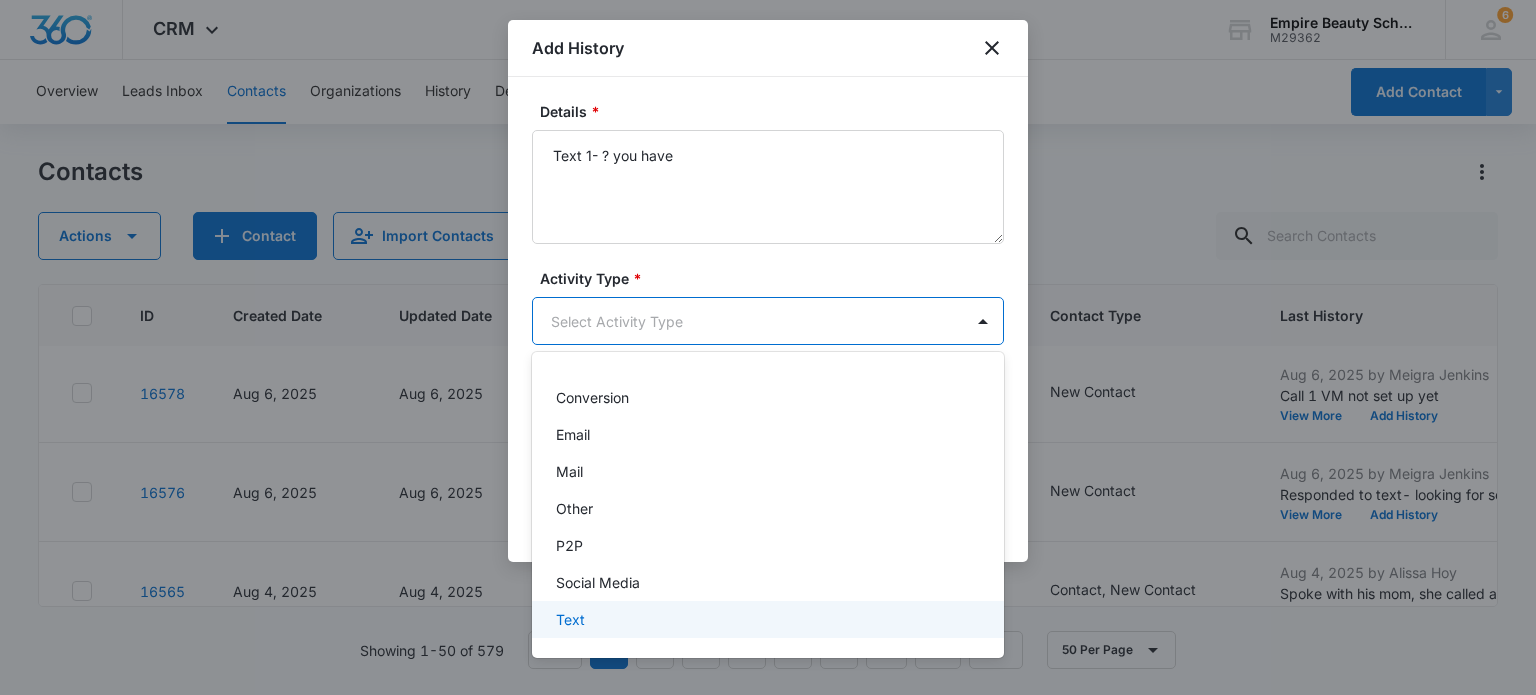click on "Text" at bounding box center [766, 619] 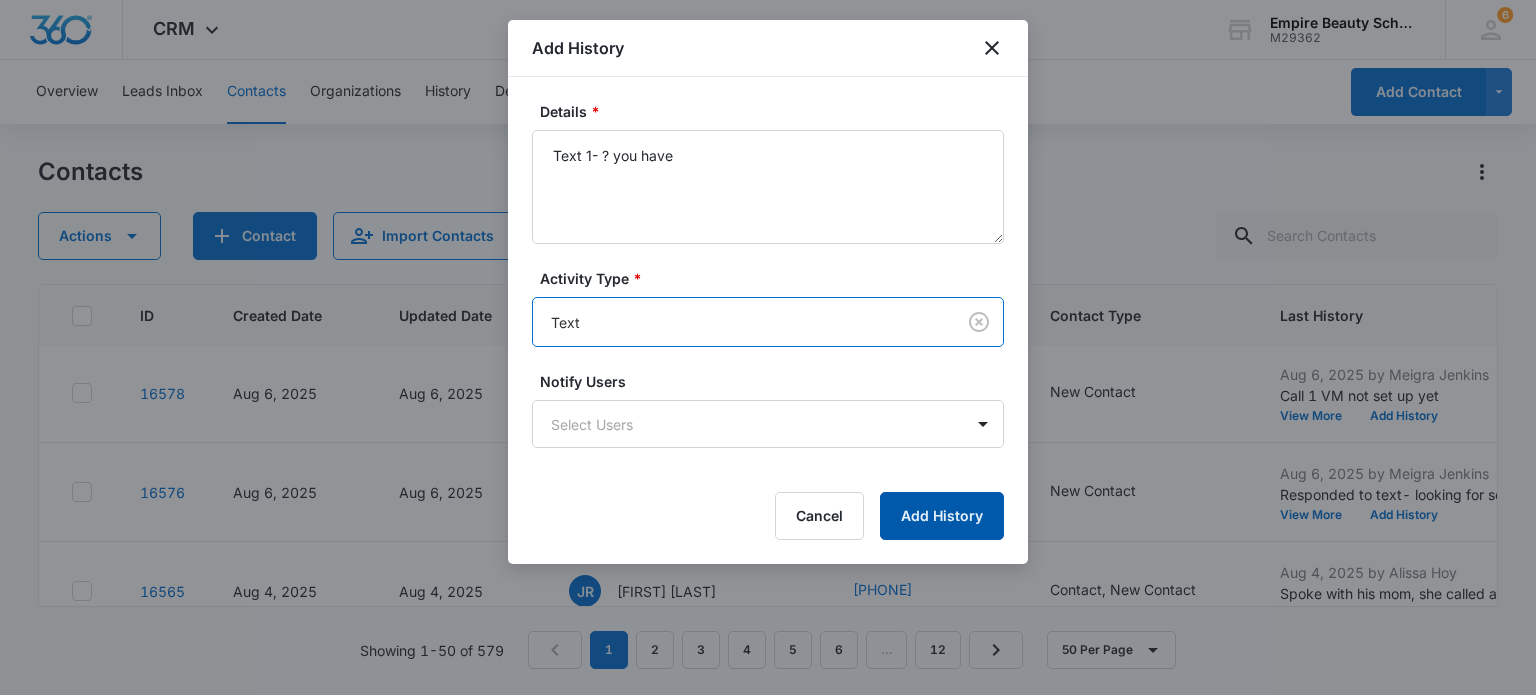 click on "Add History" at bounding box center [942, 516] 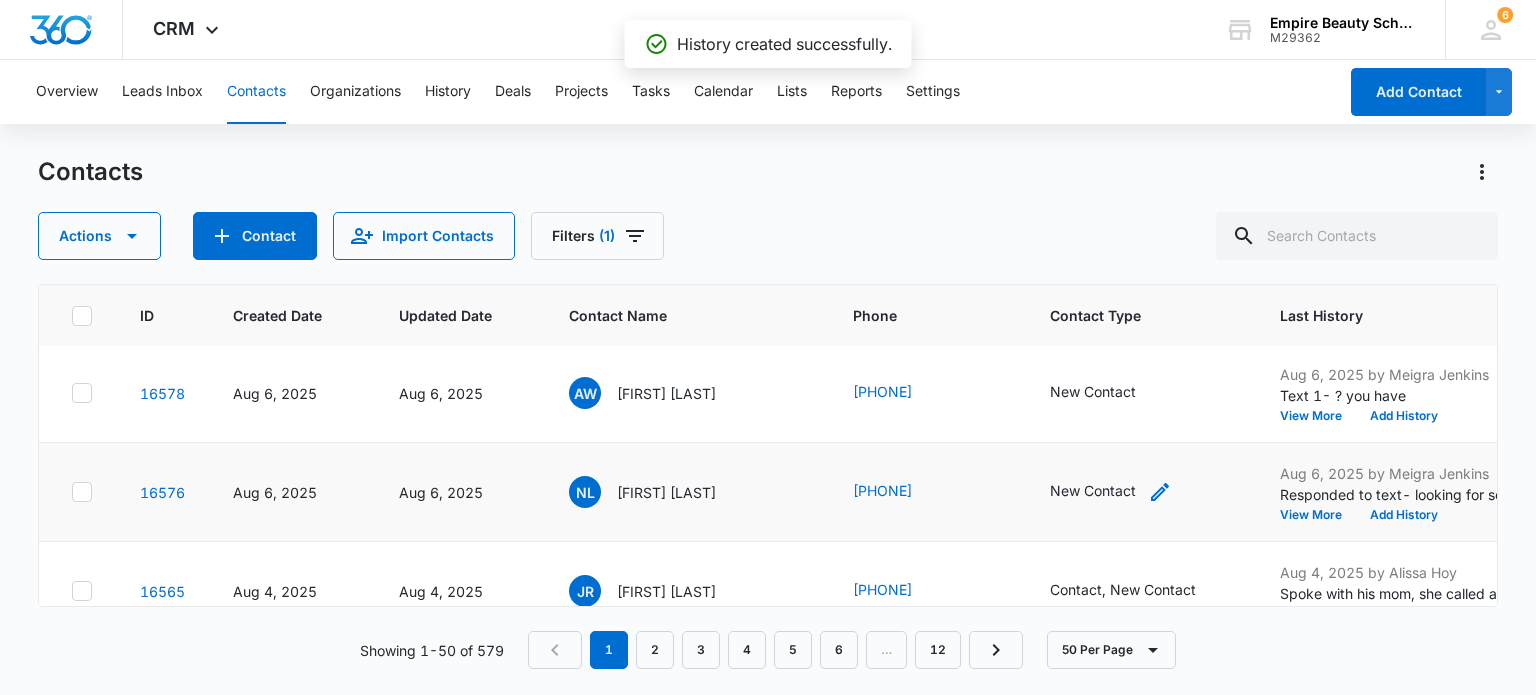click on "New Contact" at bounding box center [1093, 490] 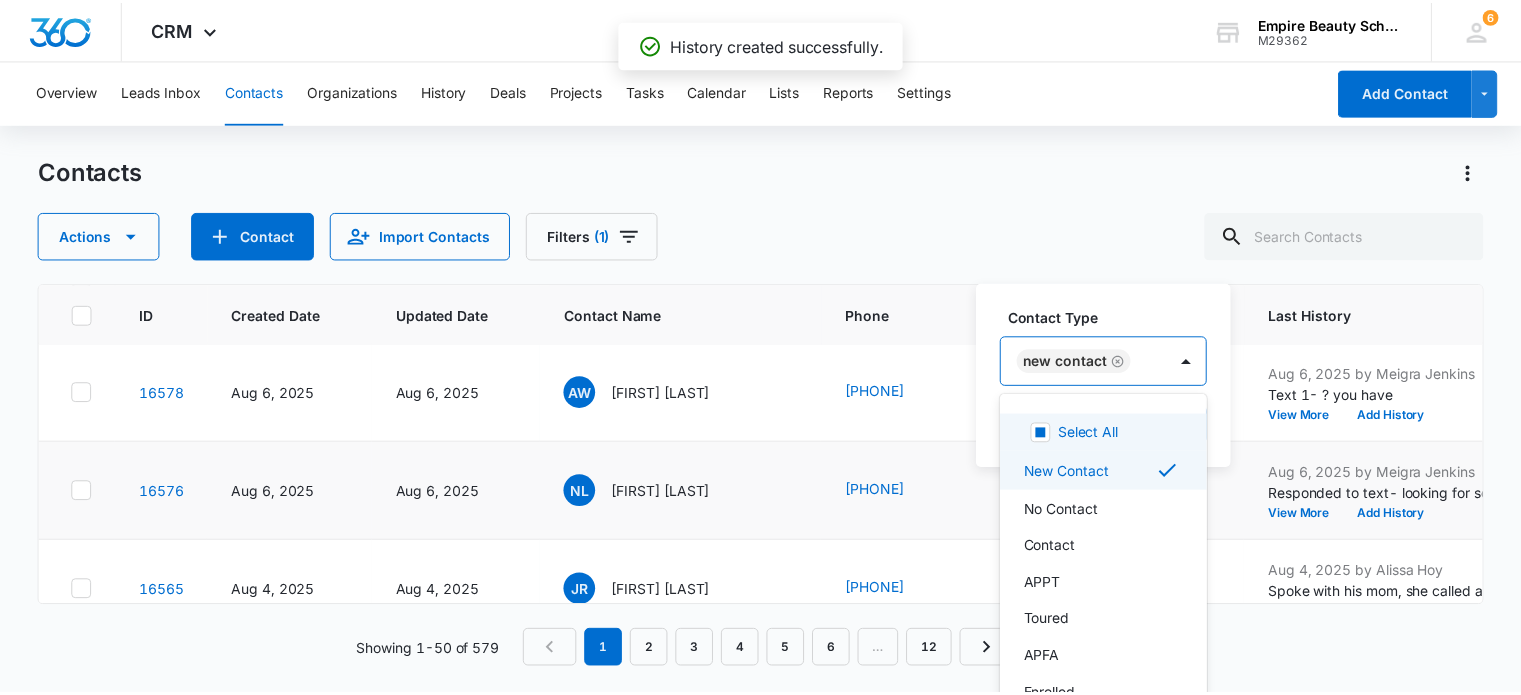 scroll, scrollTop: 13, scrollLeft: 0, axis: vertical 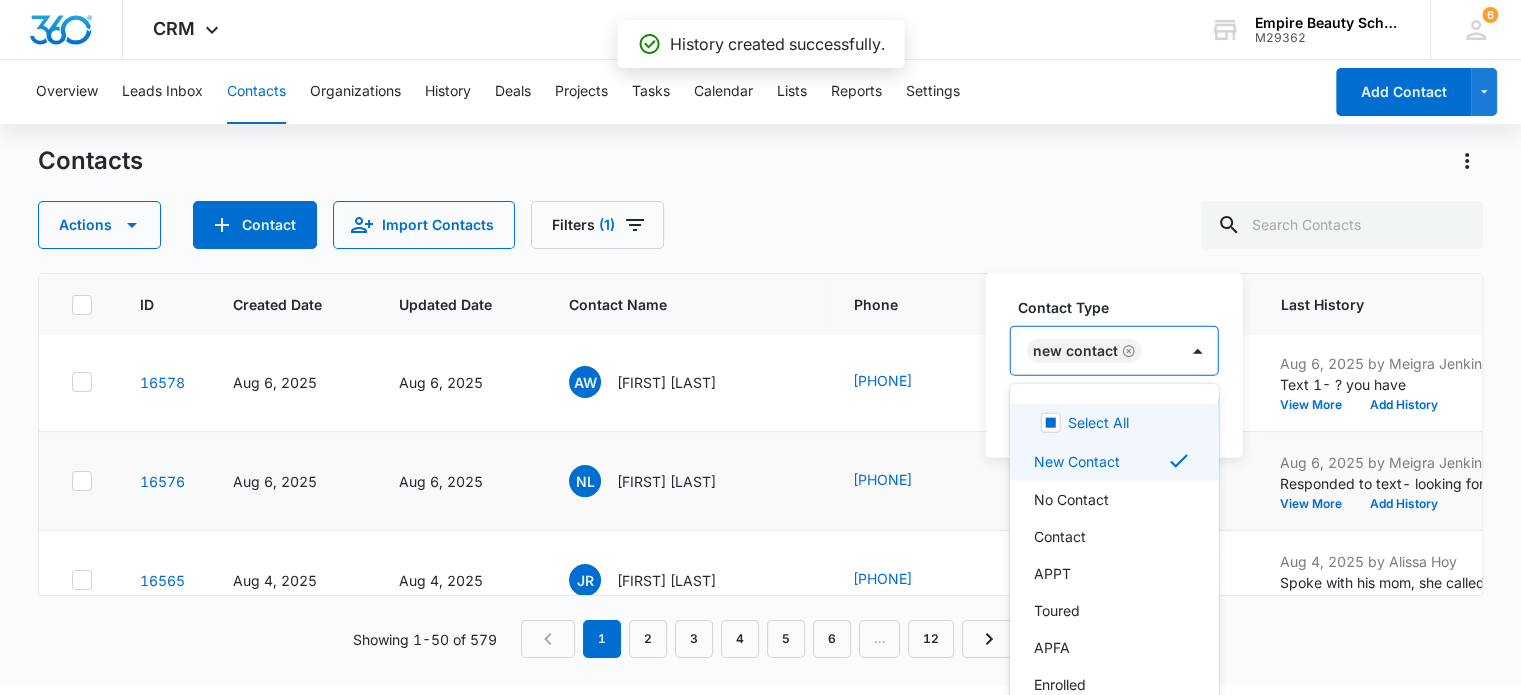click at bounding box center (1150, 350) 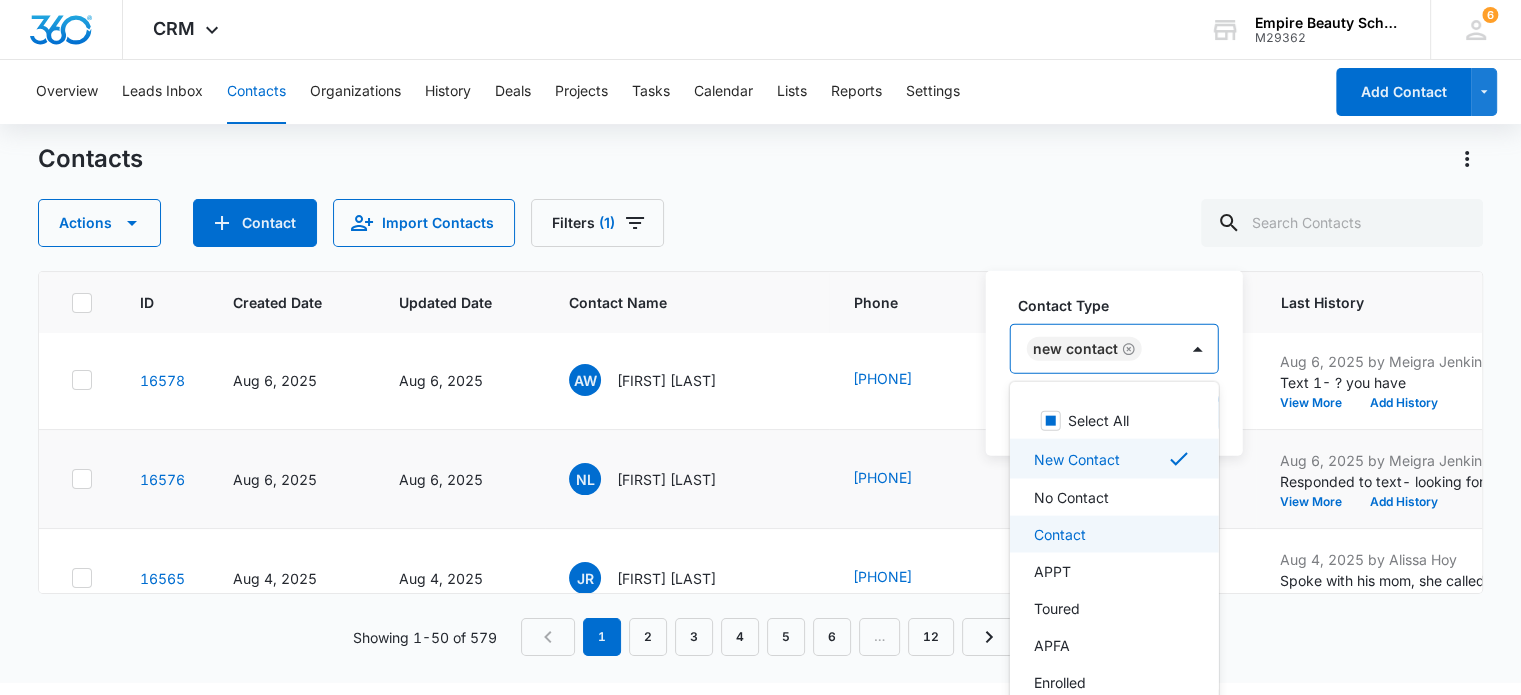 click on "Contact" at bounding box center [1060, 534] 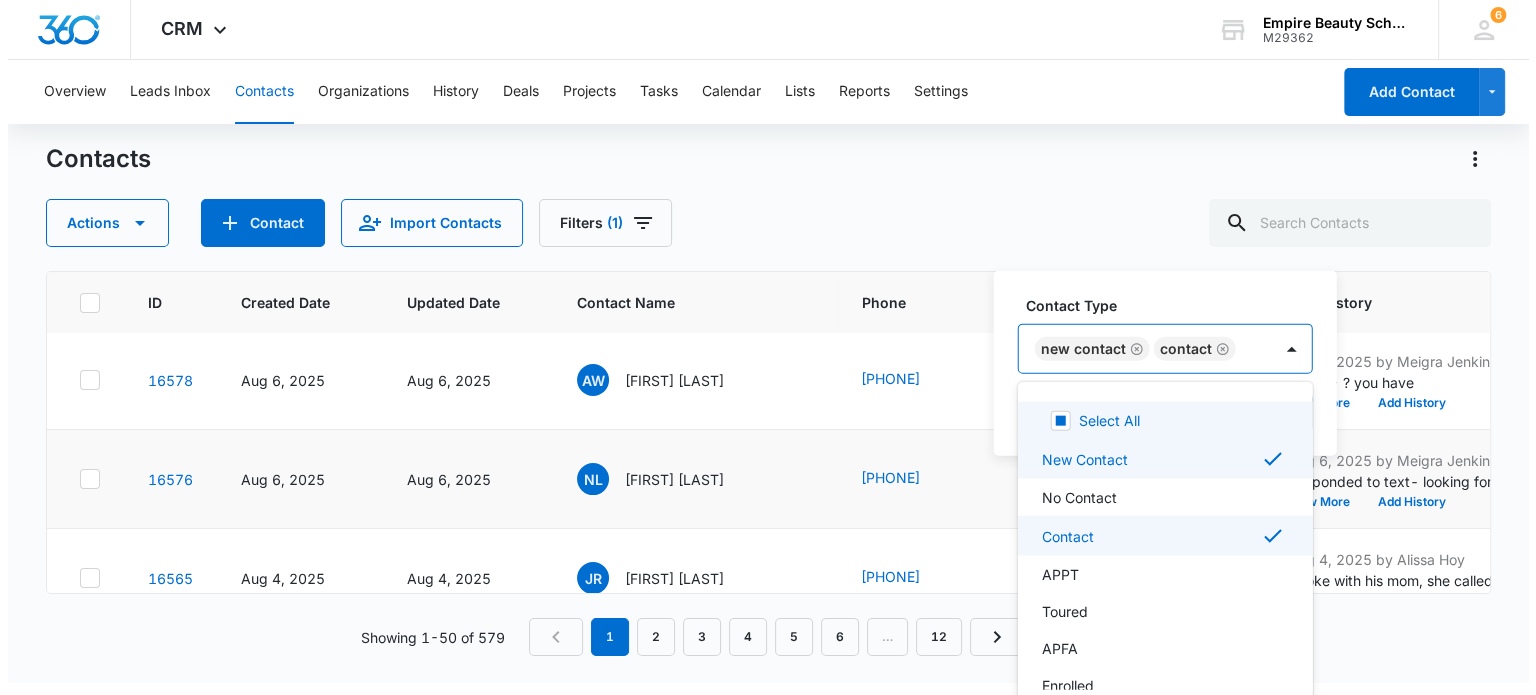 scroll, scrollTop: 0, scrollLeft: 0, axis: both 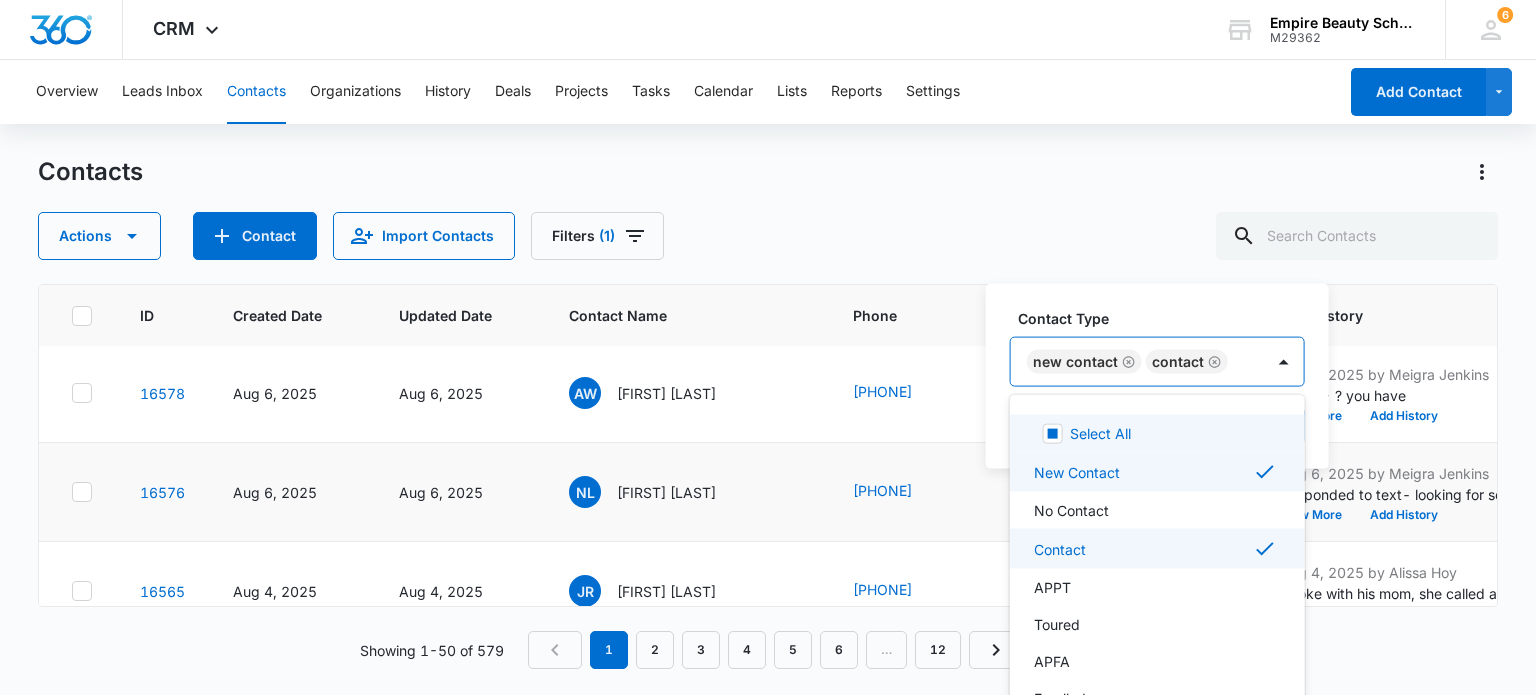click on "New Contact Contact" at bounding box center (1157, 362) 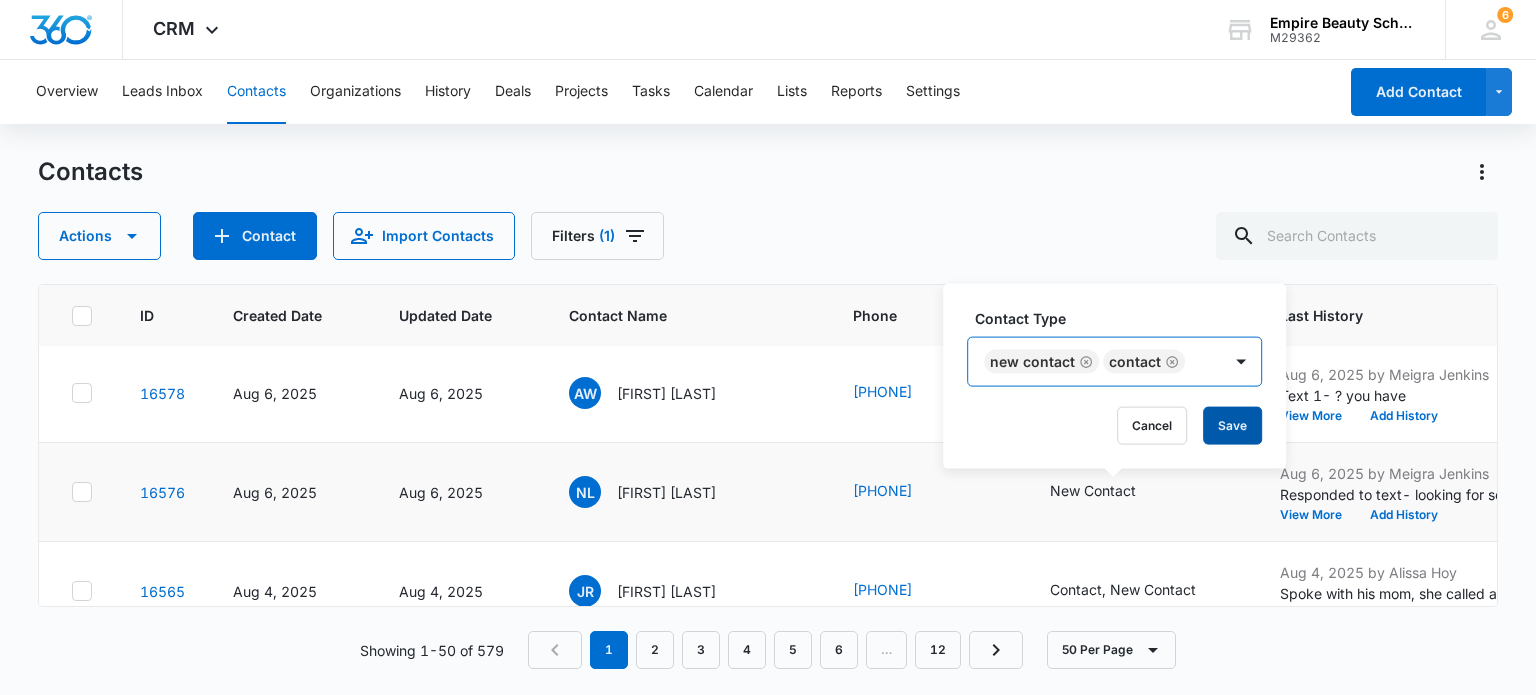 click on "Save" at bounding box center (1232, 426) 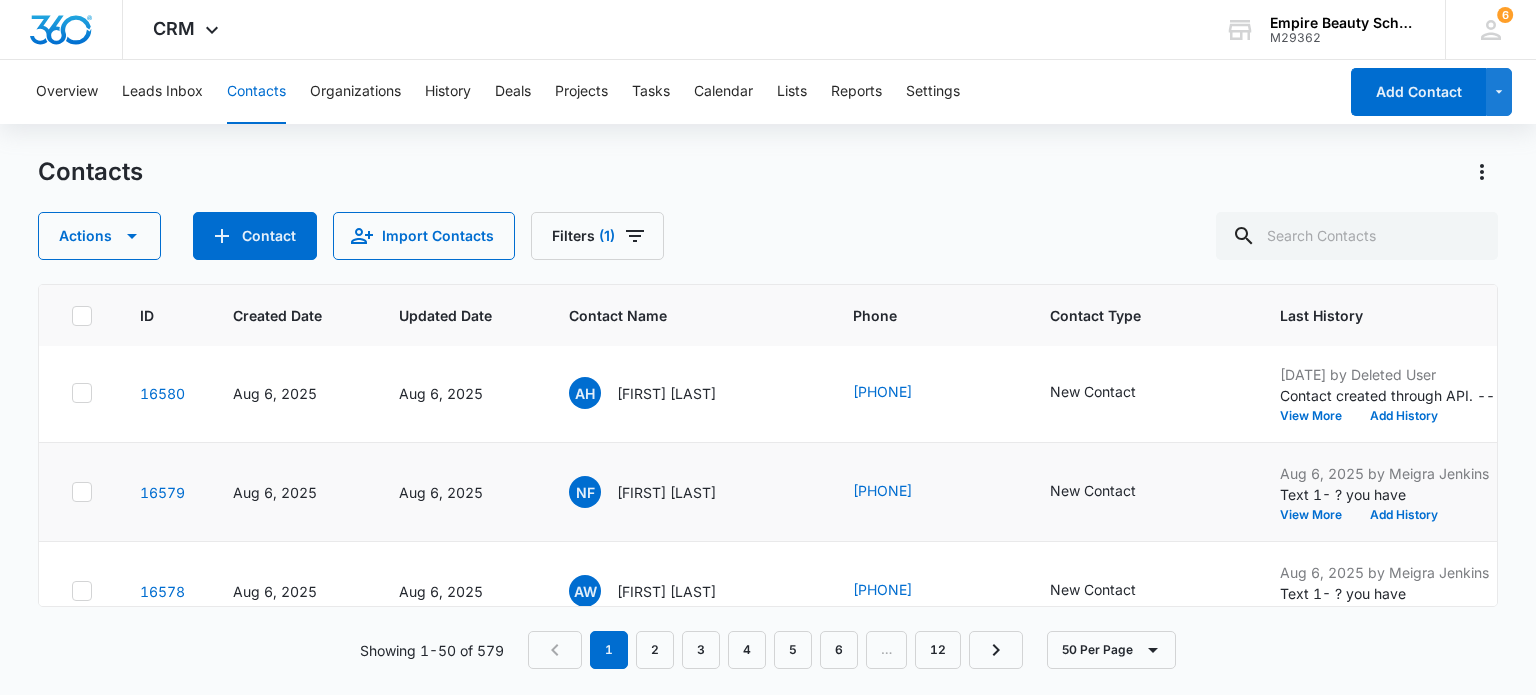 scroll, scrollTop: 0, scrollLeft: 0, axis: both 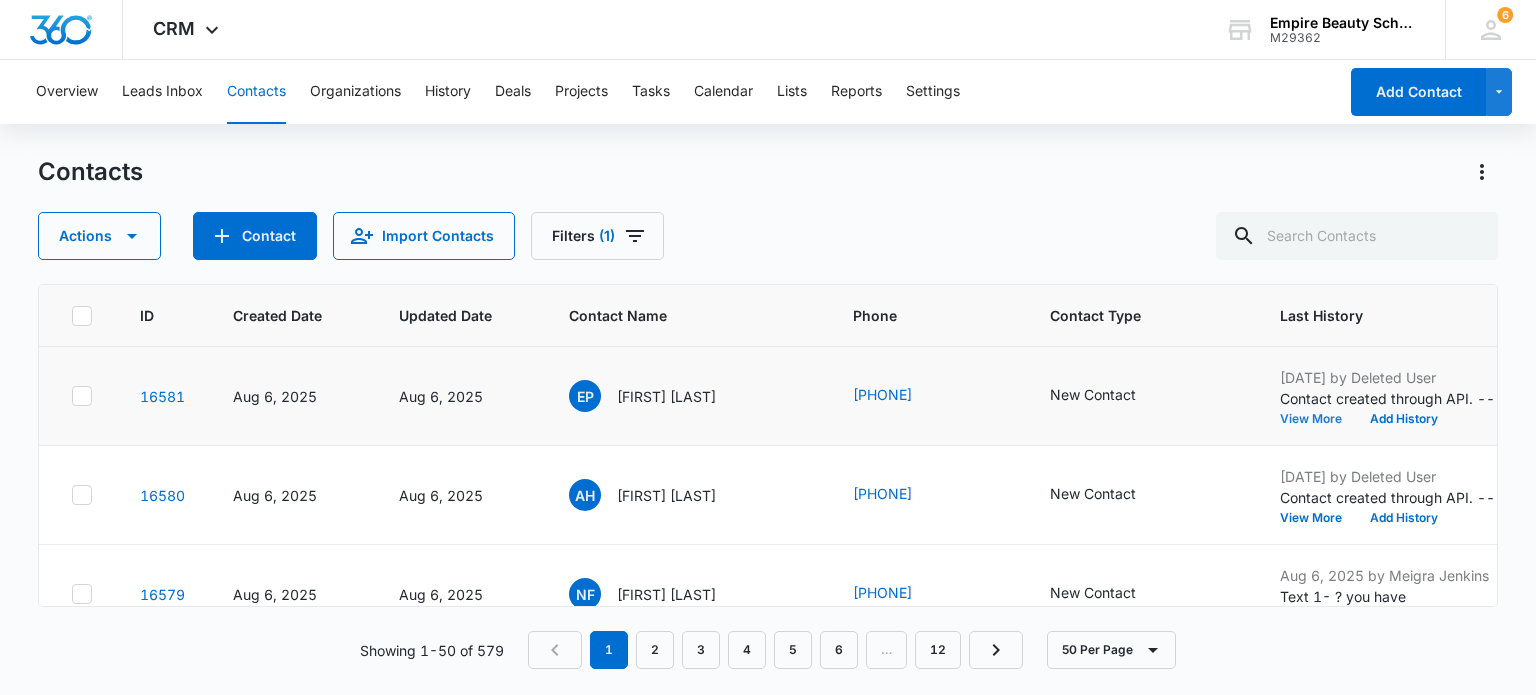 click on "View More" at bounding box center (1318, 419) 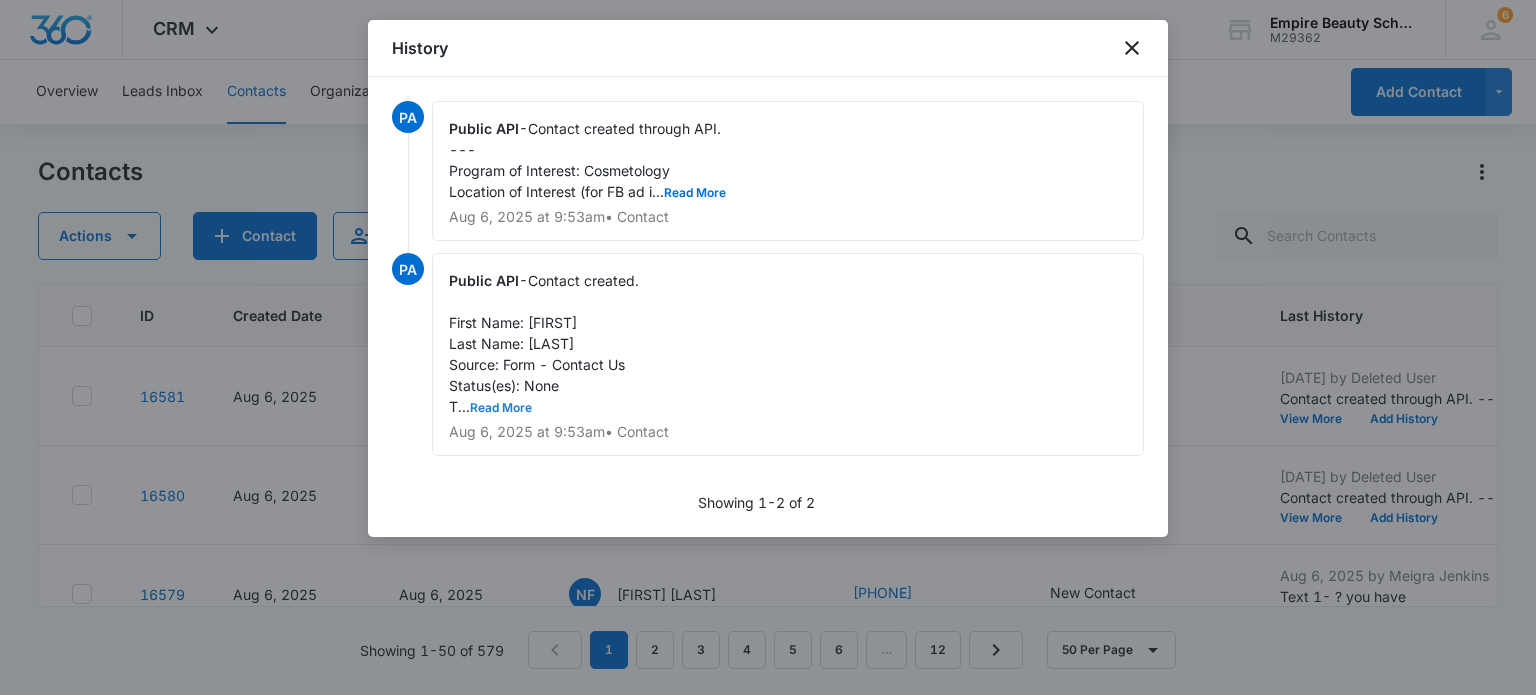 click on "Read More" at bounding box center (501, 408) 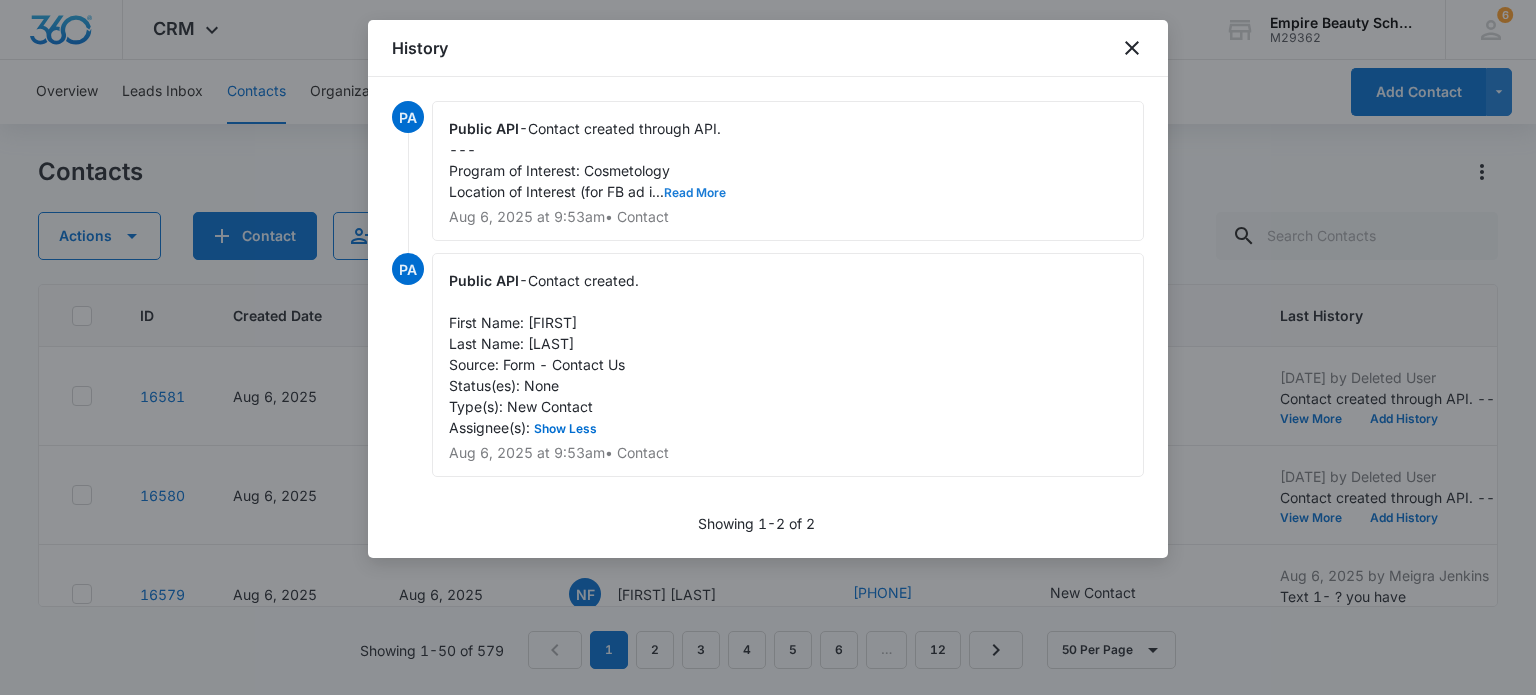 click on "Read More" at bounding box center (695, 193) 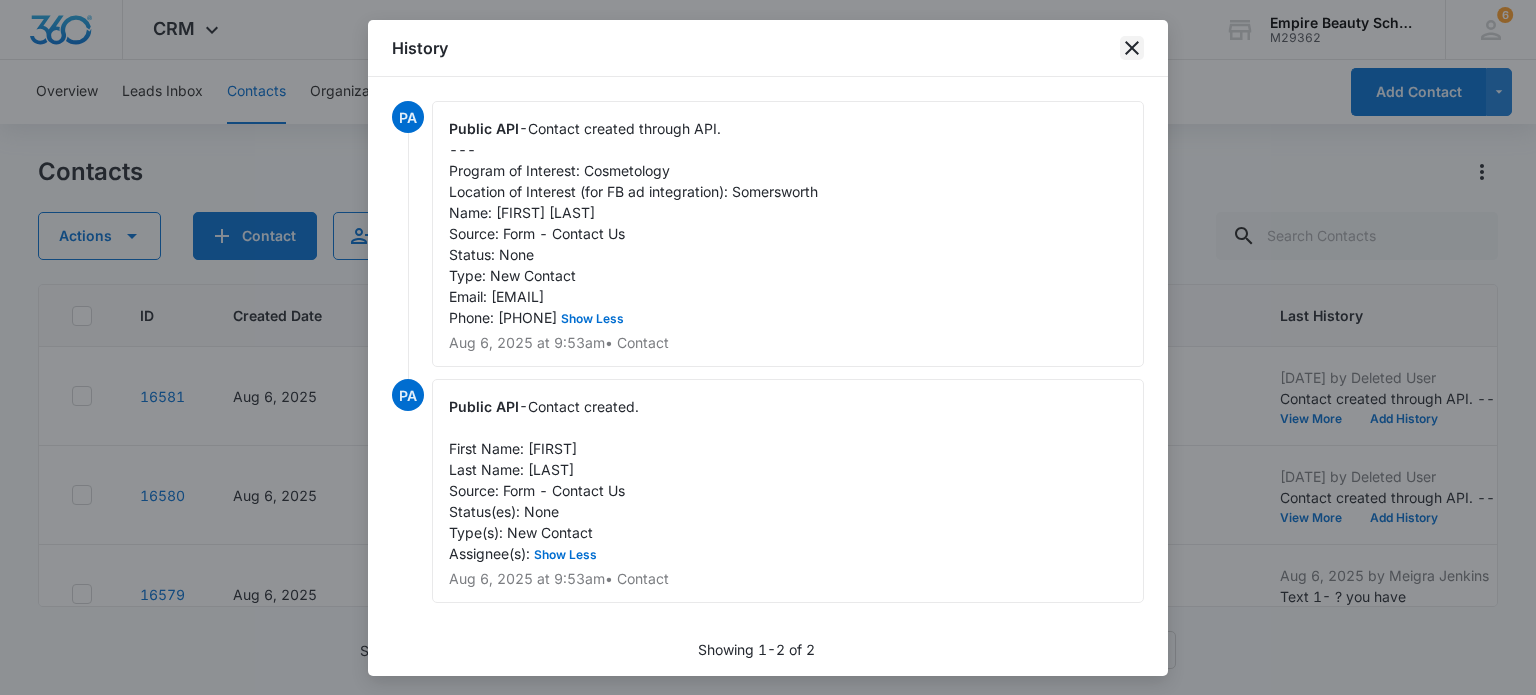 click 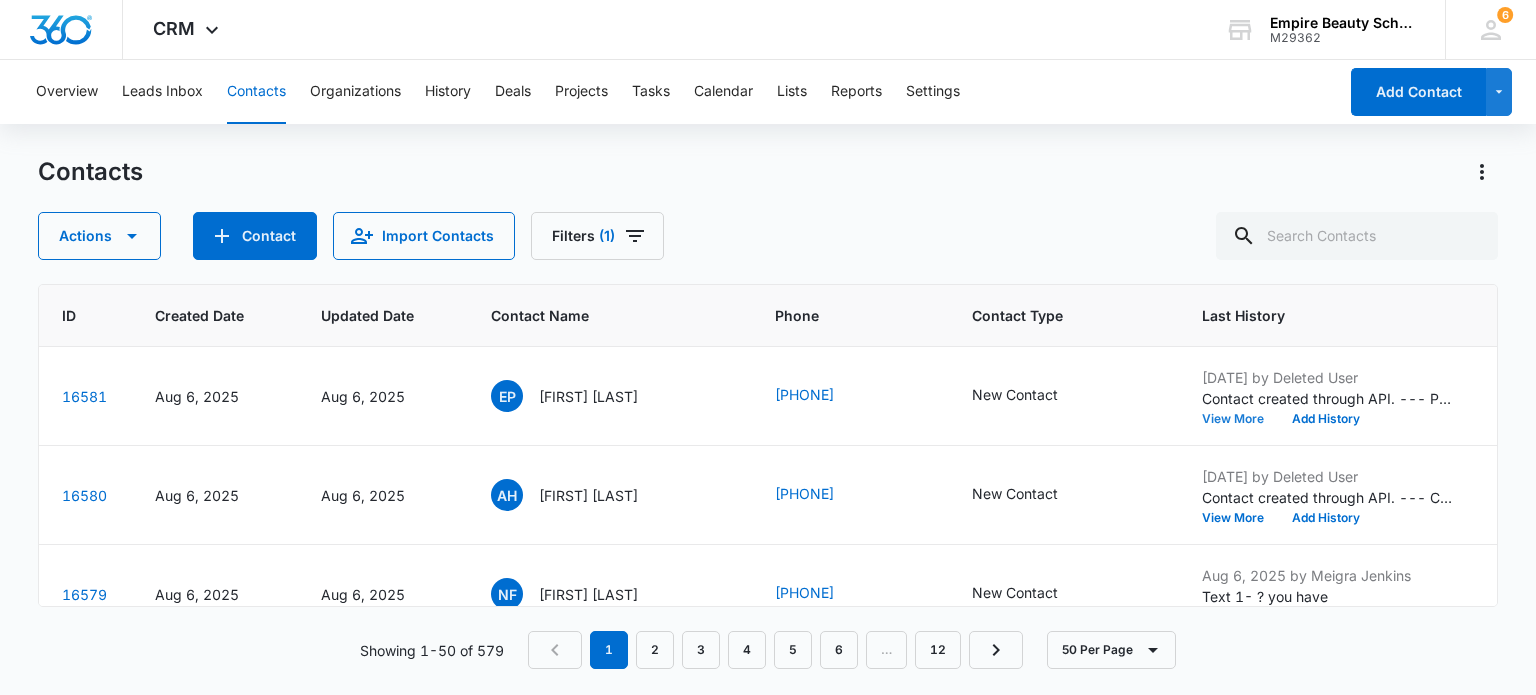 scroll, scrollTop: 0, scrollLeft: 4, axis: horizontal 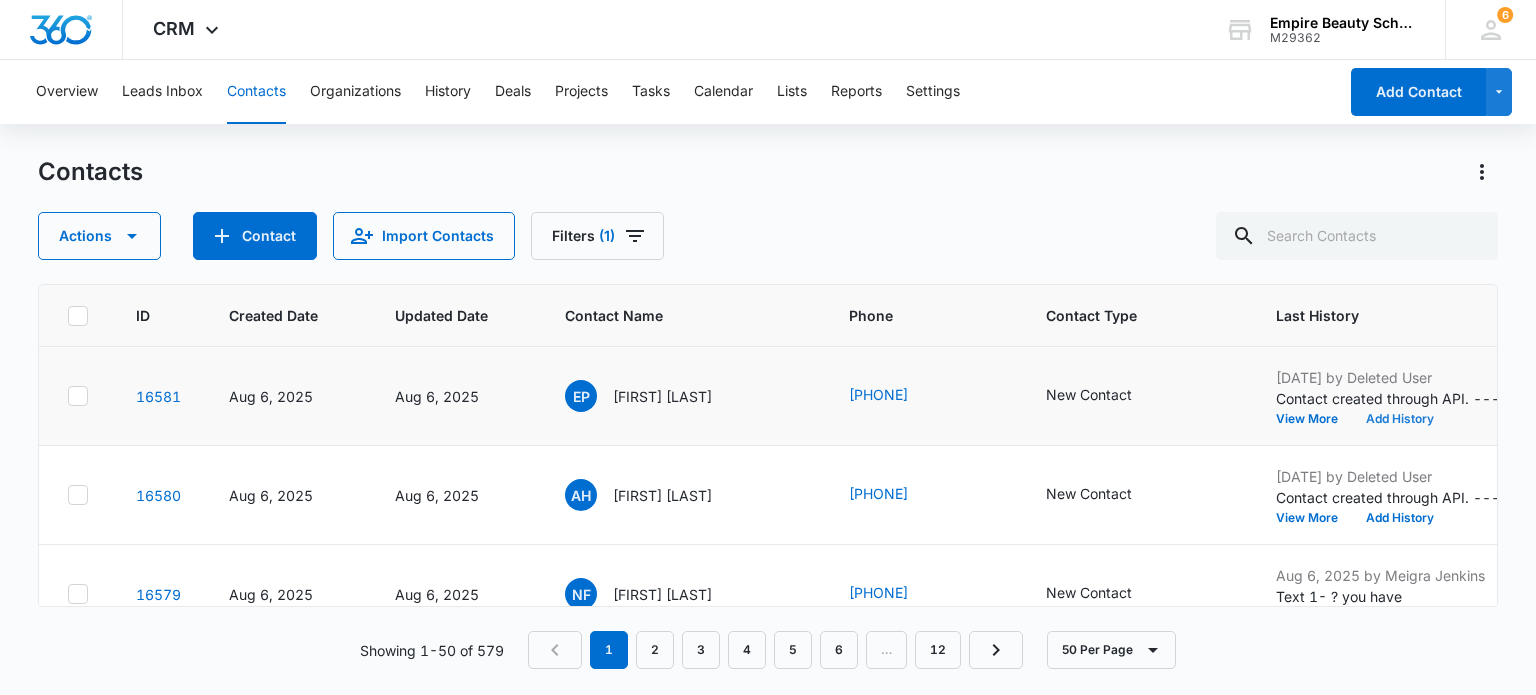 click on "Add History" at bounding box center (1400, 419) 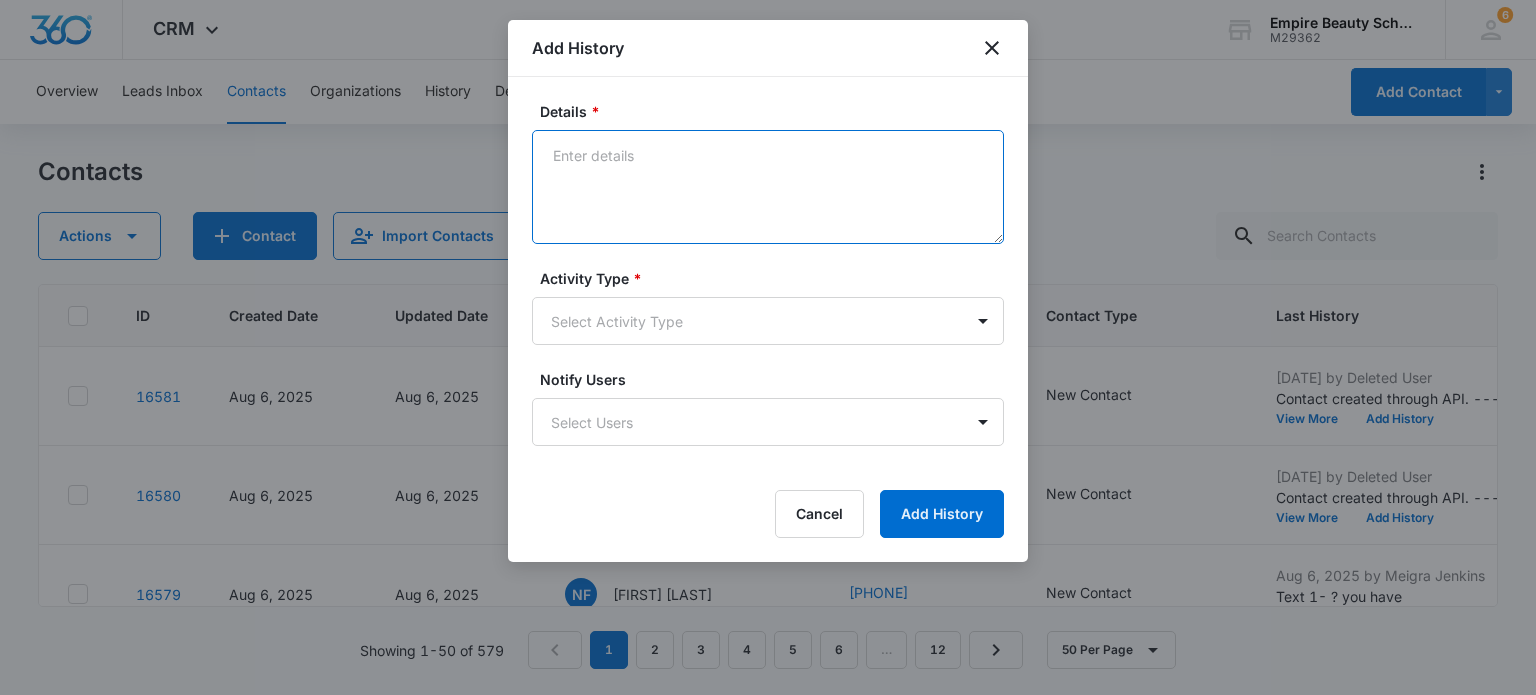 click on "Details *" at bounding box center (768, 187) 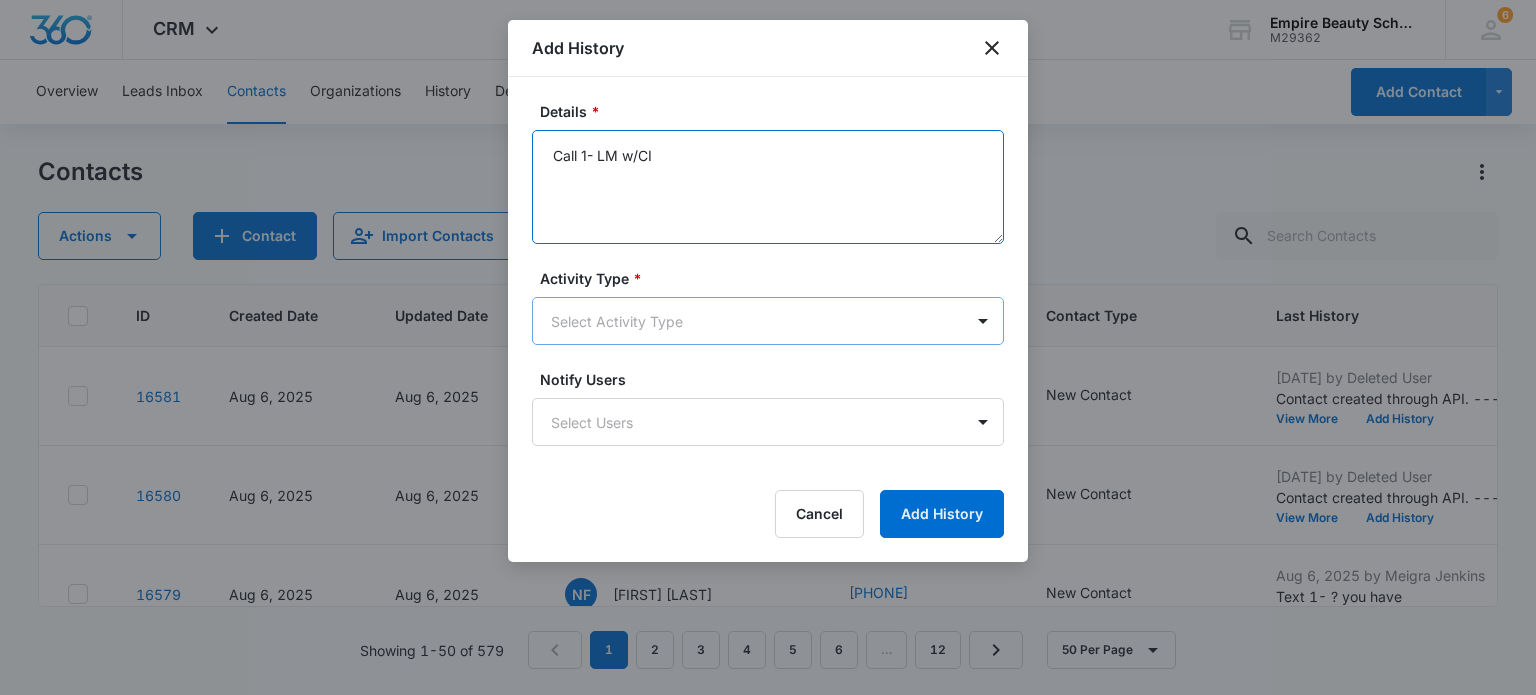 type on "Call 1- LM w/CI" 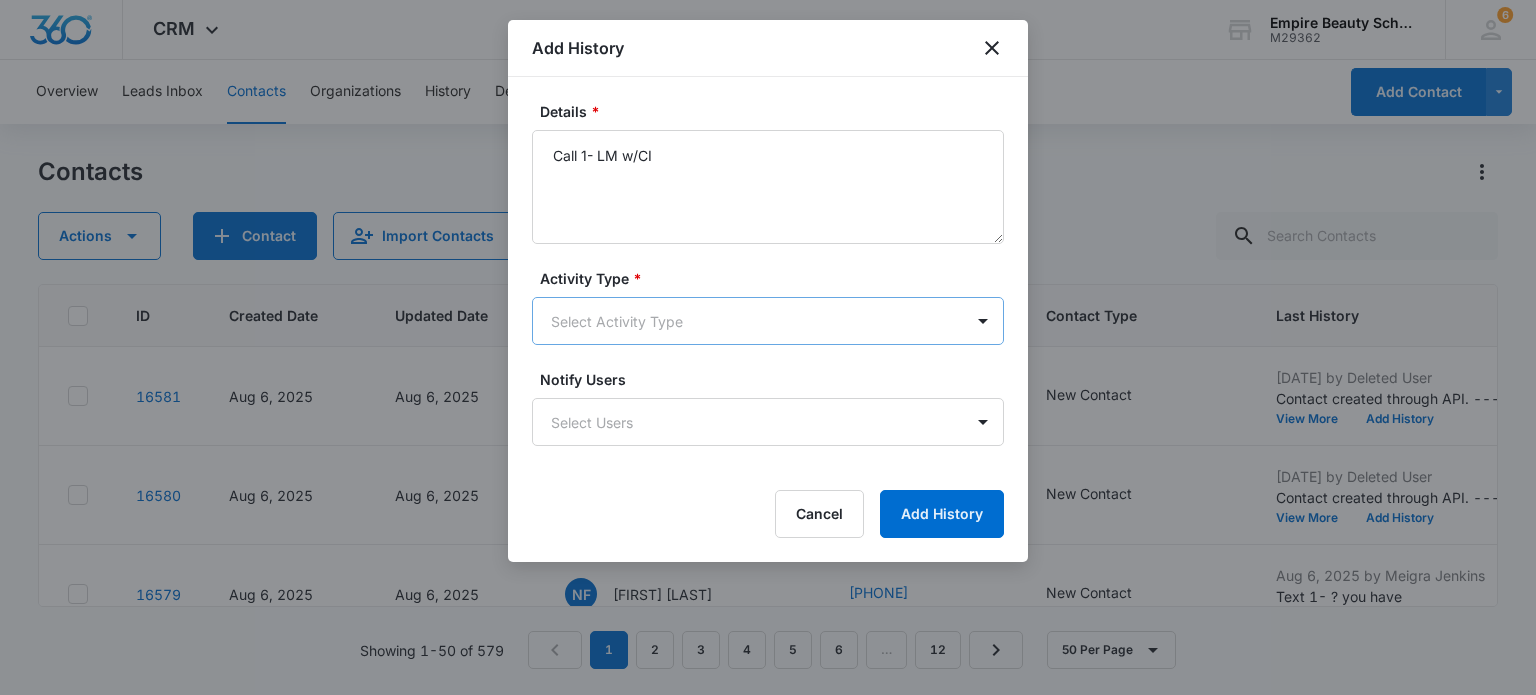 click on "CRM Apps Forms CRM Email Shop Payments POS Files Brand Settings Empire Beauty Schools M29362 Your Accounts View All 6 MJ Meigra Jenkins mjenkins@empirebeautyschools.com My Profile 6 Notifications Support Logout Terms & Conditions   •   Privacy Policy Overview Leads Inbox Contacts Organizations History Deals Projects Tasks Calendar Lists Reports Settings Add Contact Contacts Actions Contact Import Contacts Filters (1) ID Created Date Updated Date Contact Name Phone Contact Type Last History Location of Interest (for FB ad integration) Program of Interest Location Of Interest Program Email 16581 Aug 6, 2025 Aug 6, 2025 EP Emilee Perkins (603) 312-6366 New Contact Aug 6, 2025 by Deleted User Contact created through API.
---
Program of Interest: Cosmetology
Location of Interest (for FB ad integration): Somersworth
Name: Emilee Perkins
Source:... View More Add History Somersworth Cosmetology --- --- emileeperkins24@gmail.com 16580 Aug 6, 2025 Aug 6, 2025 AH Aaron Hannon (253) 720-4842 New Contact View More NF" at bounding box center (768, 347) 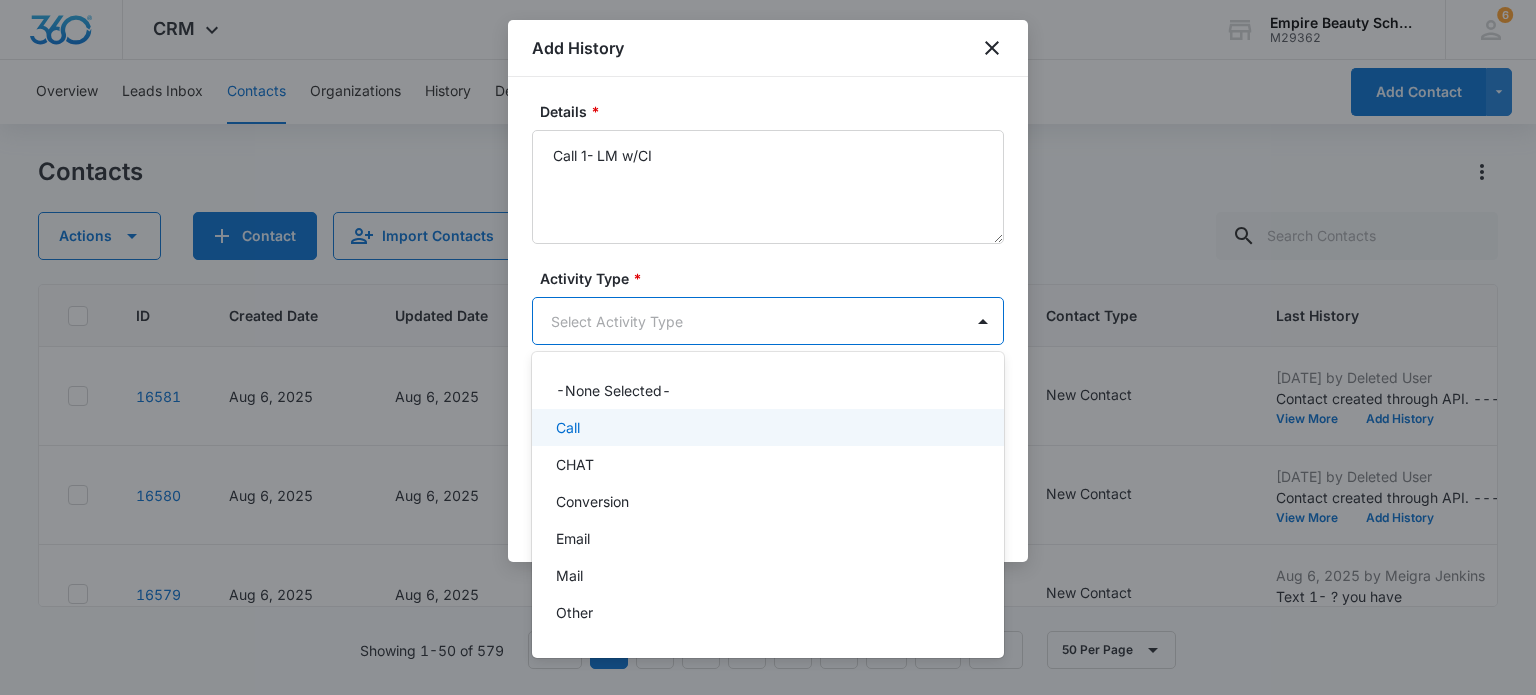 click on "Call" at bounding box center (768, 427) 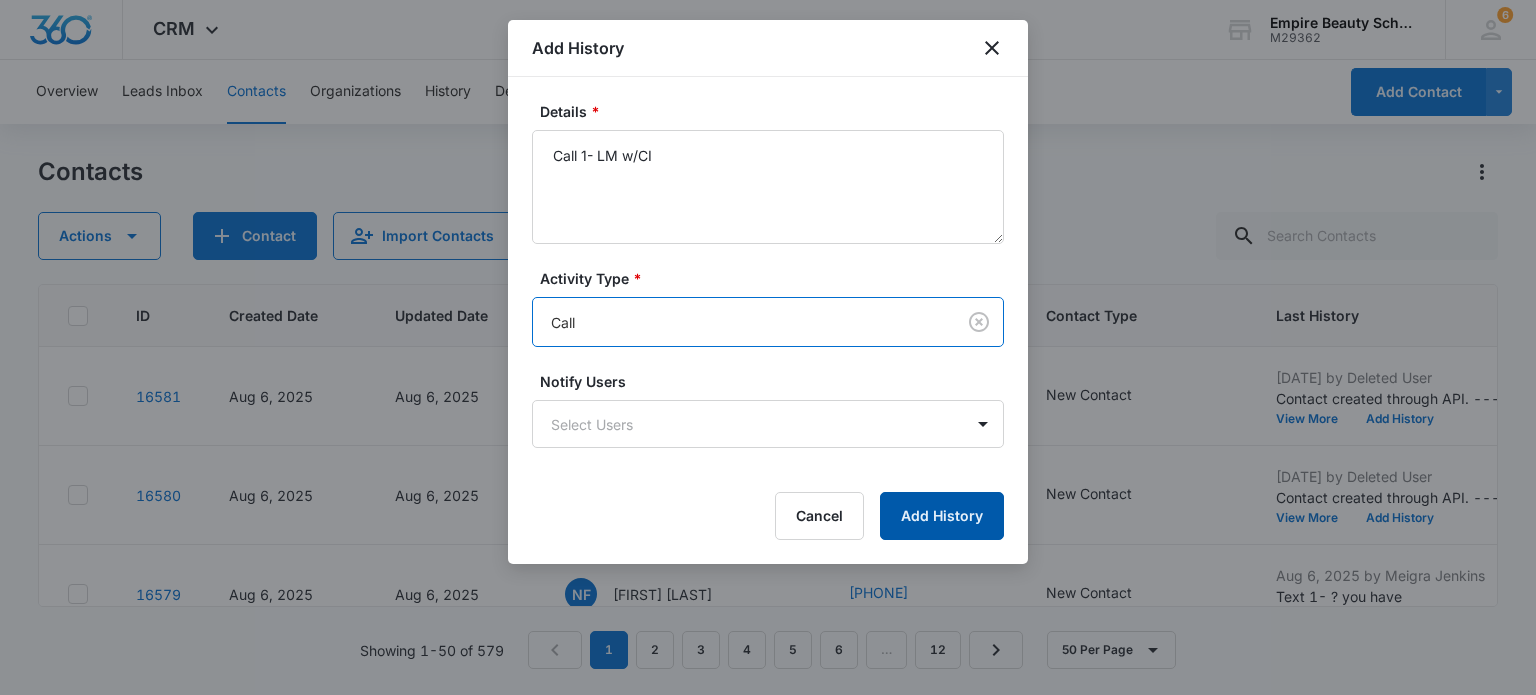 click on "Add History" at bounding box center [942, 516] 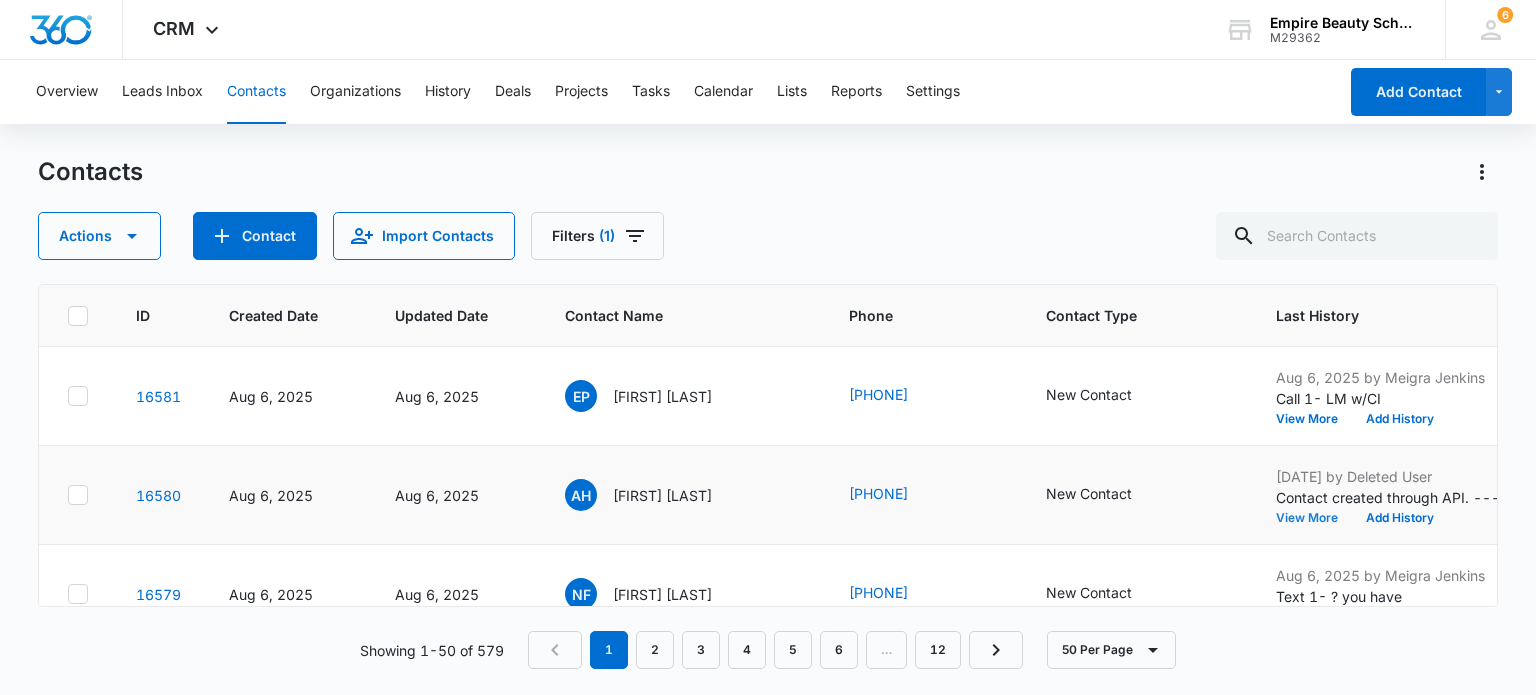 click on "View More" at bounding box center (1314, 518) 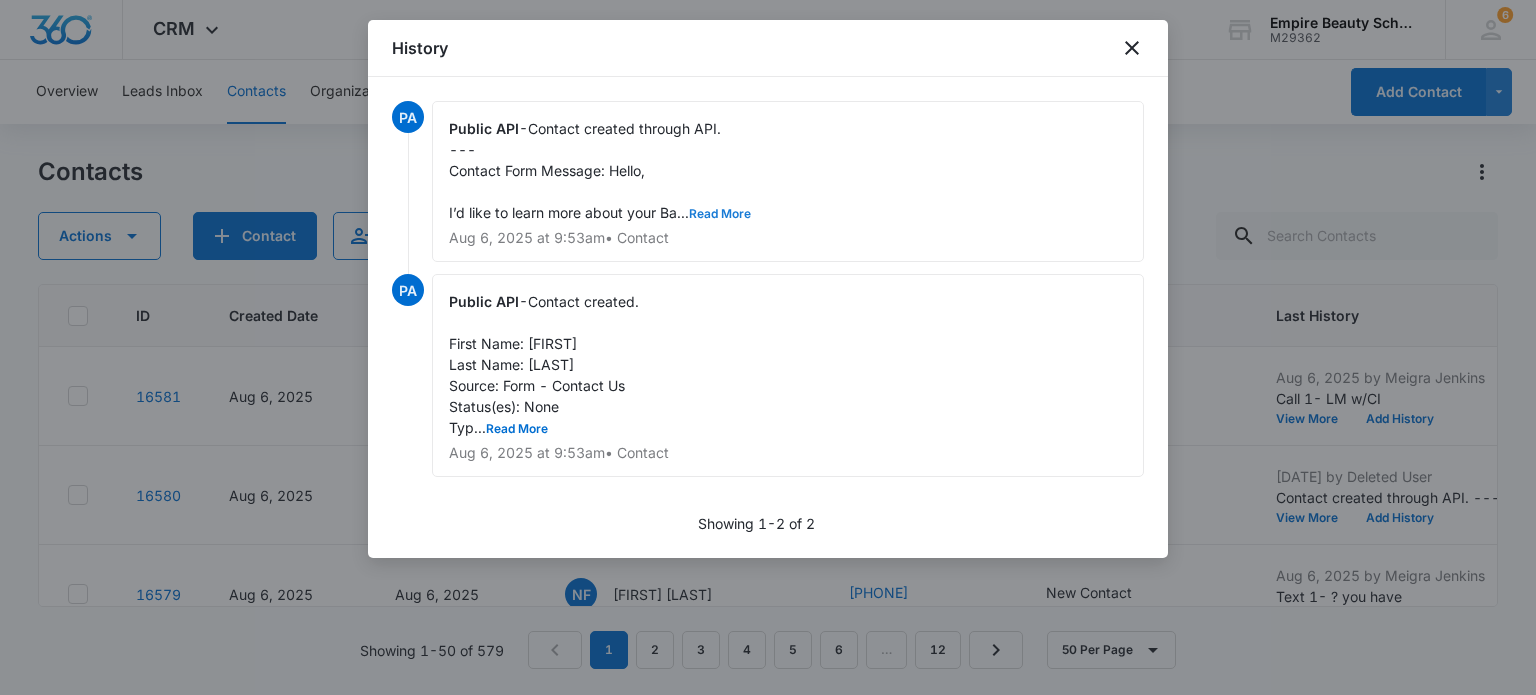 click on "Read More" at bounding box center [720, 214] 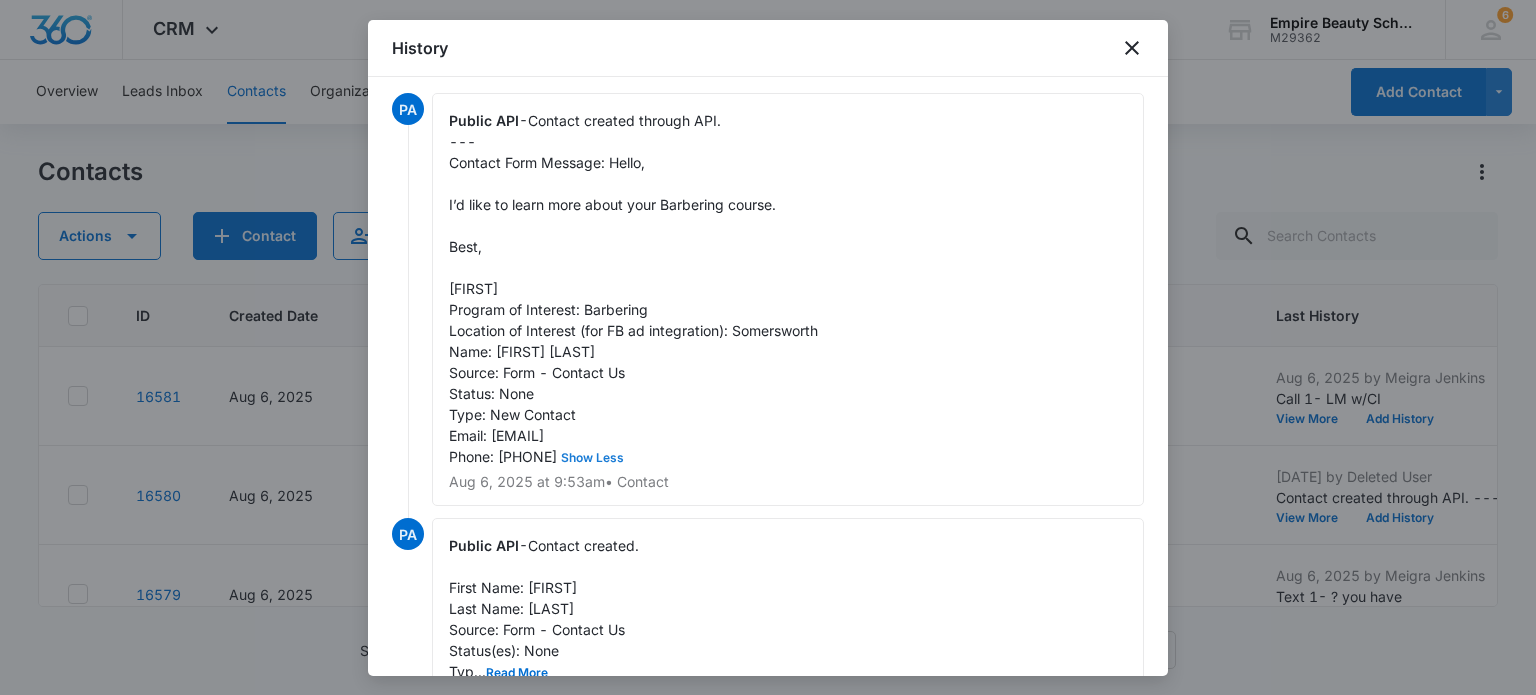 scroll, scrollTop: 0, scrollLeft: 0, axis: both 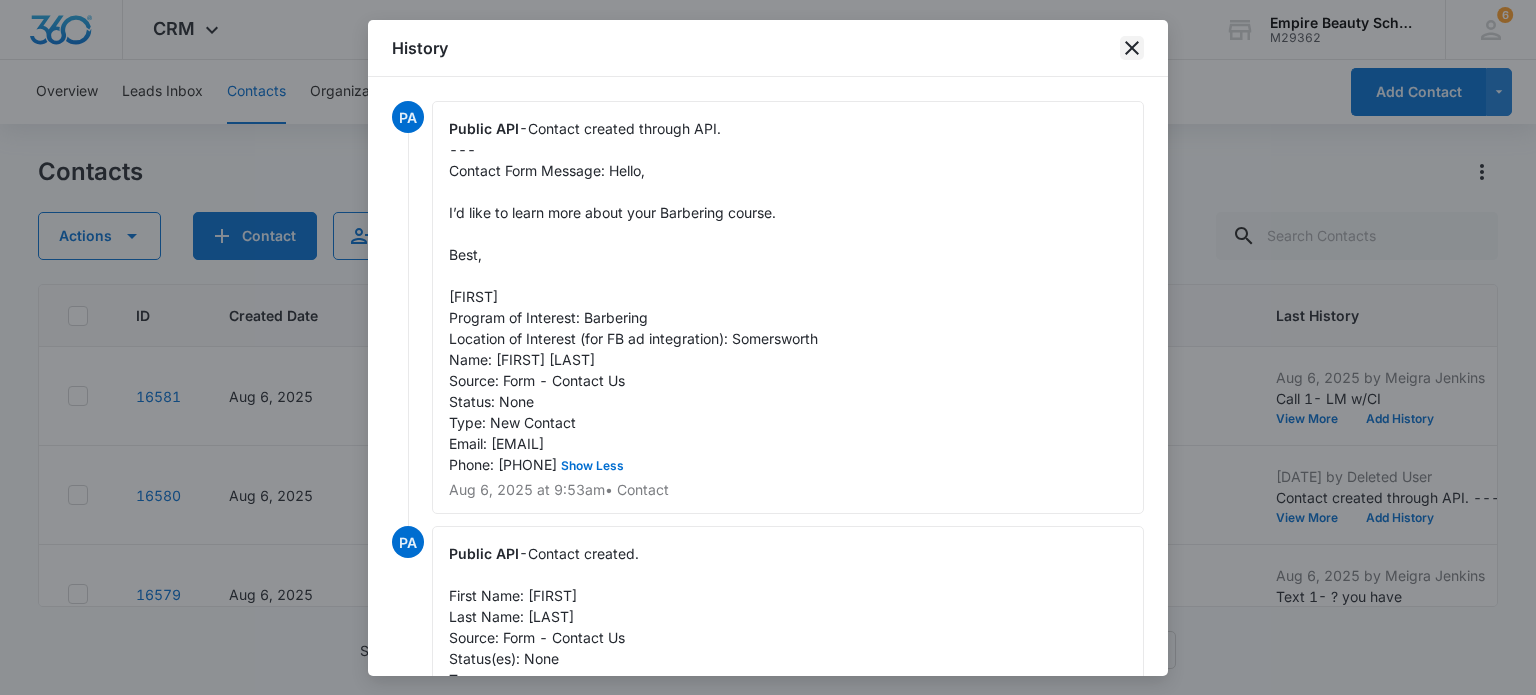 click 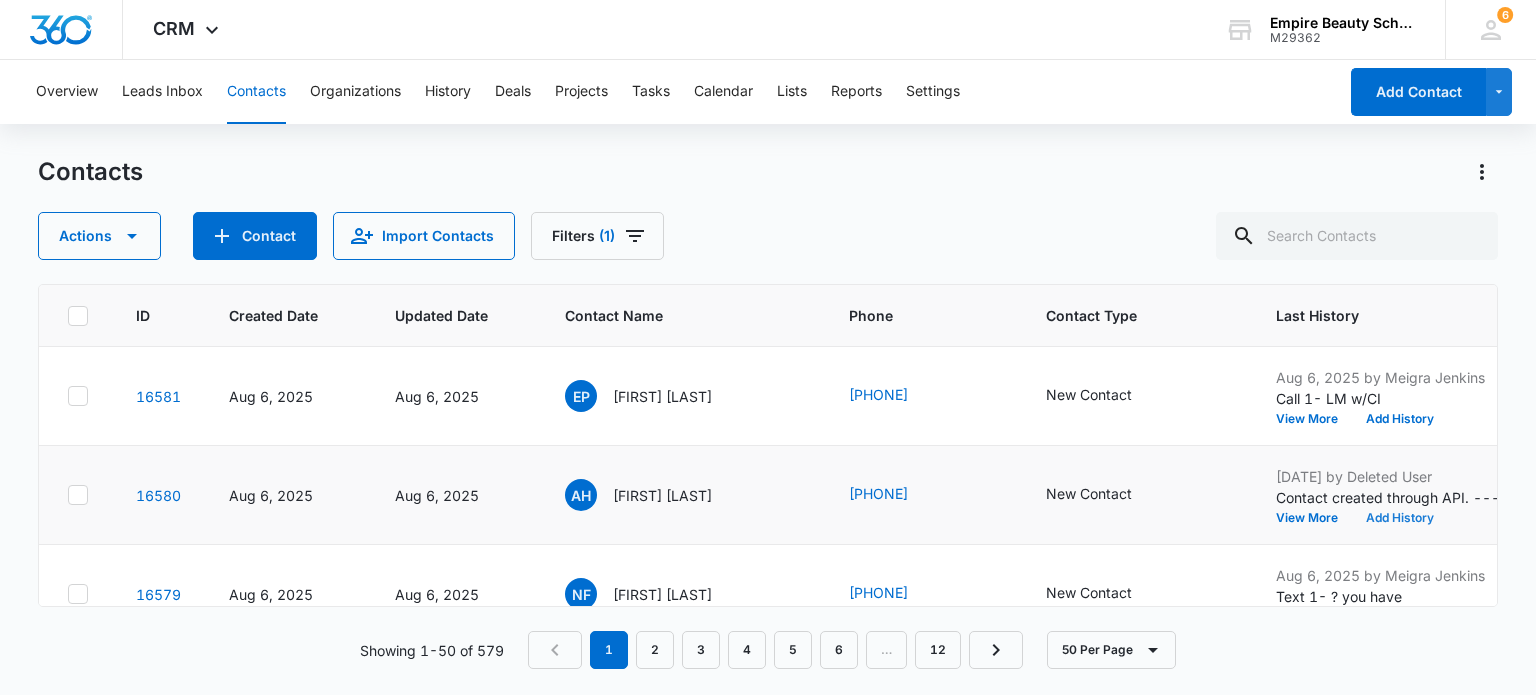 click on "Add History" at bounding box center [1400, 518] 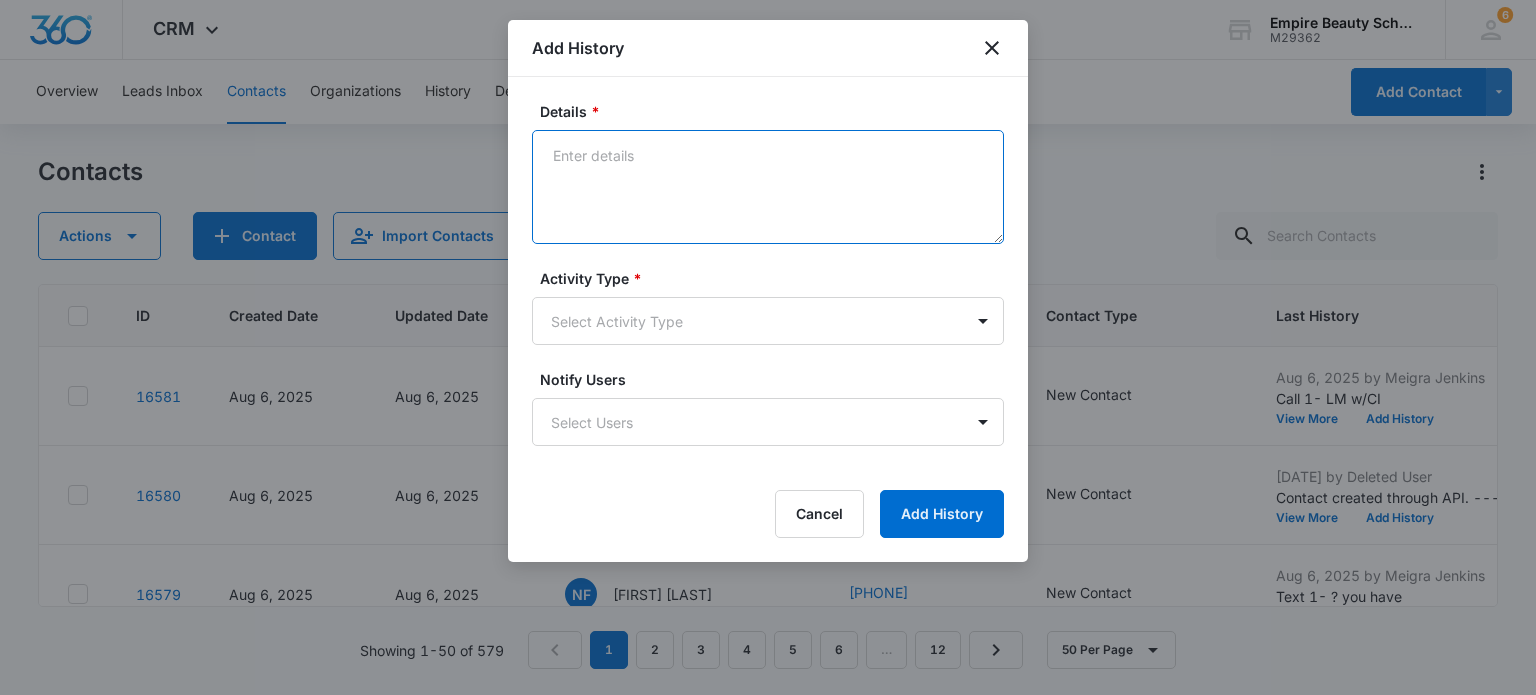 click on "Details *" at bounding box center (768, 187) 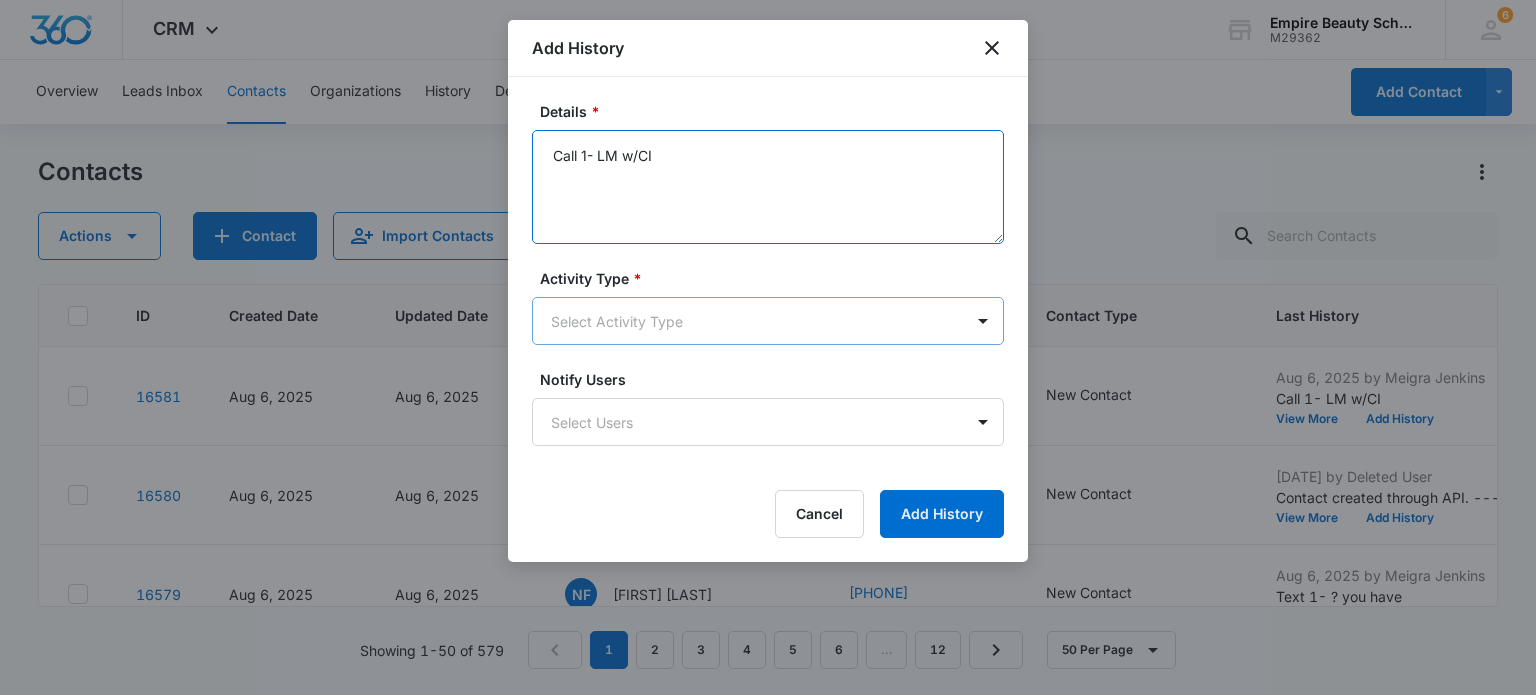 type on "Call 1- LM w/CI" 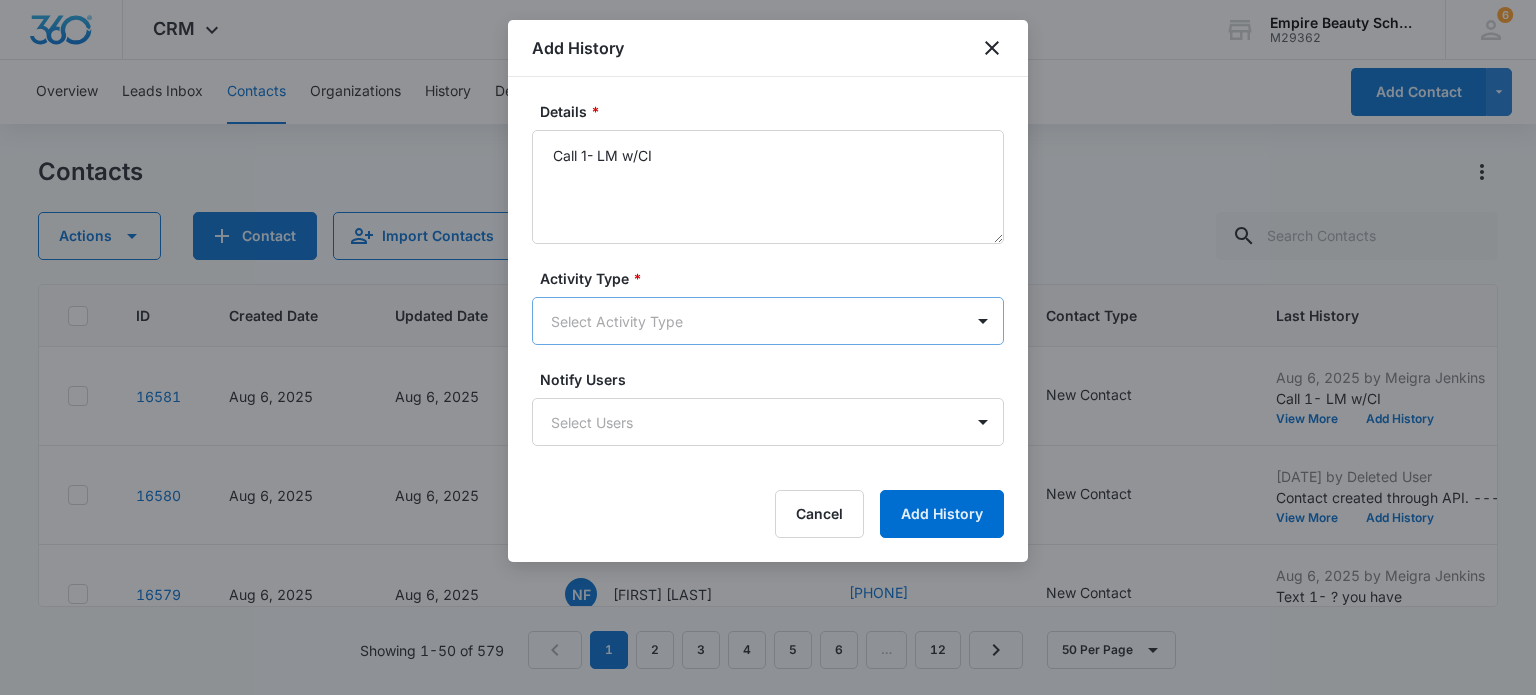 click on "CRM Apps Forms CRM Email Shop Payments POS Files Brand Settings Empire Beauty Schools M29362 Your Accounts View All 6 MJ Meigra Jenkins mjenkins@empirebeautyschools.com My Profile 6 Notifications Support Logout Terms & Conditions   •   Privacy Policy Overview Leads Inbox Contacts Organizations History Deals Projects Tasks Calendar Lists Reports Settings Add Contact Contacts Actions Contact Import Contacts Filters (1) ID Created Date Updated Date Contact Name Phone Contact Type Last History Location of Interest (for FB ad integration) Program of Interest Location Of Interest Program Email 16581 Aug 6, 2025 Aug 6, 2025 EP Emilee Perkins (603) 312-6366 New Contact Aug 6, 2025 by Meigra Jenkins Call 1- LM w/CI View More Add History Somersworth Cosmetology --- --- emileeperkins24@gmail.com 16580 Aug 6, 2025 Aug 6, 2025 AH Aaron Hannon (253) 720-4842 New Contact Aug 6, 2025 by Deleted User View More Add History Somersworth Barbering --- --- aaronhannon@gmail.com 16579 Aug 6, 2025 Aug 6, 2025 NF (603) 726-1890 M" at bounding box center [768, 347] 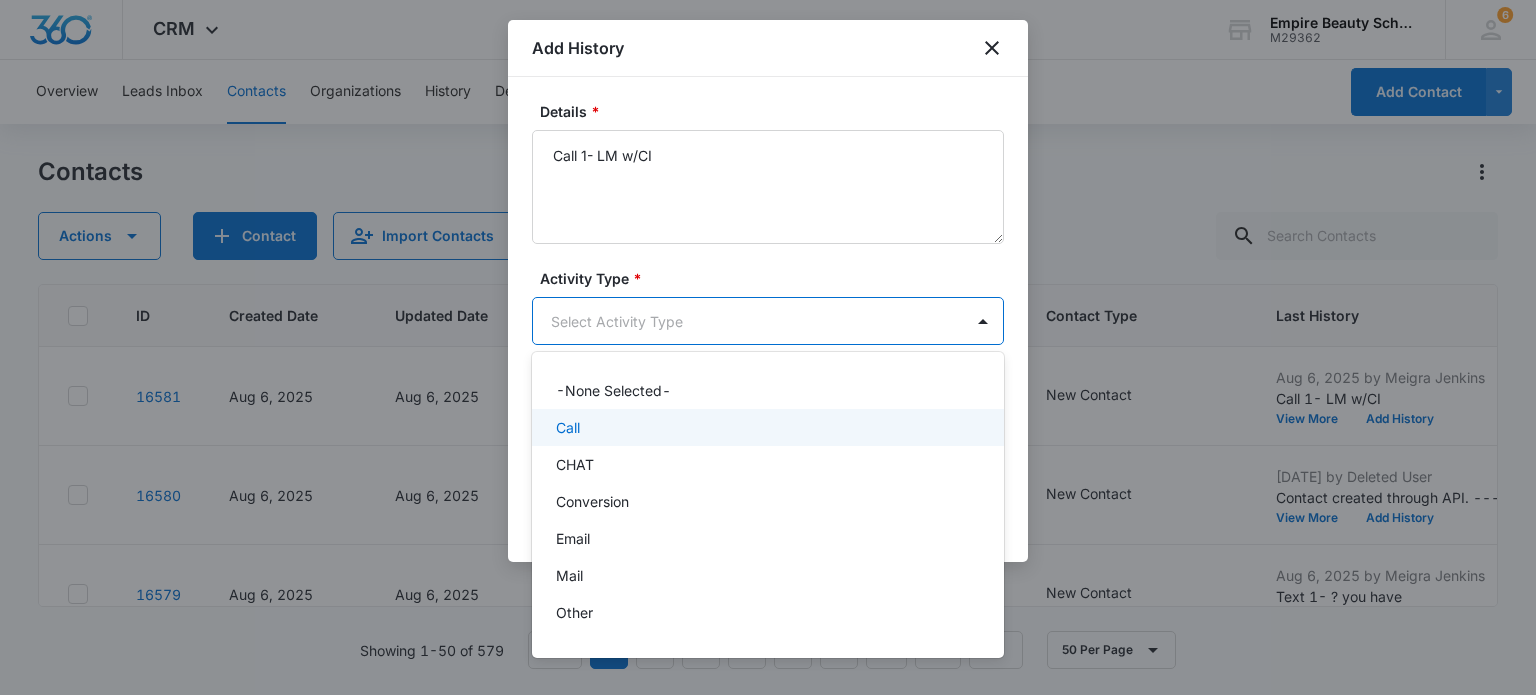 click on "Call" at bounding box center [766, 427] 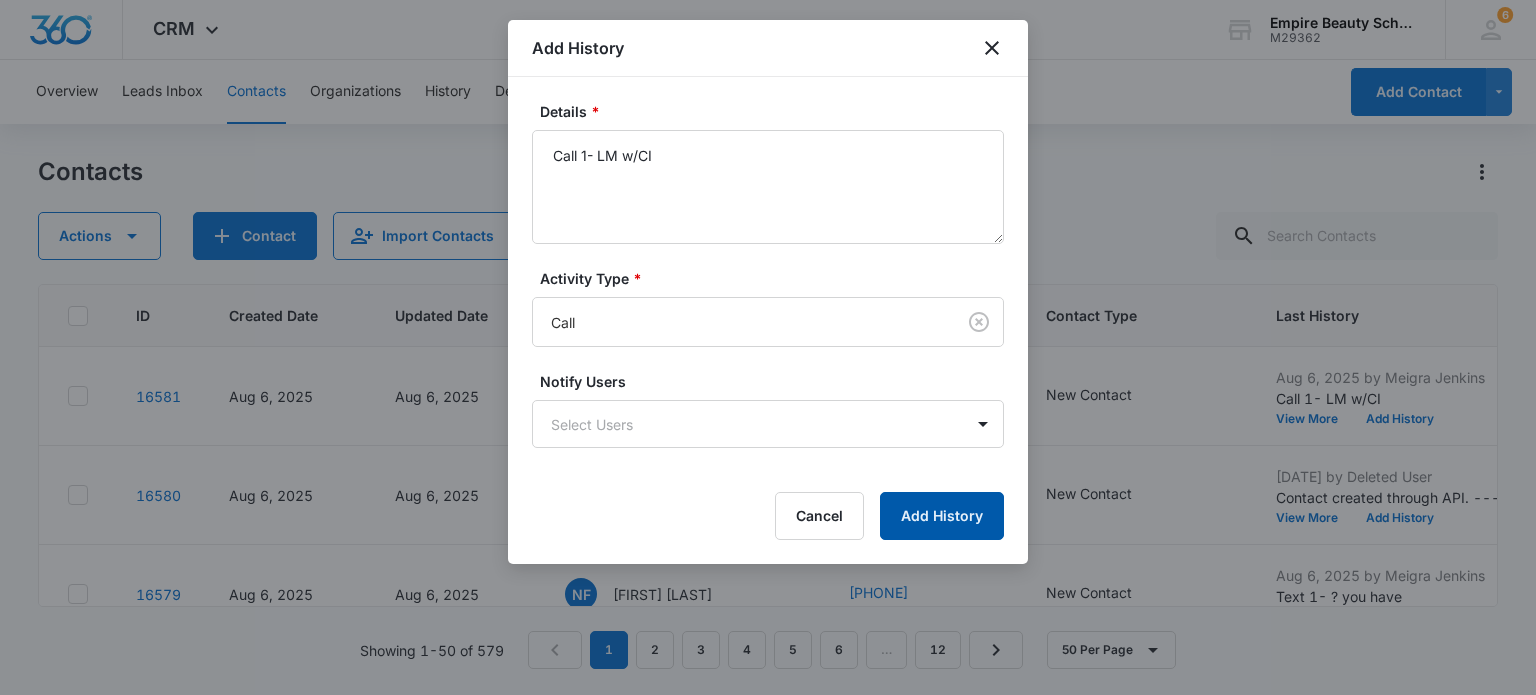click on "Add History" at bounding box center [942, 516] 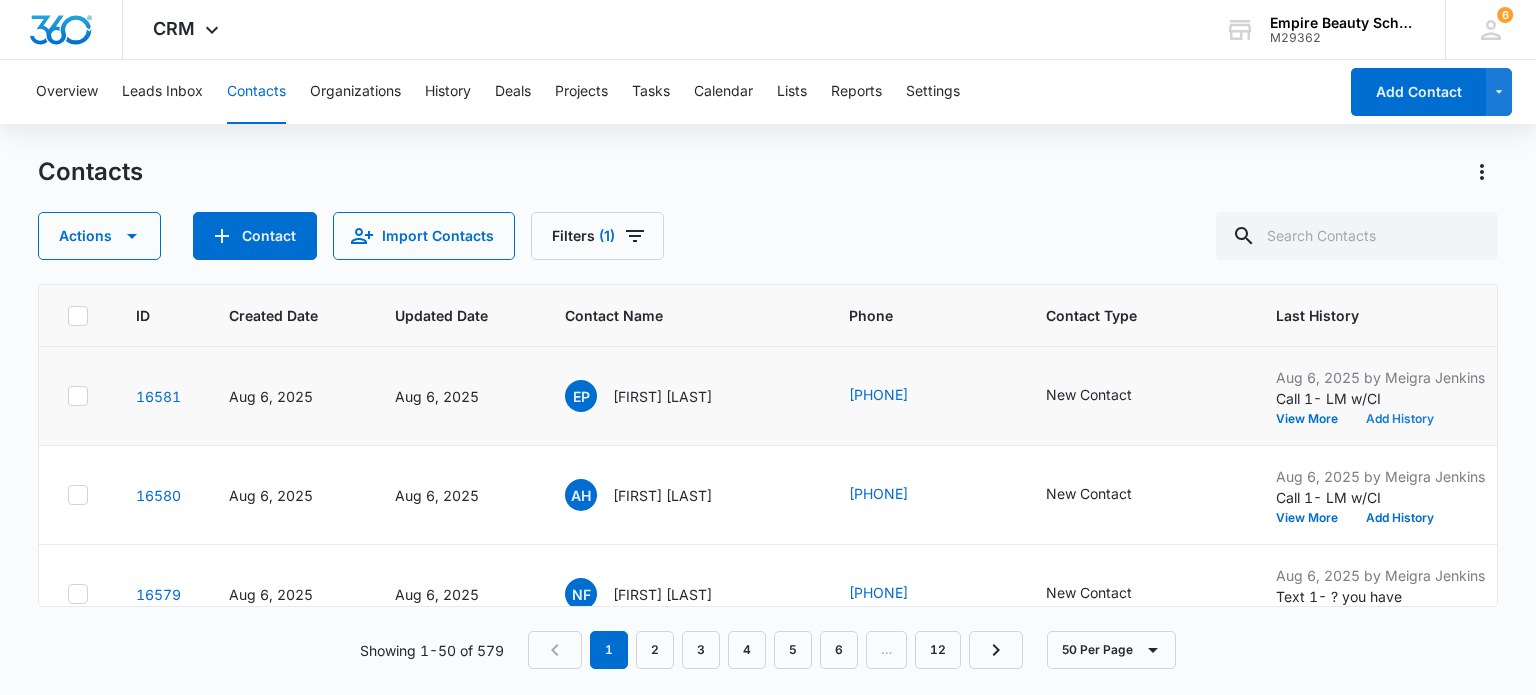 click on "Add History" at bounding box center [1400, 419] 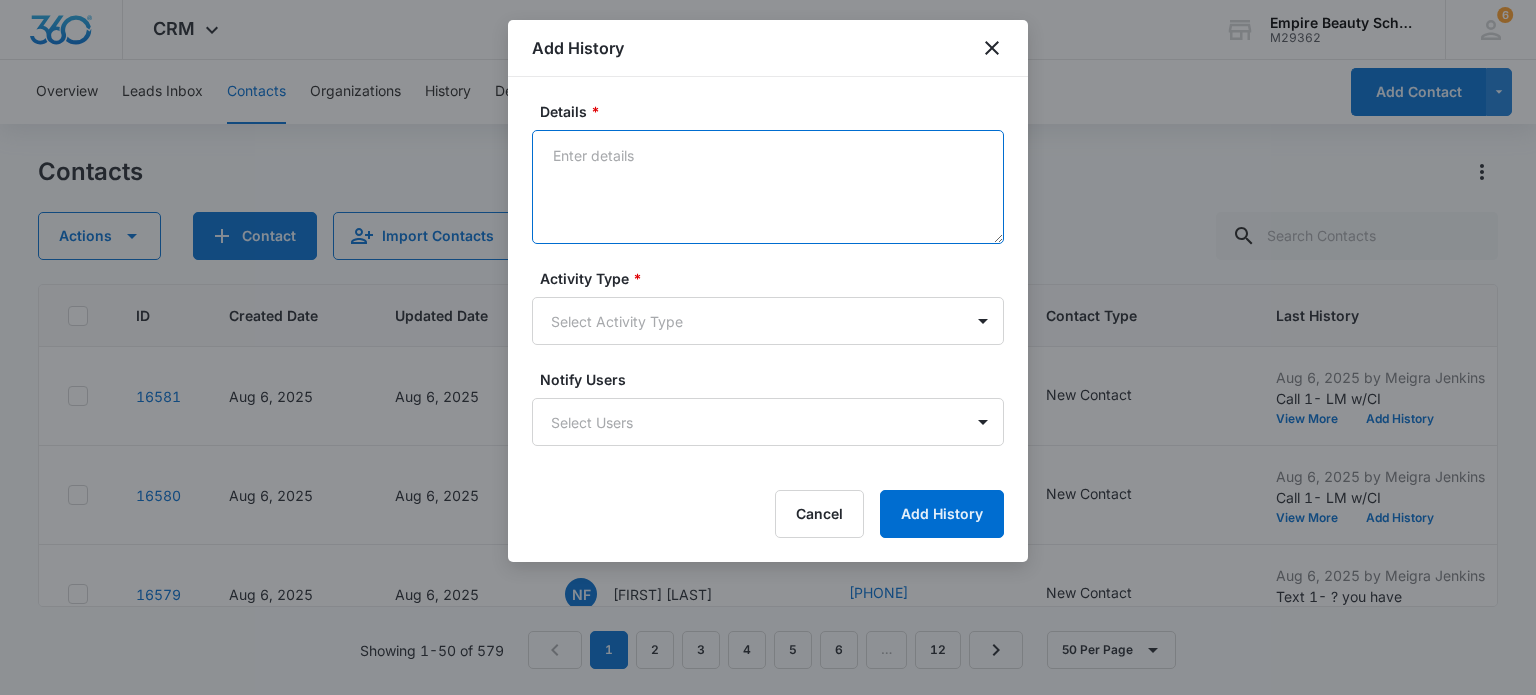 drag, startPoint x: 612, startPoint y: 159, endPoint x: 619, endPoint y: 151, distance: 10.630146 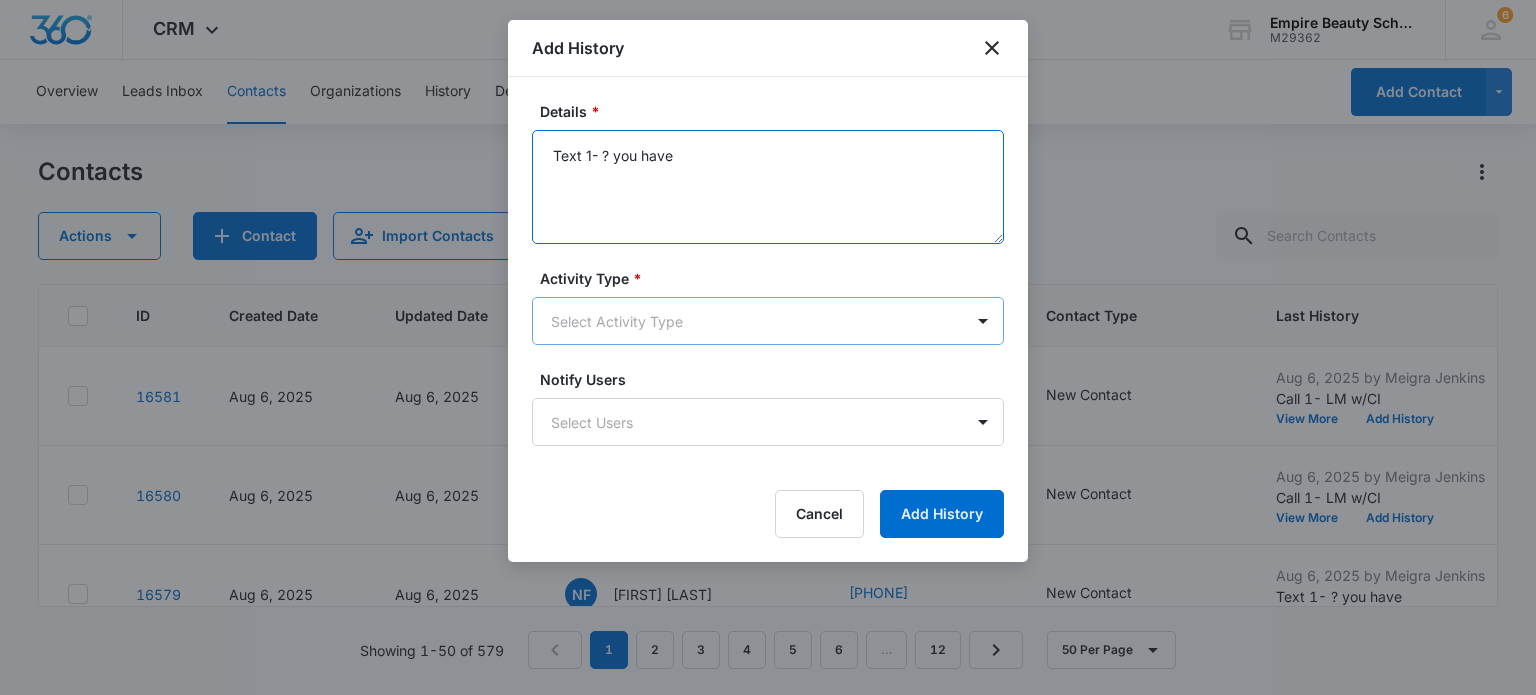type on "Text 1- ? you have" 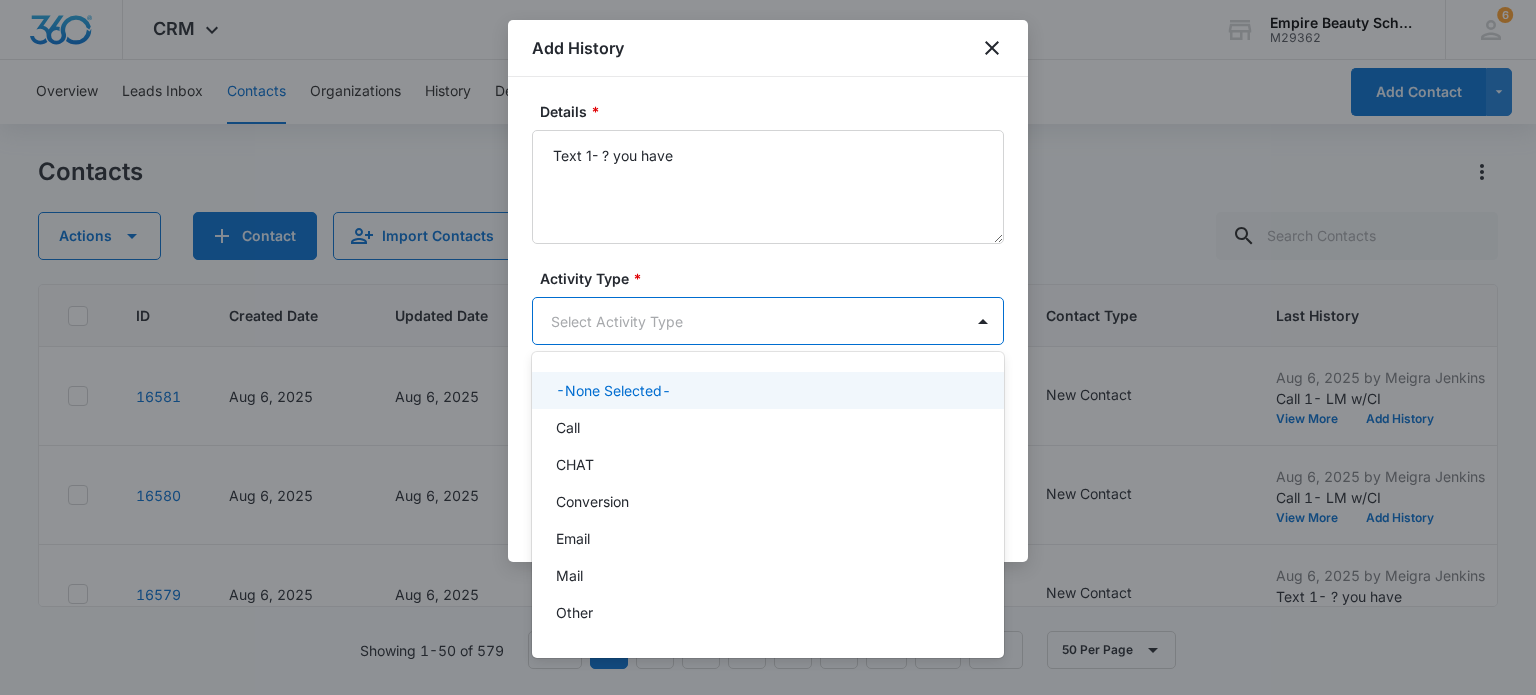 click on "CRM Apps Forms CRM Email Shop Payments POS Files Brand Settings Empire Beauty Schools M29362 Your Accounts View All 6 MJ Meigra Jenkins mjenkins@empirebeautyschools.com My Profile 6 Notifications Support Logout Terms & Conditions   •   Privacy Policy Overview Leads Inbox Contacts Organizations History Deals Projects Tasks Calendar Lists Reports Settings Add Contact Contacts Actions Contact Import Contacts Filters (1) ID Created Date Updated Date Contact Name Phone Contact Type Last History Location of Interest (for FB ad integration) Program of Interest Location Of Interest Program Email 16581 Aug 6, 2025 Aug 6, 2025 EP Emilee Perkins (603) 312-6366 New Contact Aug 6, 2025 by Meigra Jenkins Call 1- LM w/CI View More Add History Somersworth Cosmetology --- --- emileeperkins24@gmail.com 16580 Aug 6, 2025 Aug 6, 2025 AH Aaron Hannon (253) 720-4842 New Contact Aug 6, 2025 by Meigra Jenkins Call 1- LM w/CI View More Add History Somersworth Barbering --- --- aaronhannon@gmail.com 16579 Aug 6, 2025 Aug 6, 2025 M" at bounding box center [768, 347] 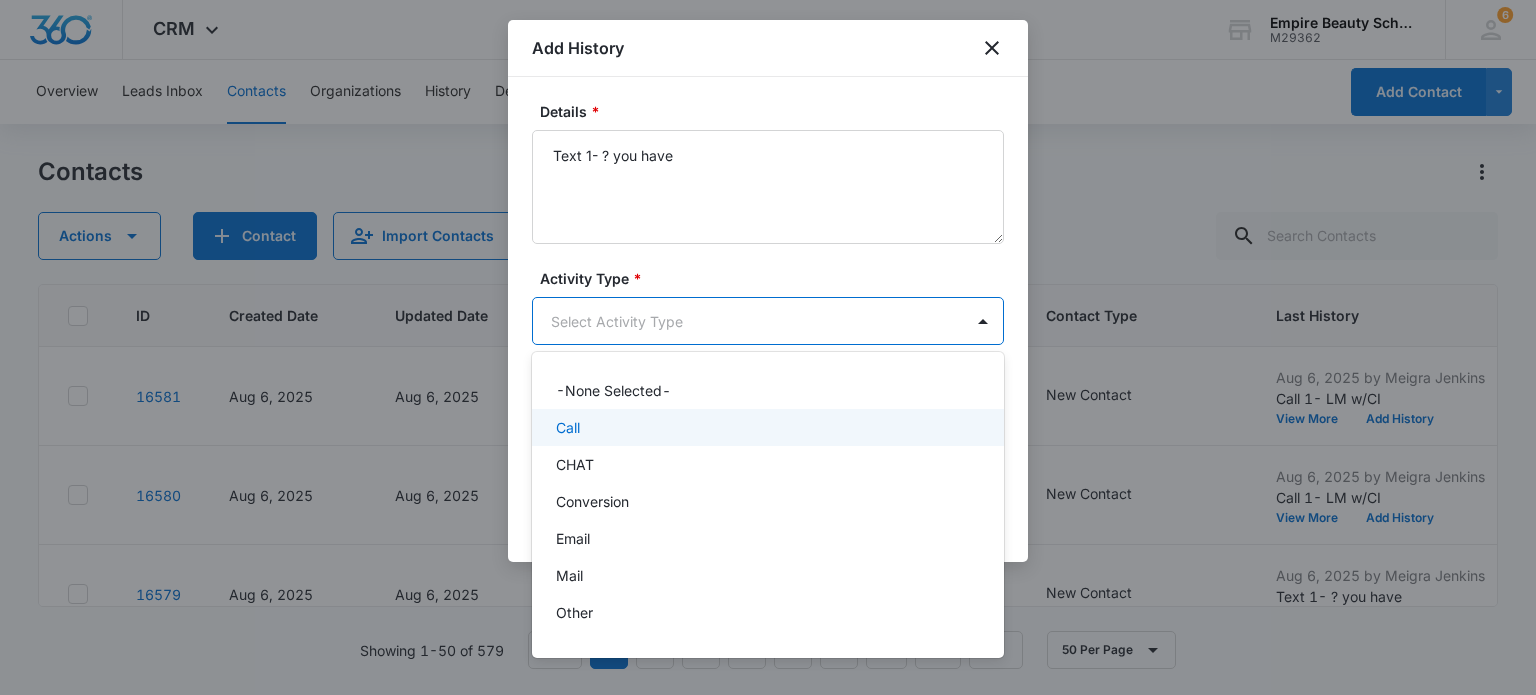 scroll, scrollTop: 104, scrollLeft: 0, axis: vertical 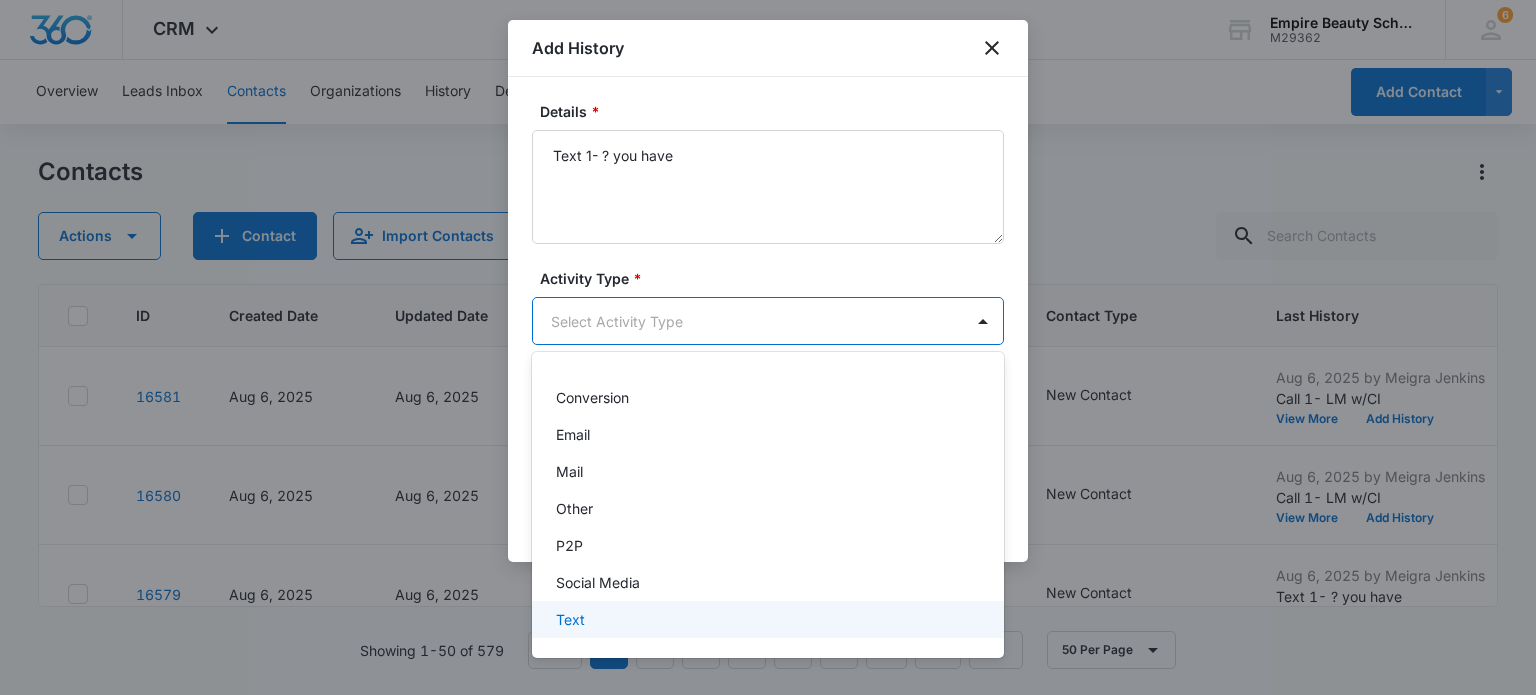 click on "Text" at bounding box center (766, 619) 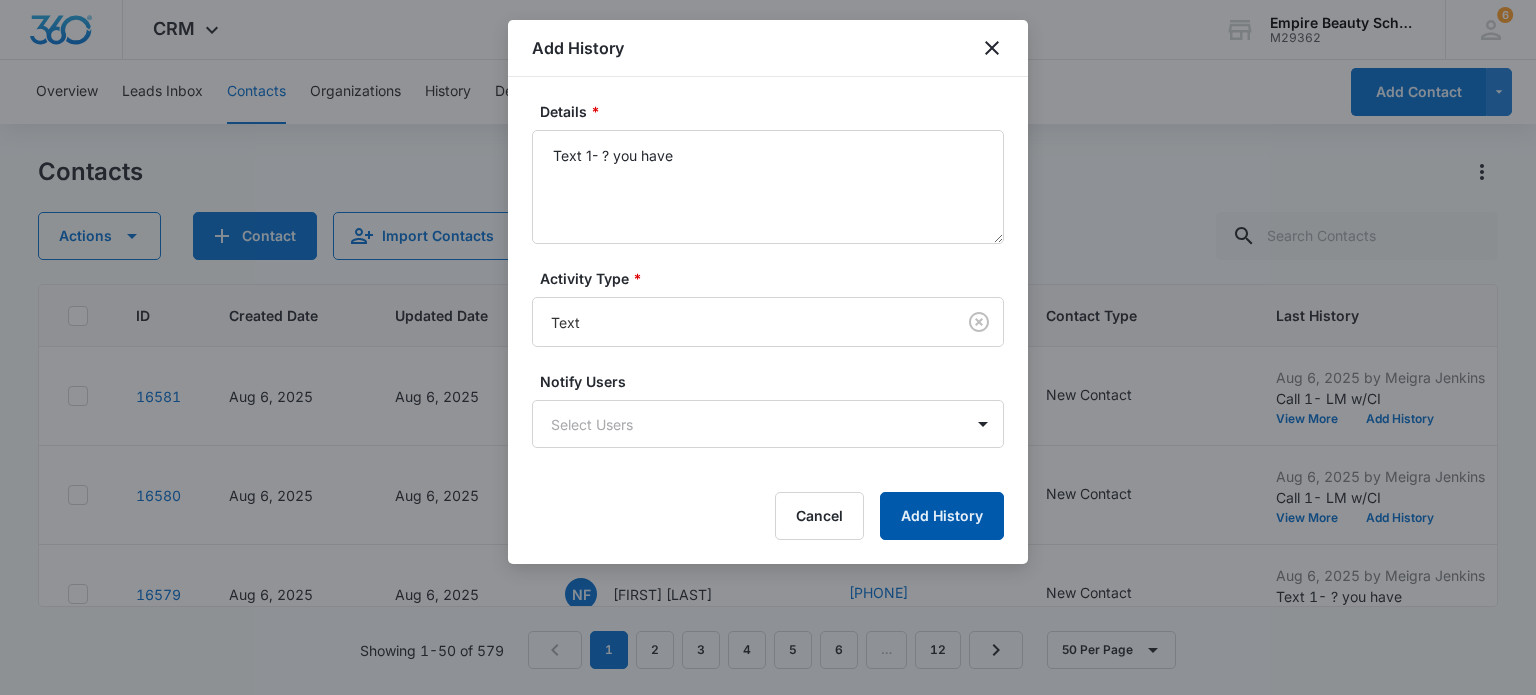 click on "Add History" at bounding box center [942, 516] 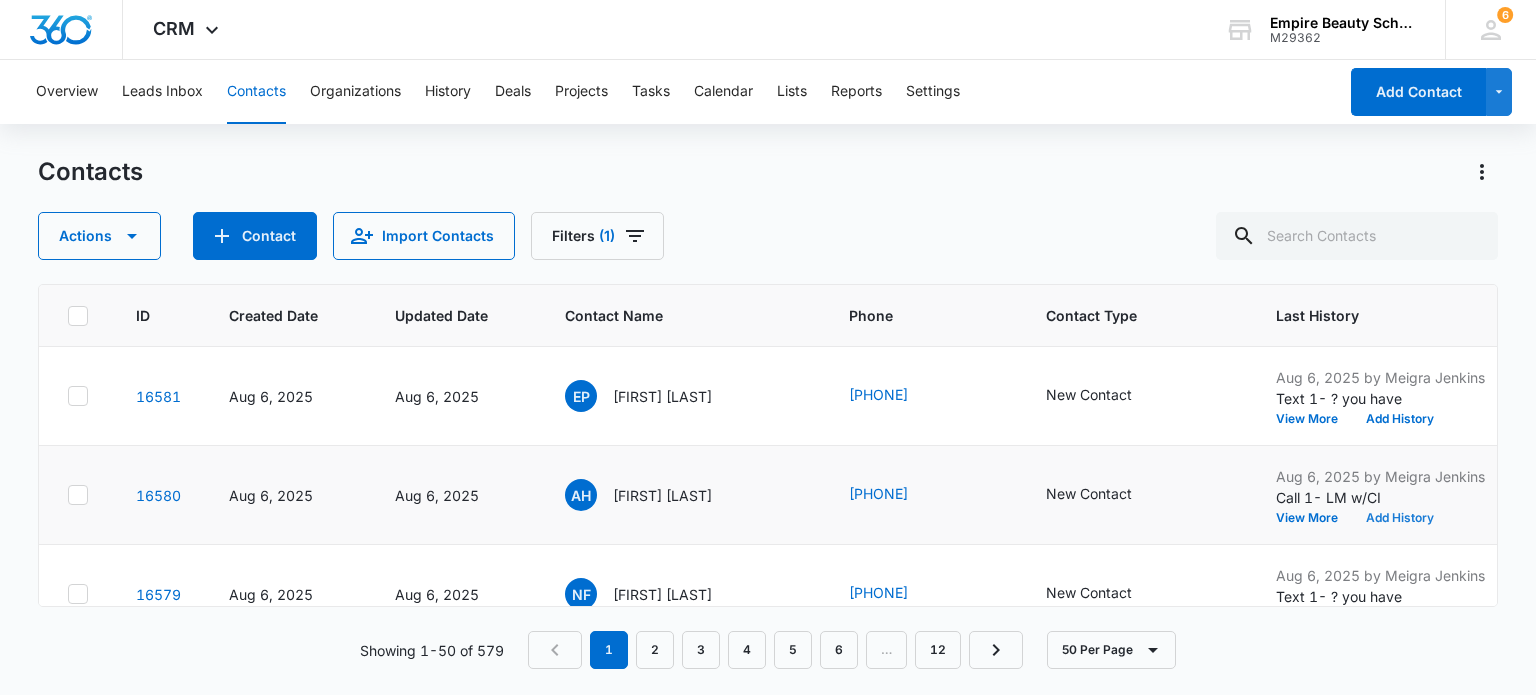 click on "Add History" at bounding box center (1400, 518) 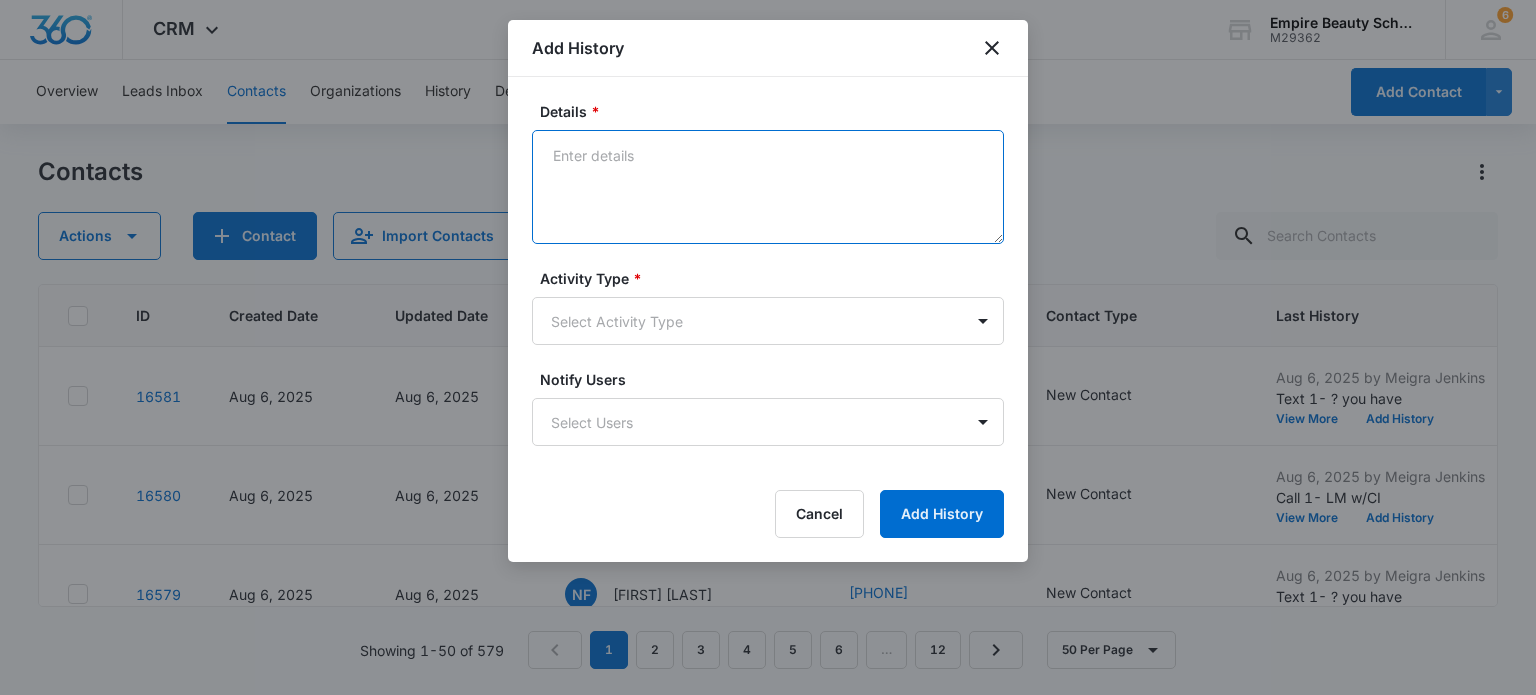 click on "Details *" at bounding box center (768, 187) 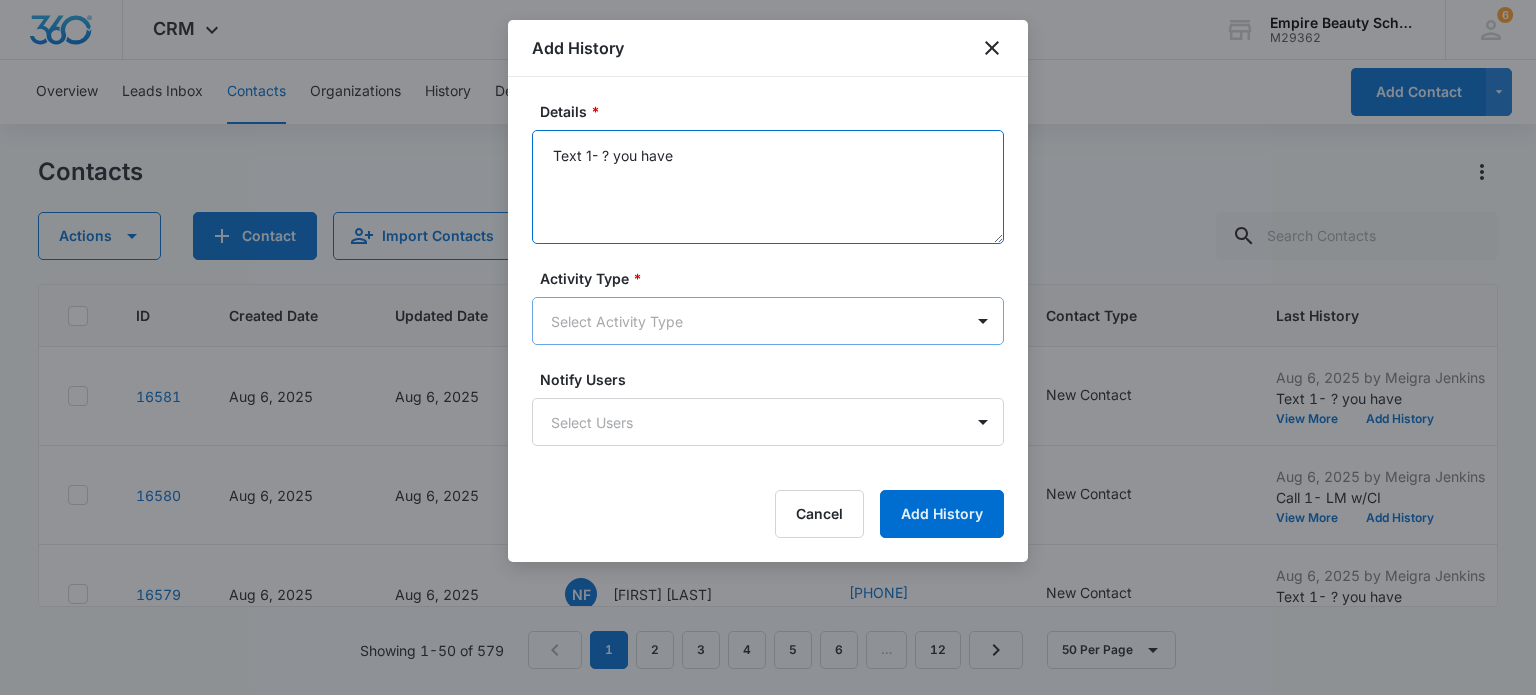 type on "Text 1- ? you have" 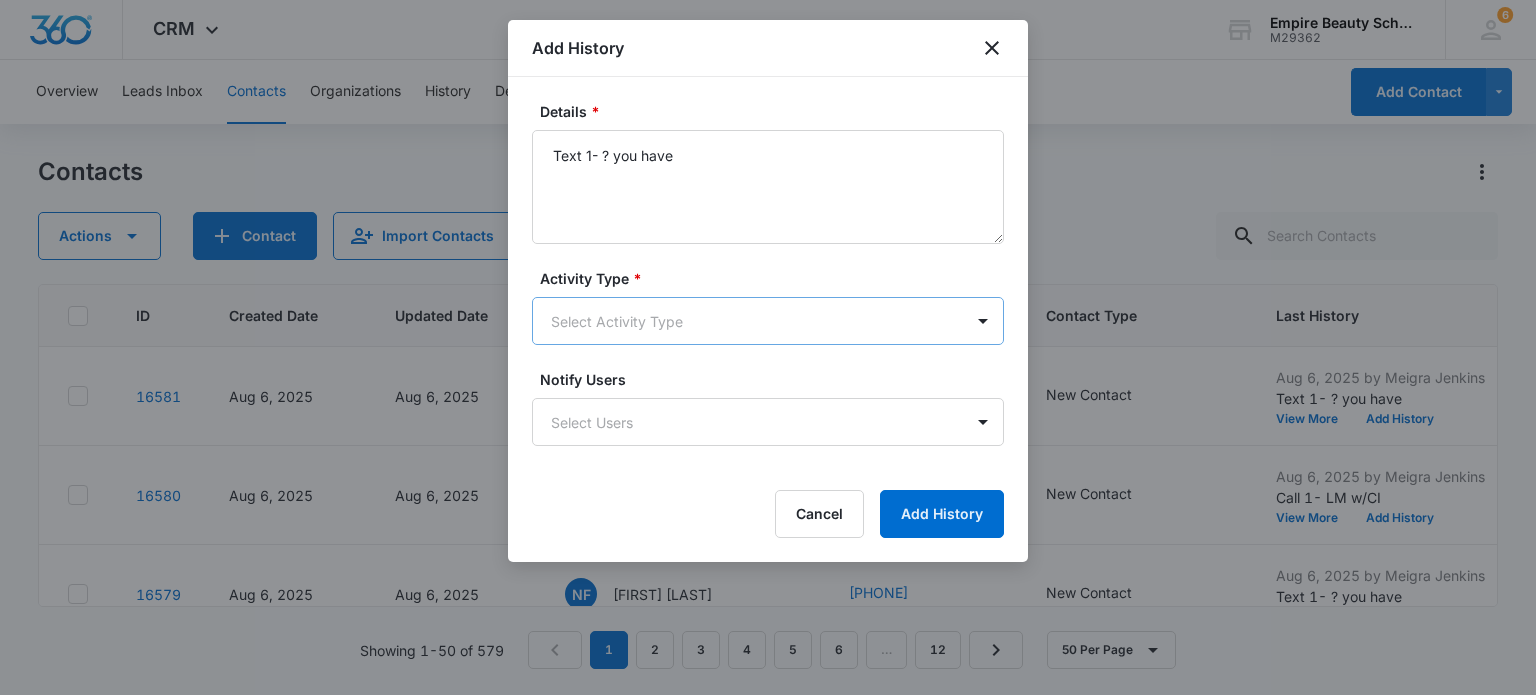 click on "CRM Apps Forms CRM Email Shop Payments POS Files Brand Settings Empire Beauty Schools M29362 Your Accounts View All 6 MJ Meigra Jenkins mjenkins@empirebeautyschools.com My Profile 6 Notifications Support Logout Terms & Conditions   •   Privacy Policy Overview Leads Inbox Contacts Organizations History Deals Projects Tasks Calendar Lists Reports Settings Add Contact Contacts Actions Contact Import Contacts Filters (1) ID Created Date Updated Date Contact Name Phone Contact Type Last History Location of Interest (for FB ad integration) Program of Interest Location Of Interest Program Email 16581 Aug 6, 2025 Aug 6, 2025 EP Emilee Perkins (603) 312-6366 New Contact Aug 6, 2025 by Meigra Jenkins Text 1- ? you have View More Add History Somersworth Cosmetology --- --- emileeperkins24@gmail.com 16580 Aug 6, 2025 Aug 6, 2025 AH Aaron Hannon (253) 720-4842 New Contact Aug 6, 2025 by Meigra Jenkins Call 1- LM w/CI View More Add History Somersworth Barbering --- --- aaronhannon@gmail.com 16579 Aug 6, 2025 NF --- ---" at bounding box center [768, 347] 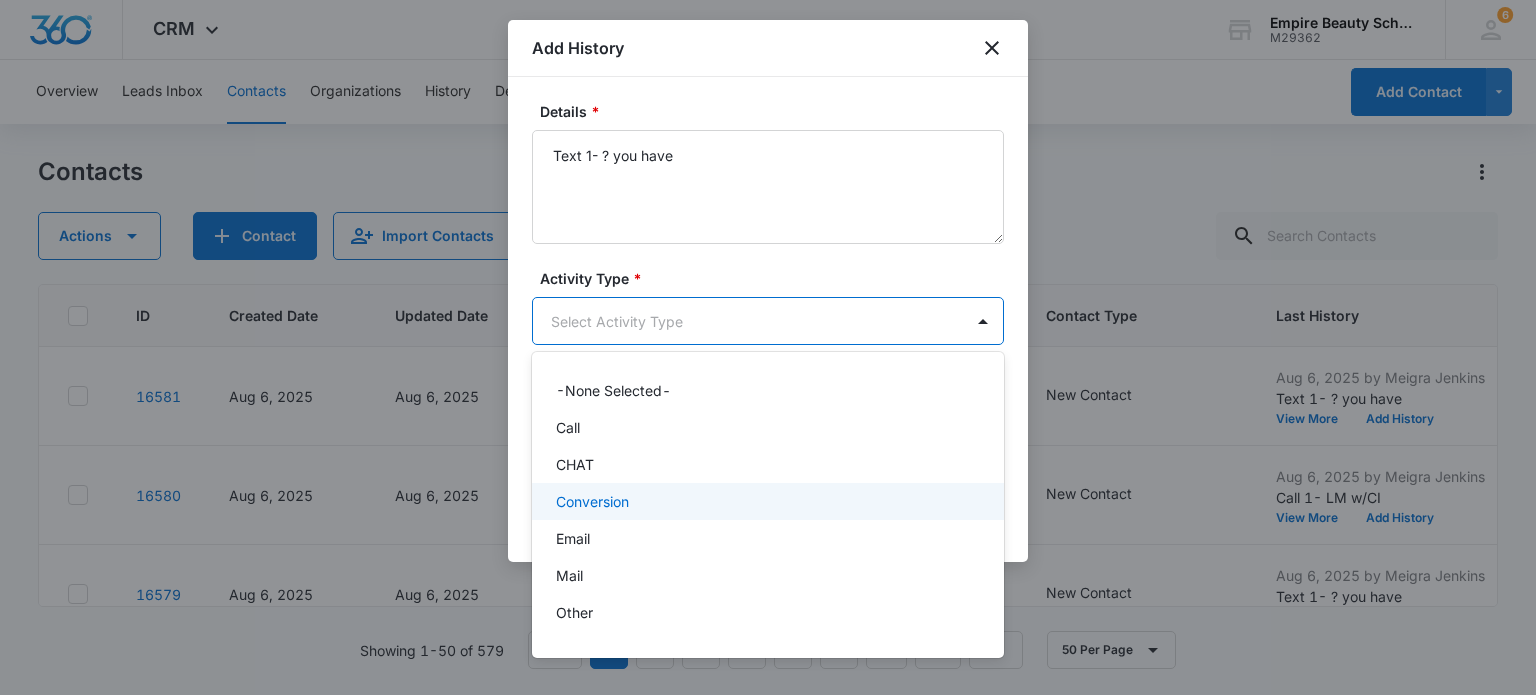 scroll, scrollTop: 104, scrollLeft: 0, axis: vertical 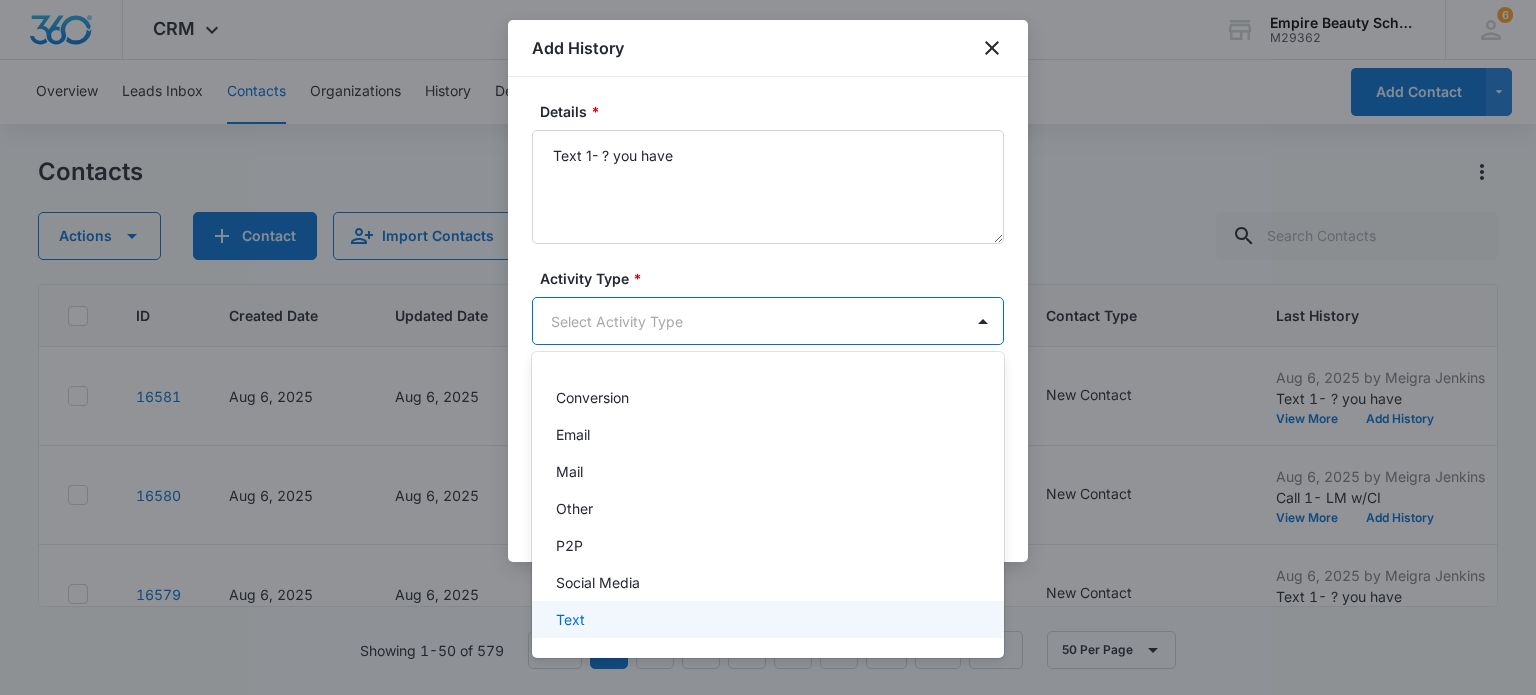 click on "Text" at bounding box center [766, 619] 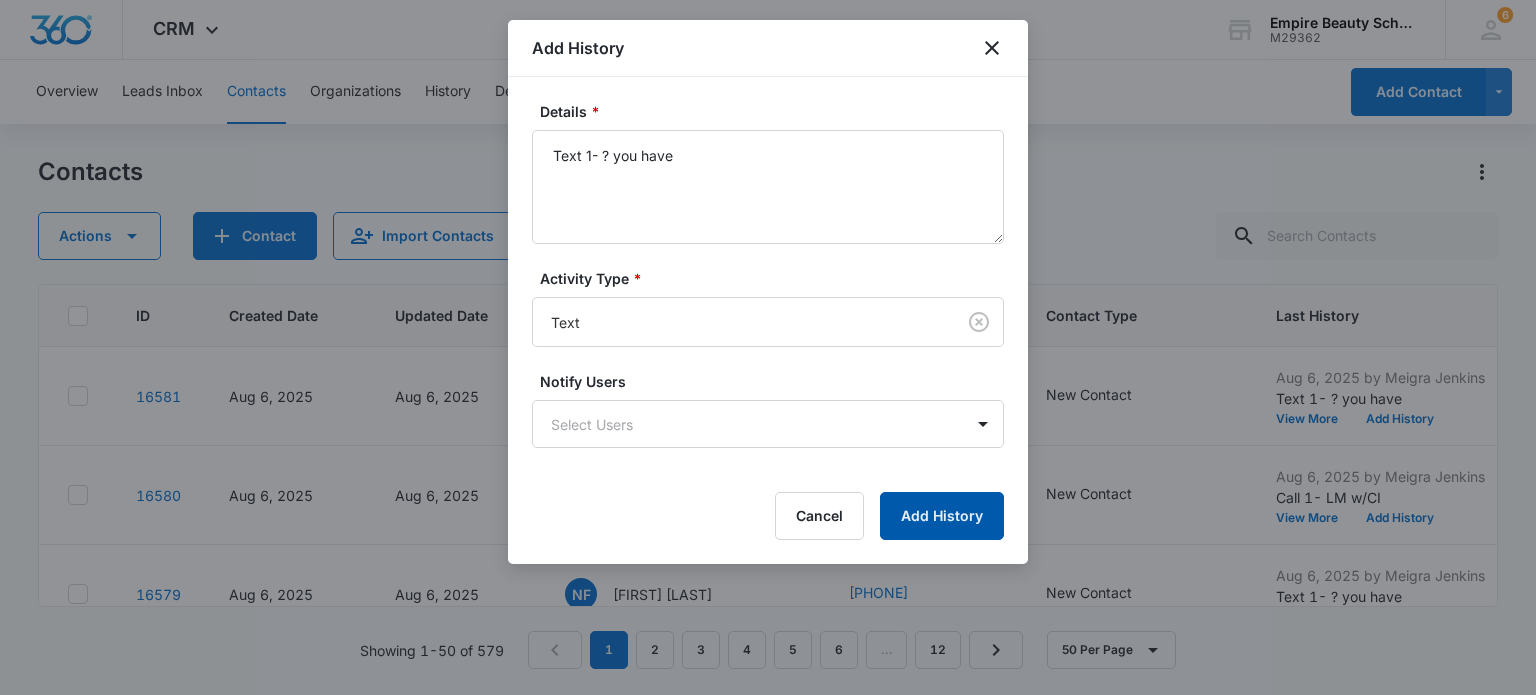 click on "Add History" at bounding box center [942, 516] 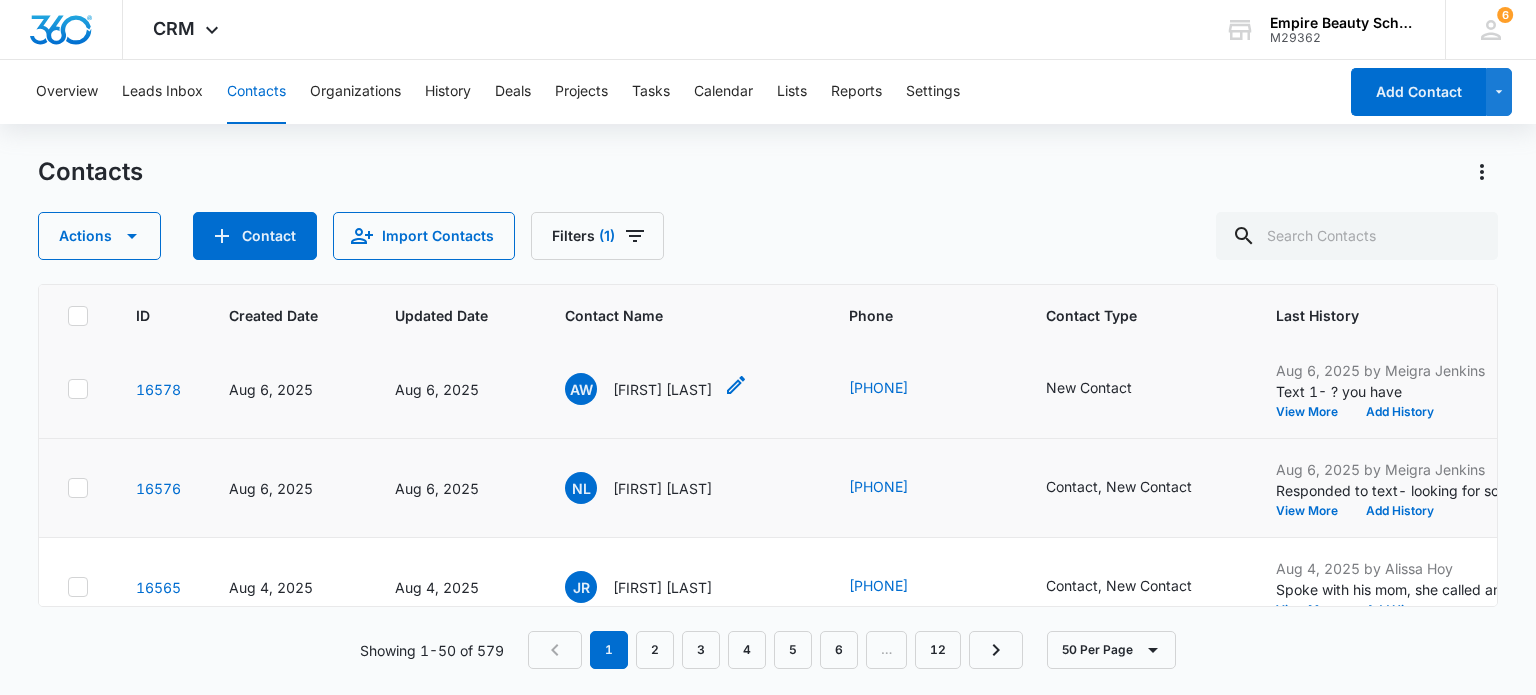 scroll, scrollTop: 0, scrollLeft: 4, axis: horizontal 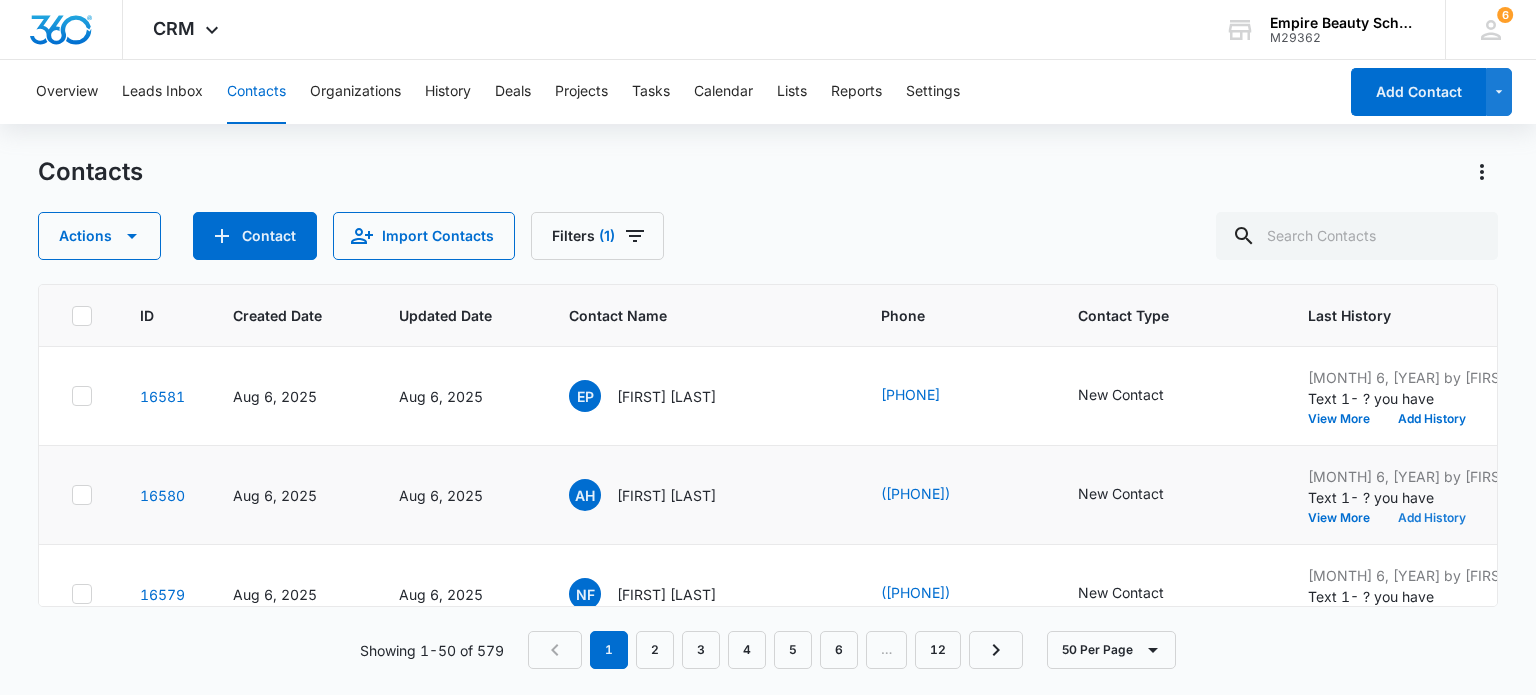 click on "Add History" at bounding box center [1432, 518] 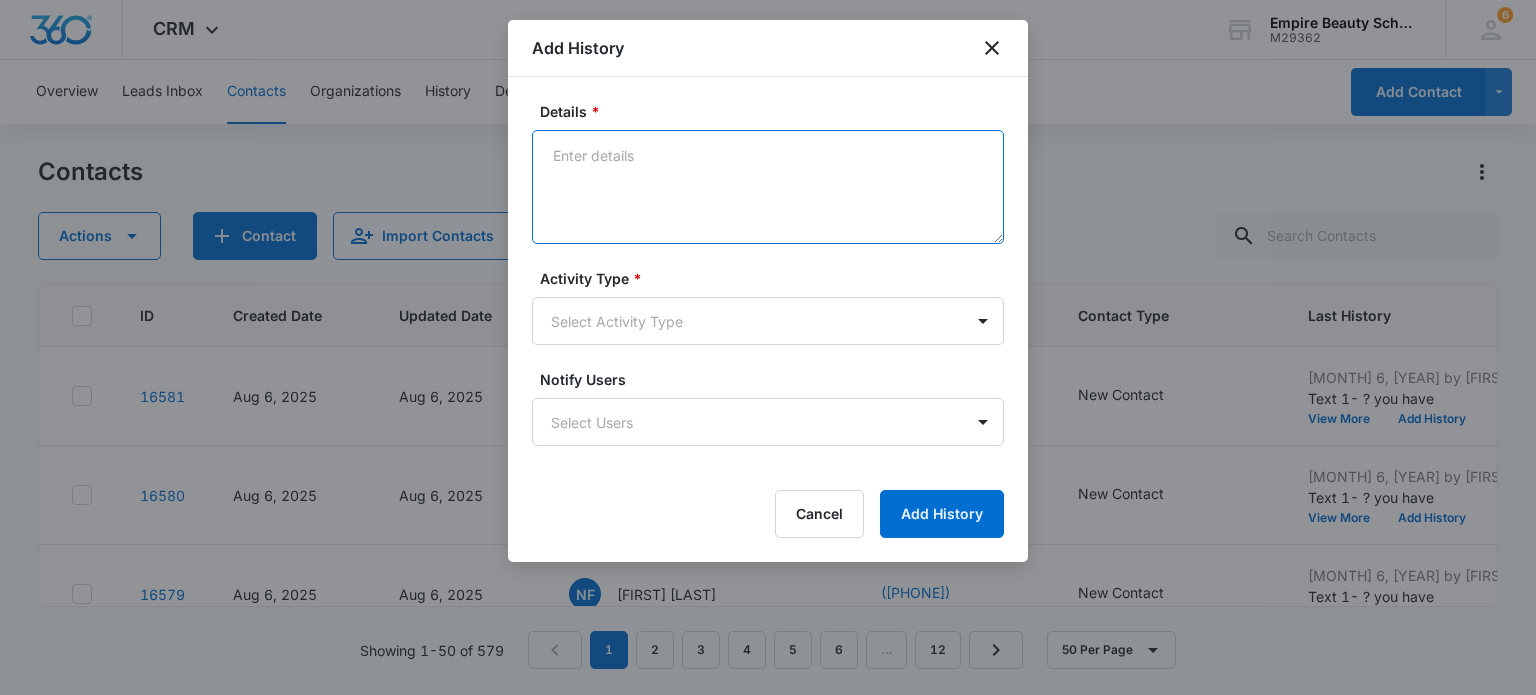 click on "Details *" at bounding box center [768, 187] 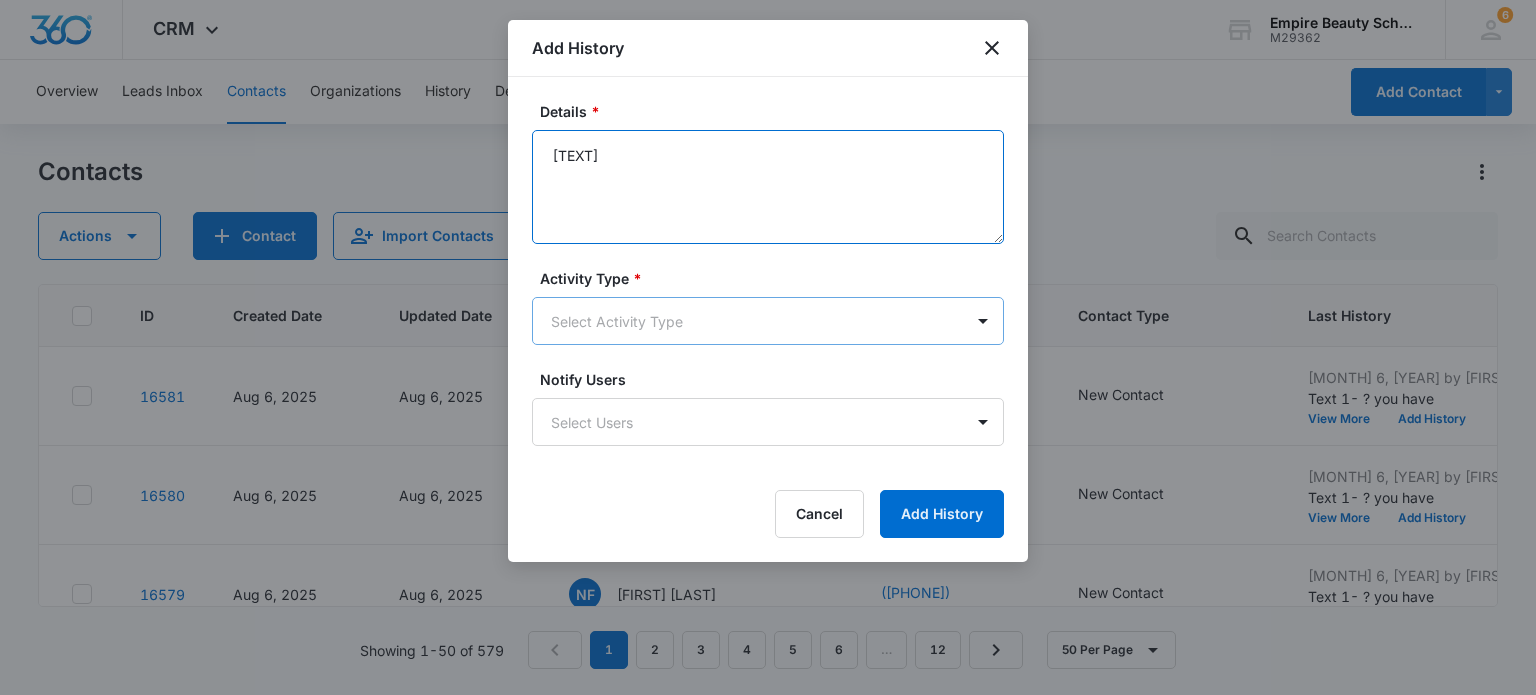 type on "Responded to text looking for price and schedule- ? sooner or later" 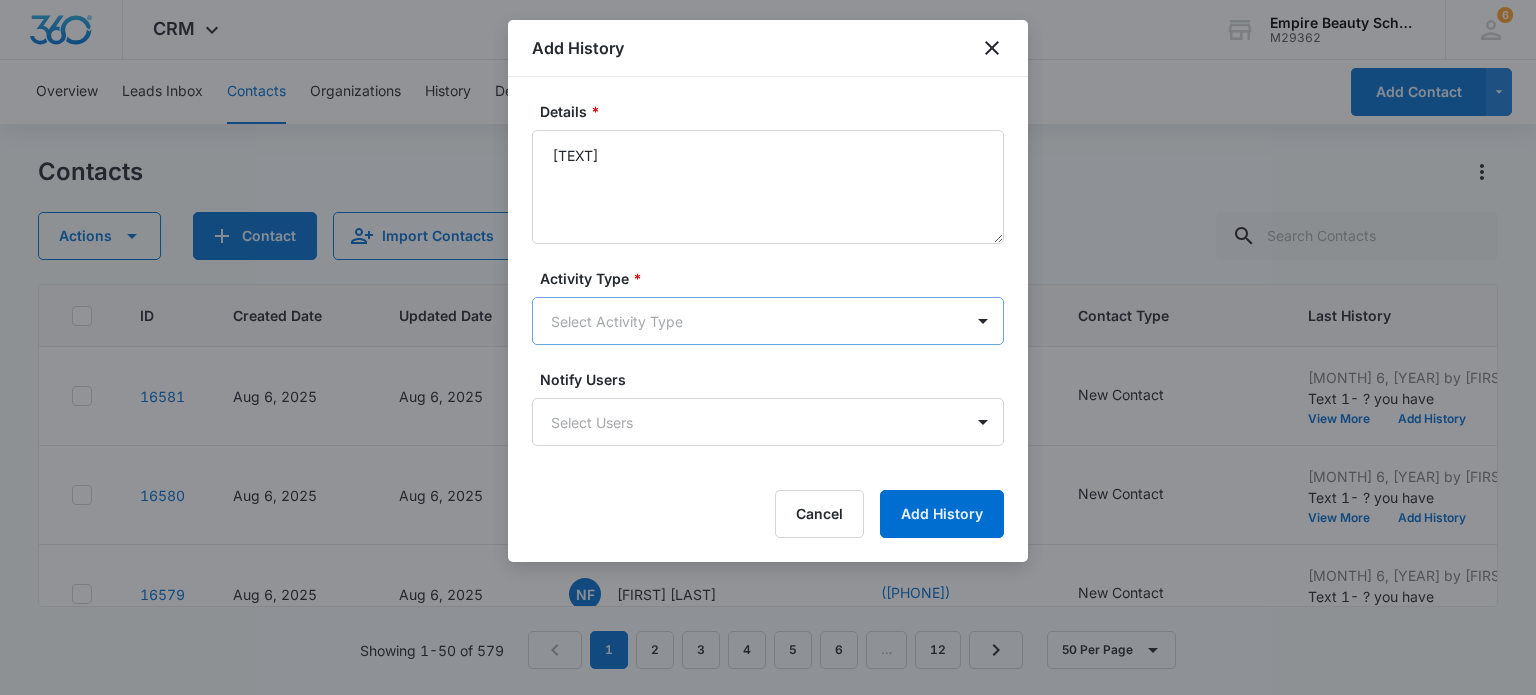 click on "CRM Apps Forms CRM Email Shop Payments POS Files Brand Settings Empire Beauty Schools M29362 Your Accounts View All 6 MJ Meigra Jenkins mjenkins@empirebeautyschools.com My Profile 6 Notifications Support Logout Terms & Conditions   •   Privacy Policy Overview Leads Inbox Contacts Organizations History Deals Projects Tasks Calendar Lists Reports Settings Add Contact Contacts Actions Contact Import Contacts Filters (1) ID Created Date Updated Date Contact Name Phone Contact Type Last History Location of Interest (for FB ad integration) Program of Interest Location Of Interest Program Email 16581 Aug 6, 2025 Aug 6, 2025 EP Emilee Perkins (603) 312-6366 New Contact Aug 6, 2025 by Meigra Jenkins Text 1- ? you have View More Add History Somersworth Cosmetology --- --- emileeperkins24@gmail.com 16580 Aug 6, 2025 Aug 6, 2025 AH Aaron Hannon (253) 720-4842 New Contact Aug 6, 2025 by Meigra Jenkins Text 1- ? you have View More Add History Somersworth Barbering --- --- aaronhannon@gmail.com 16579 Aug 6, 2025 NF ---" at bounding box center [768, 347] 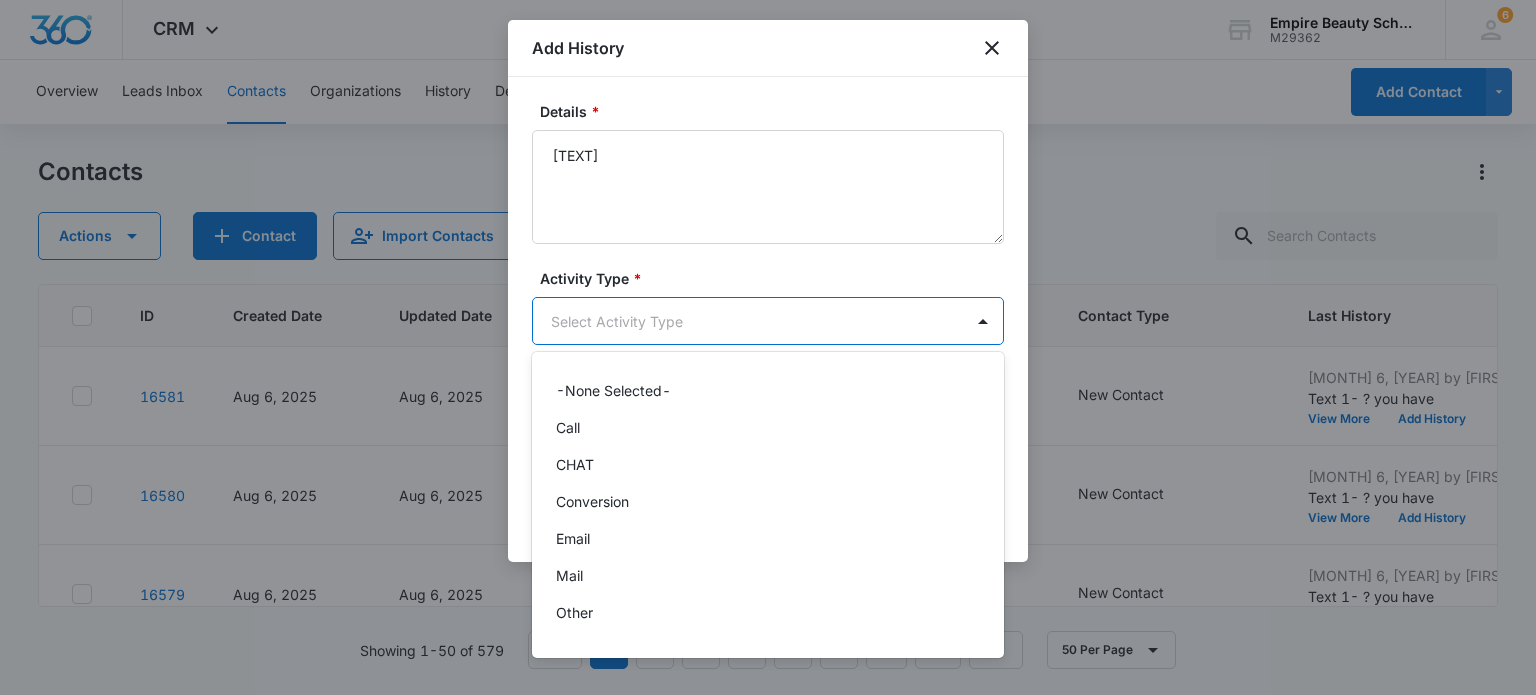 scroll, scrollTop: 104, scrollLeft: 0, axis: vertical 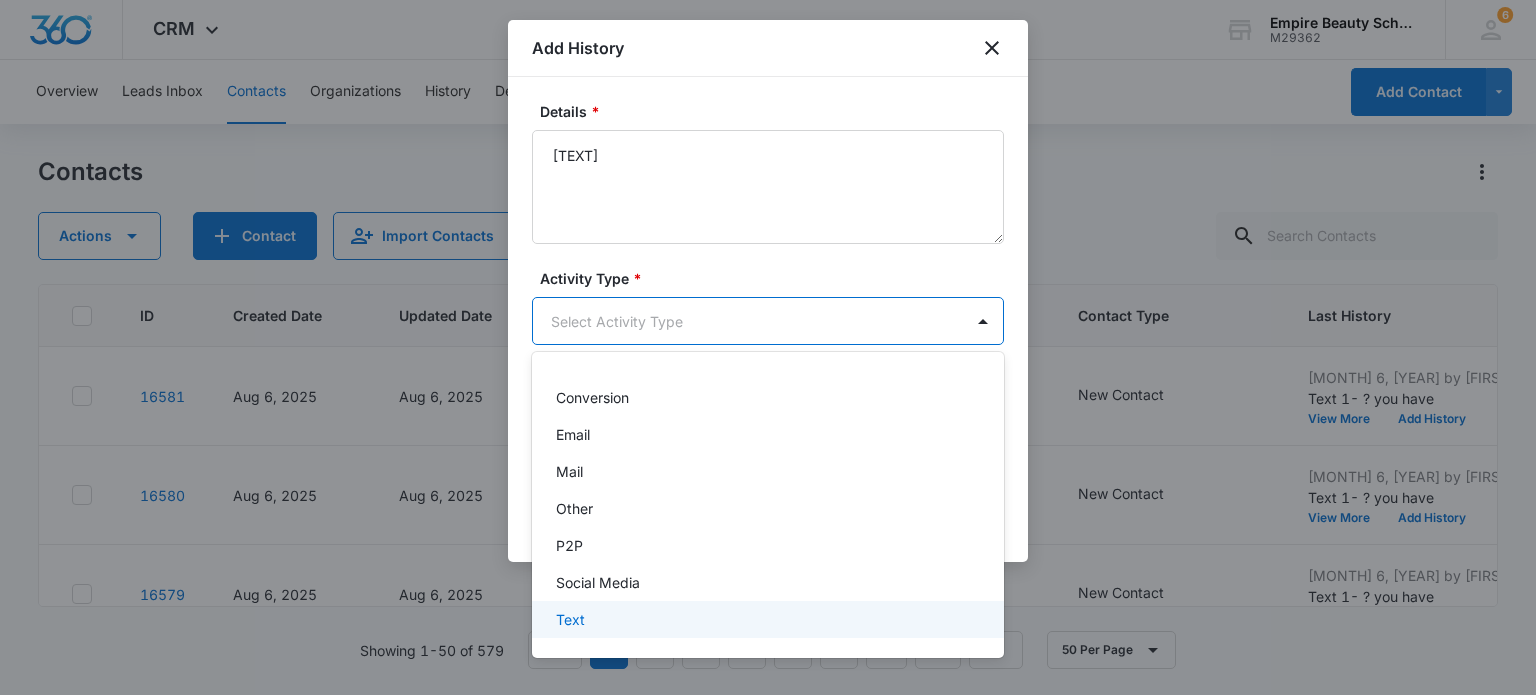 click on "Text" at bounding box center [766, 619] 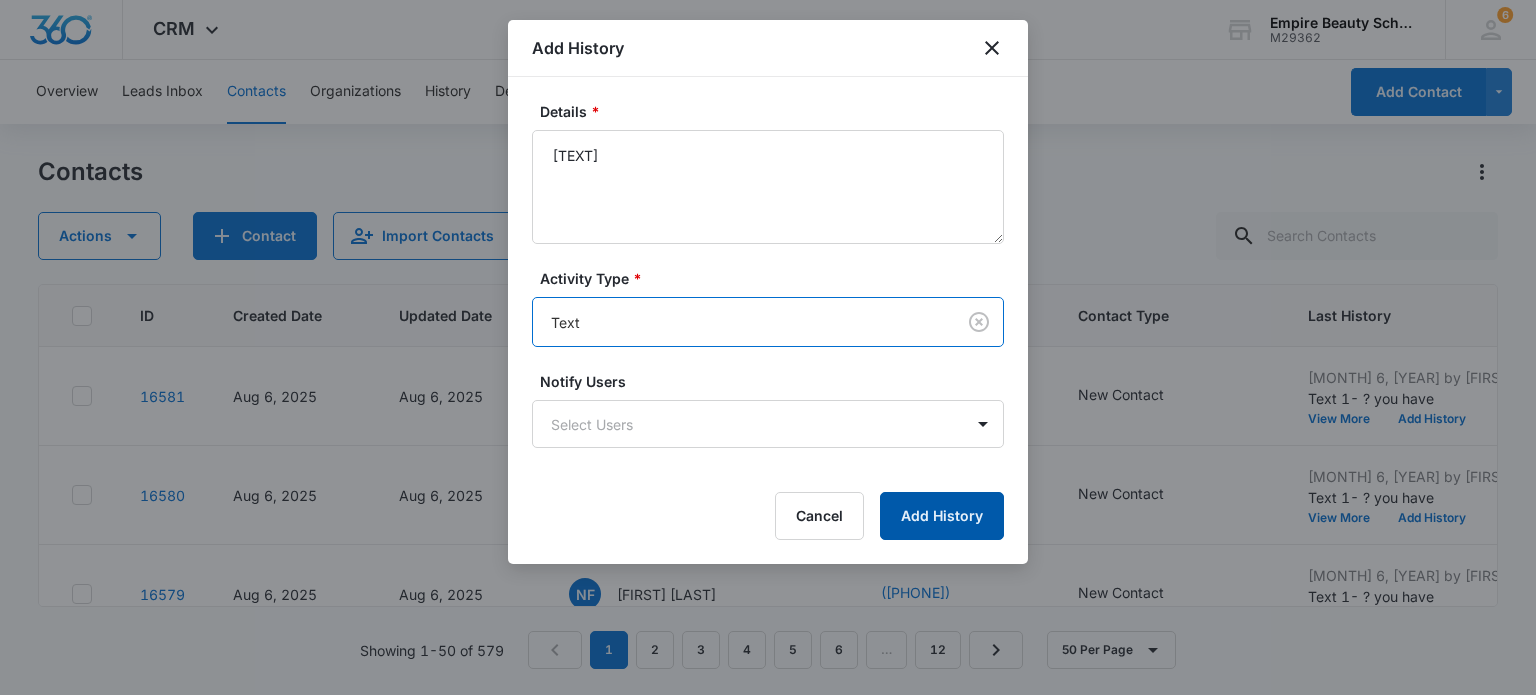 click on "Add History" at bounding box center [942, 516] 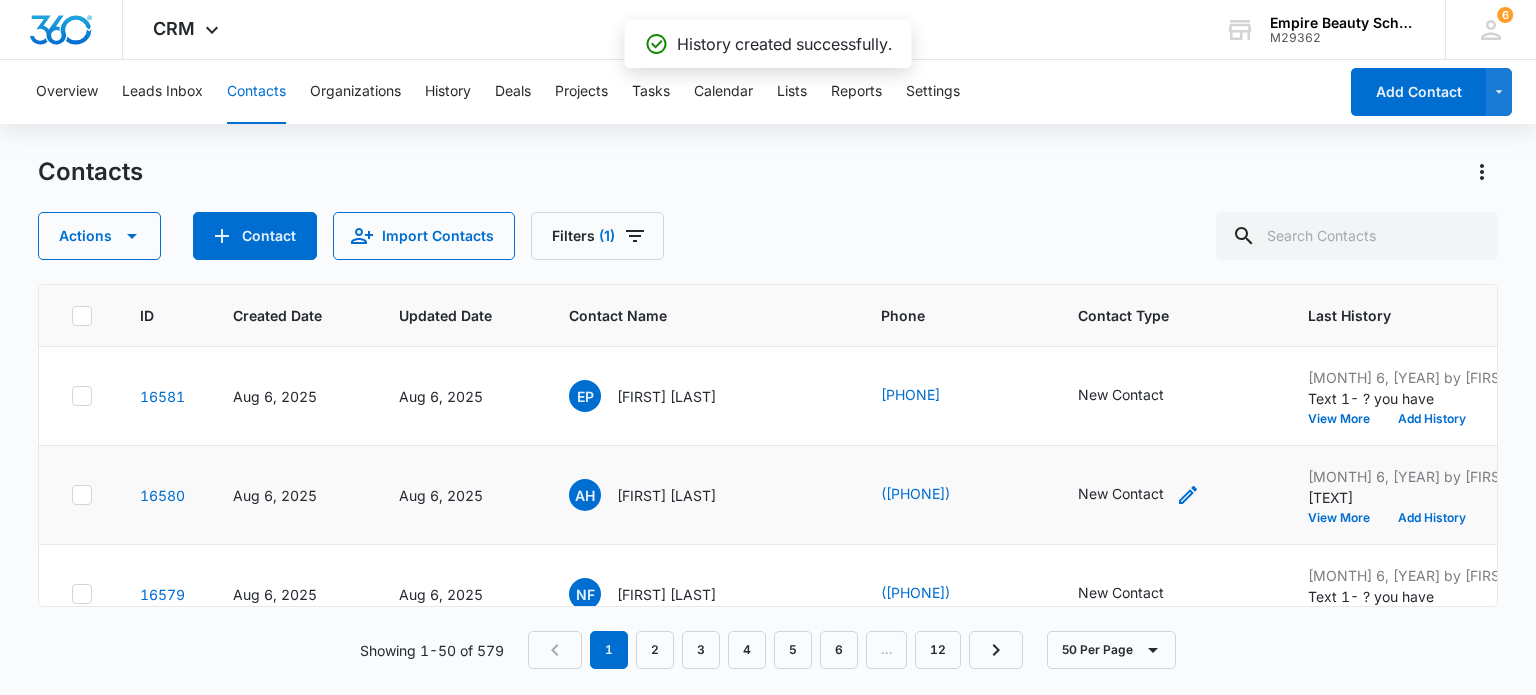 click 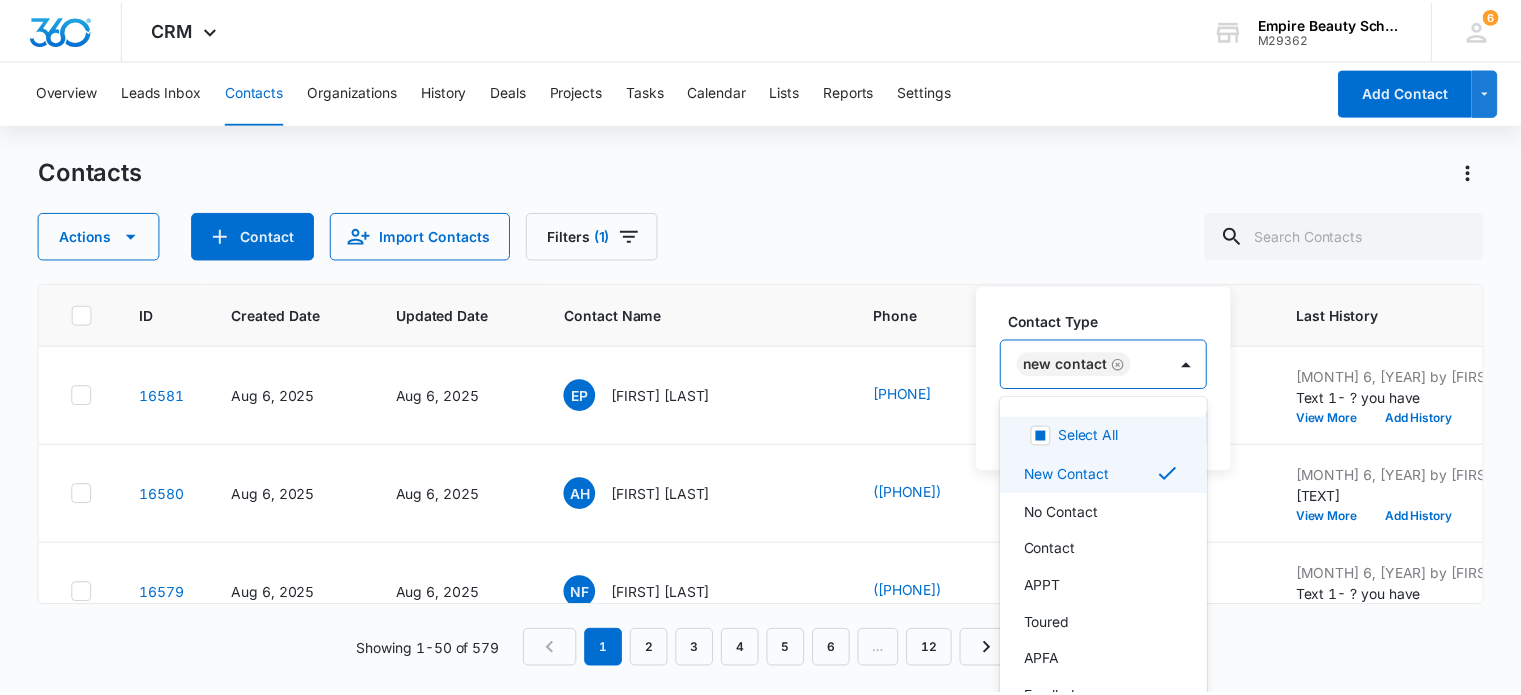 scroll, scrollTop: 16, scrollLeft: 0, axis: vertical 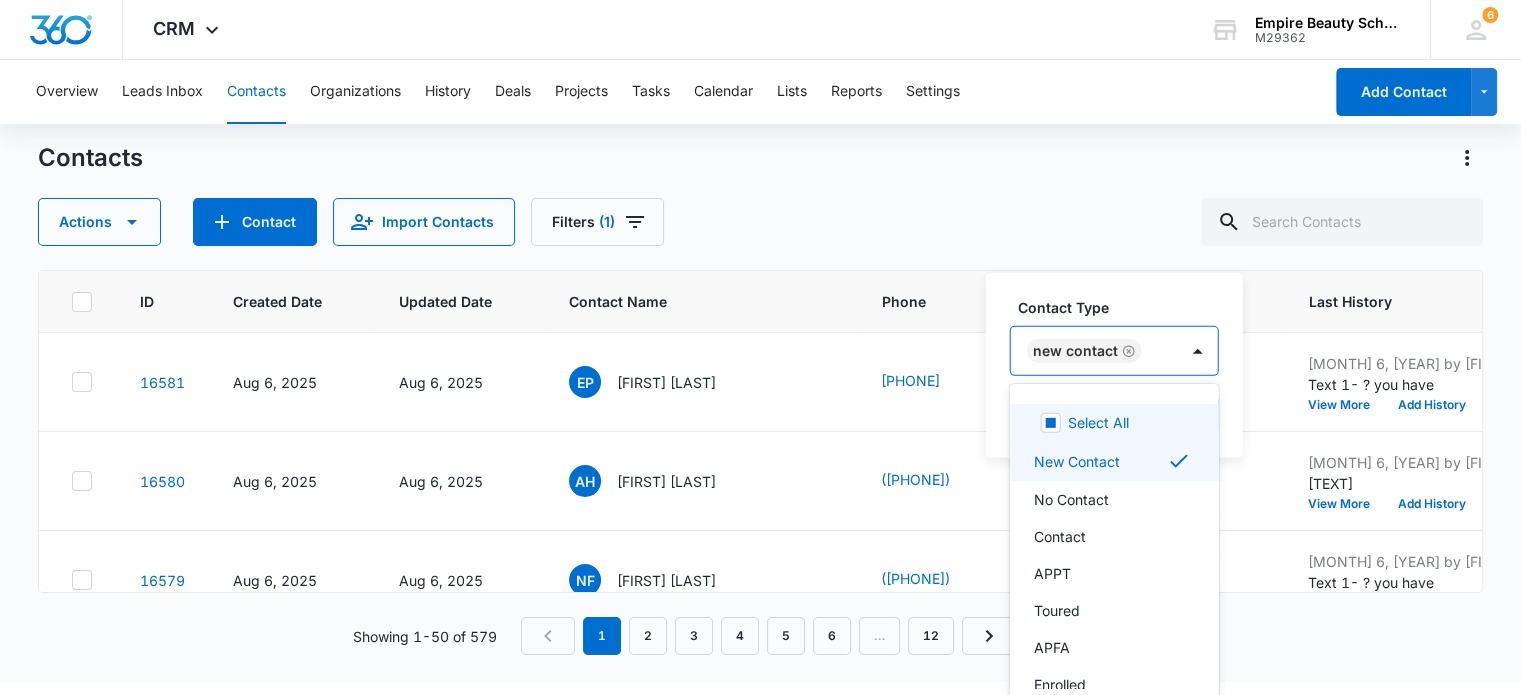 click on "New Contact" at bounding box center [1094, 351] 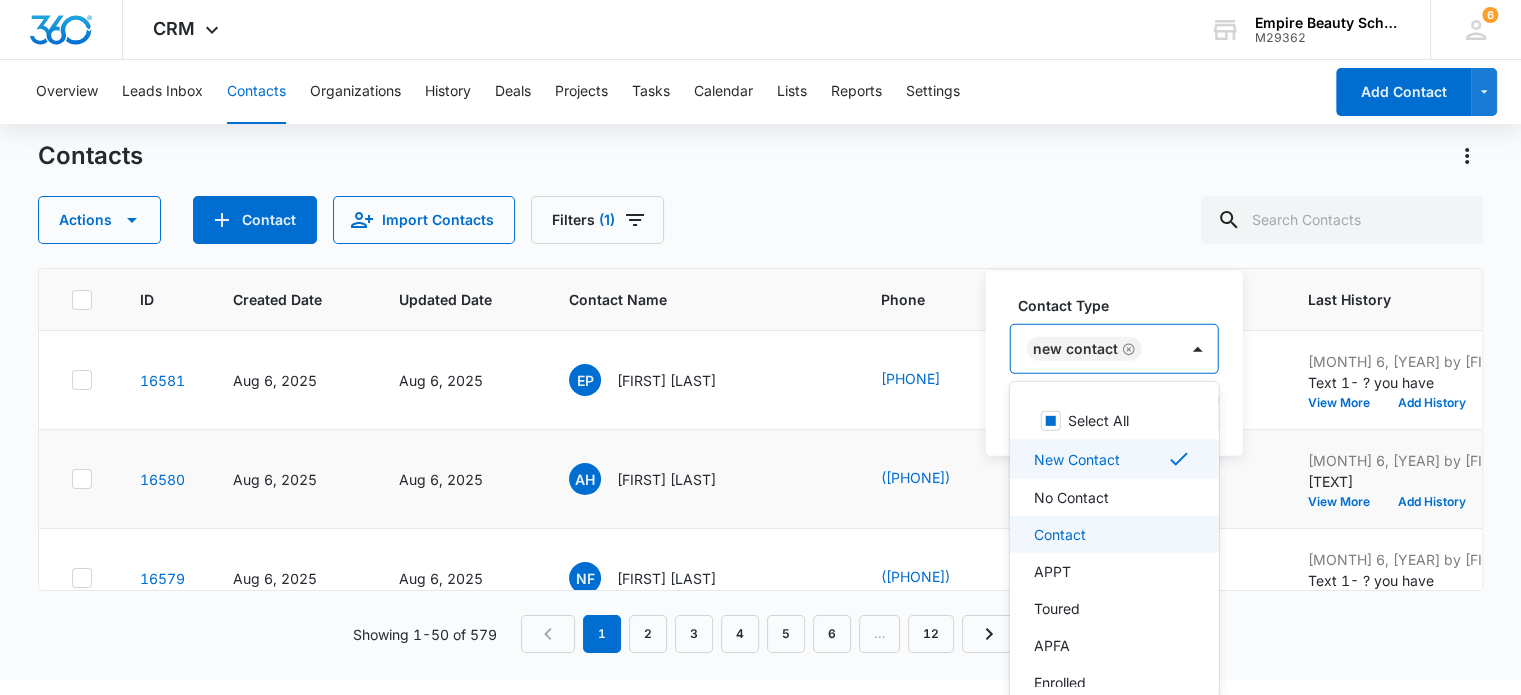 click on "Contact" at bounding box center (1060, 534) 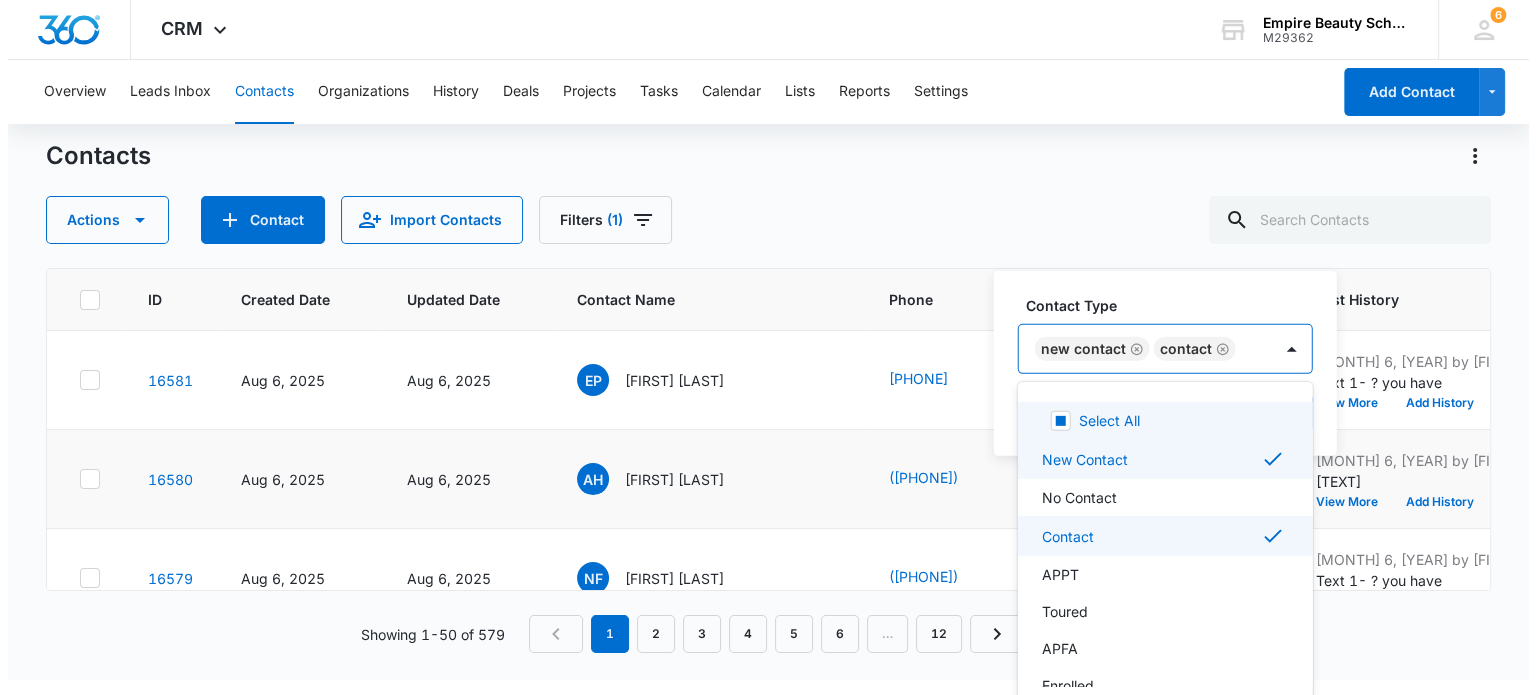 scroll, scrollTop: 0, scrollLeft: 0, axis: both 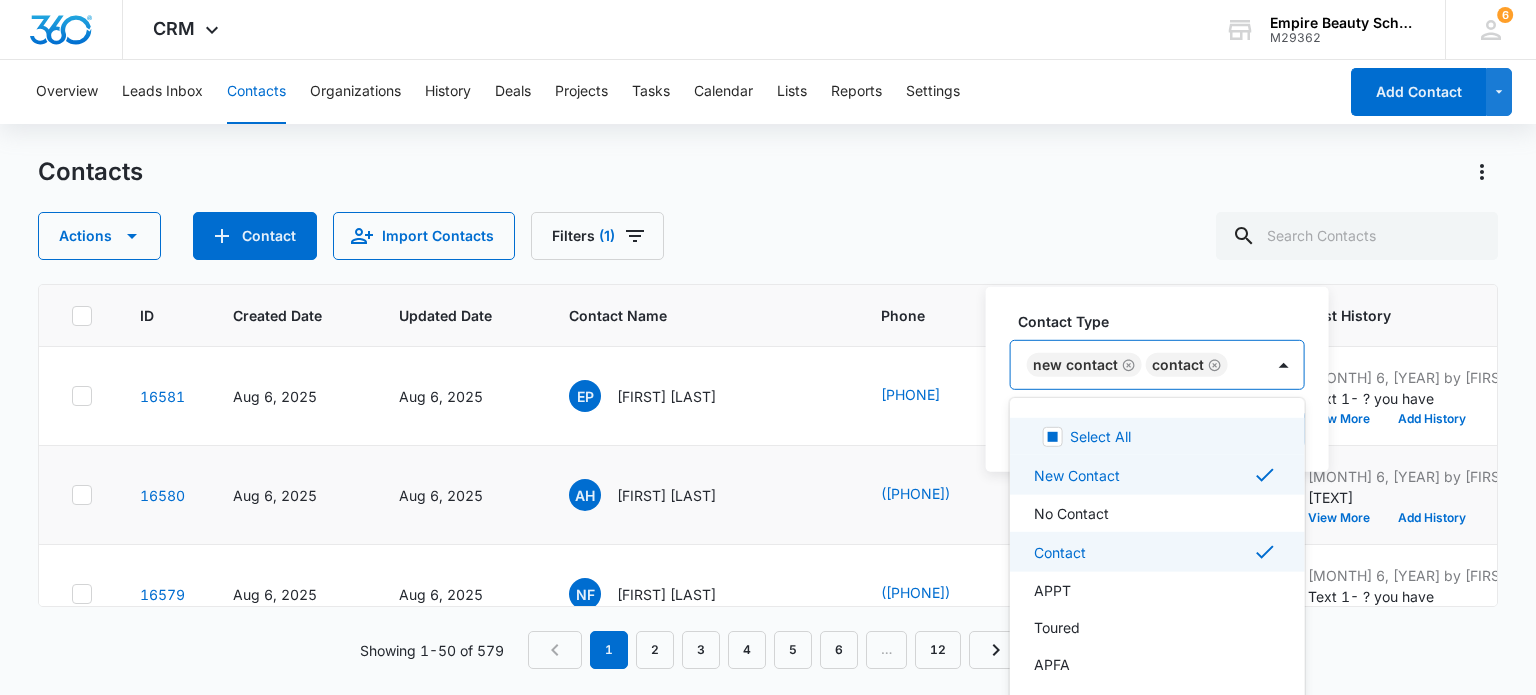 click on "New Contact Contact" at bounding box center (1157, 365) 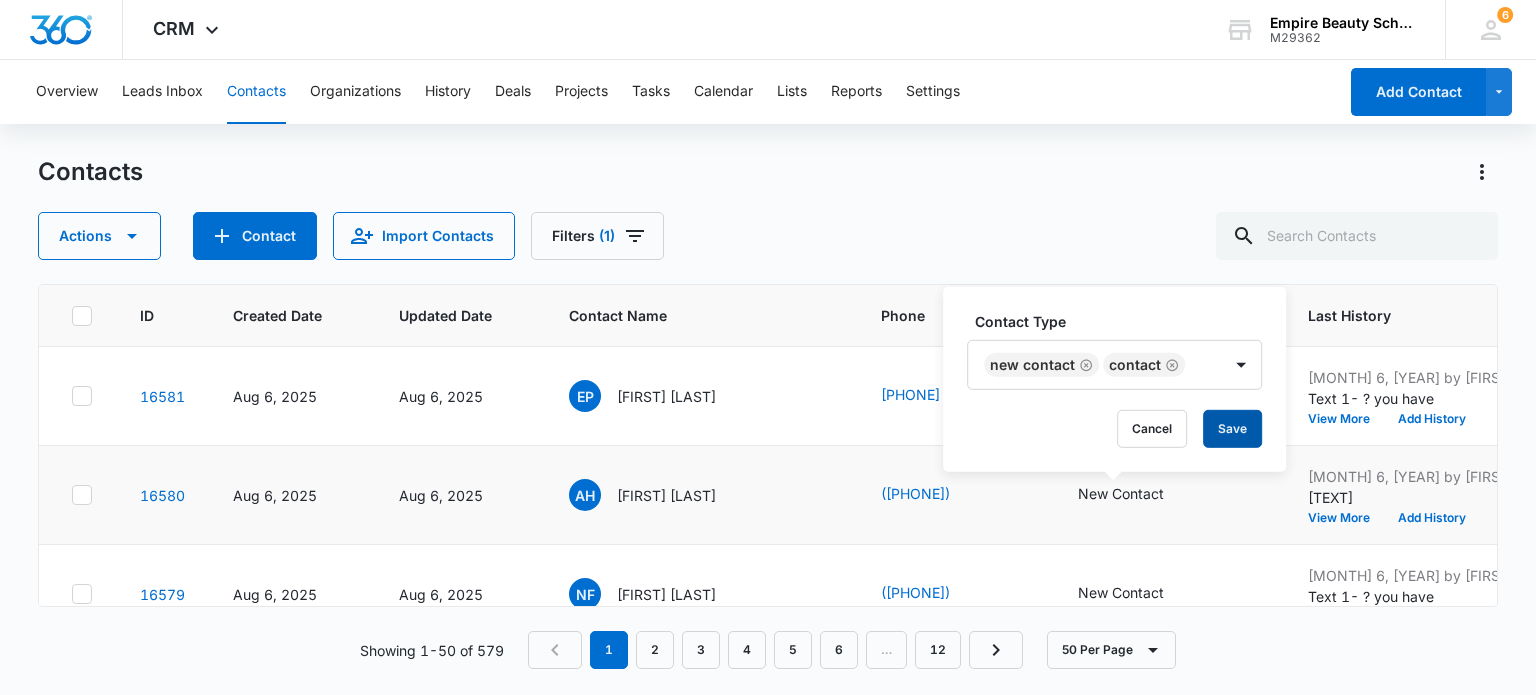 click on "Save" at bounding box center (1232, 429) 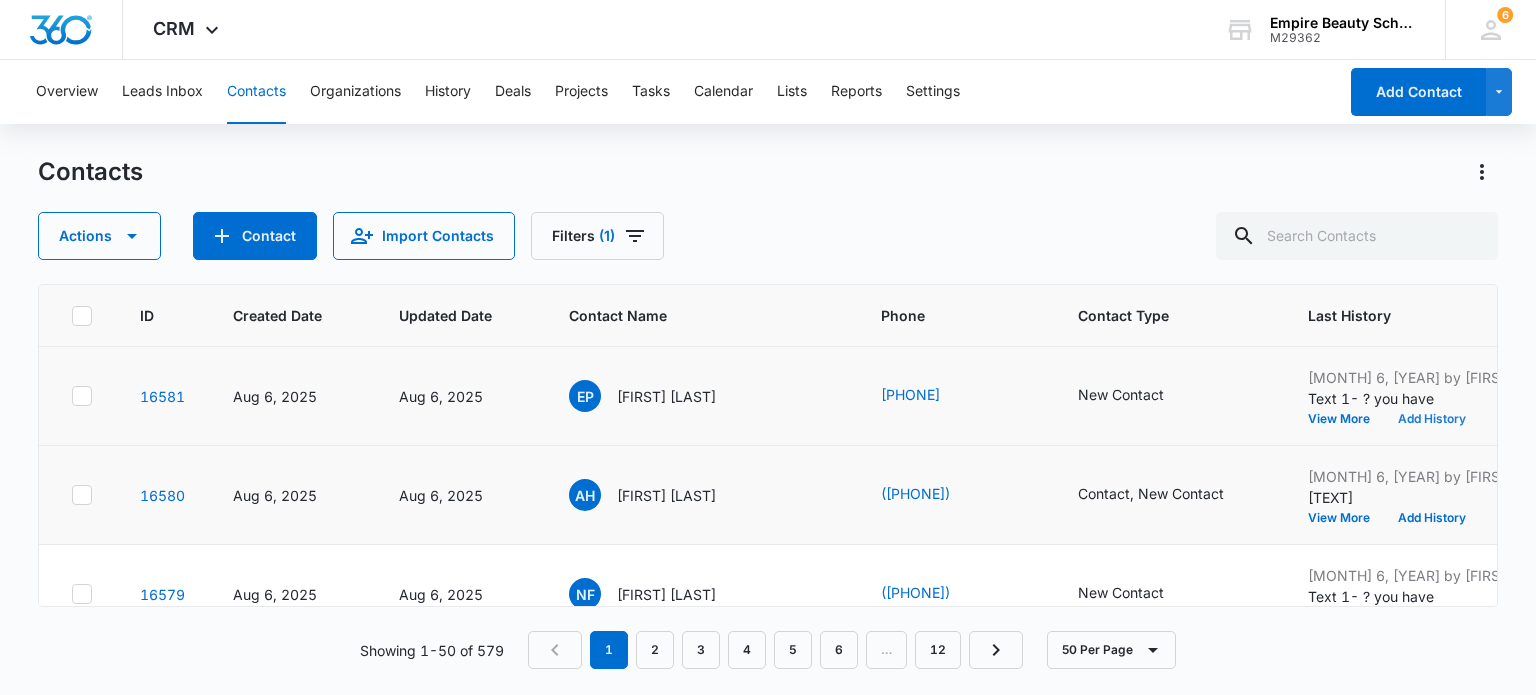 click on "Add History" at bounding box center (1432, 419) 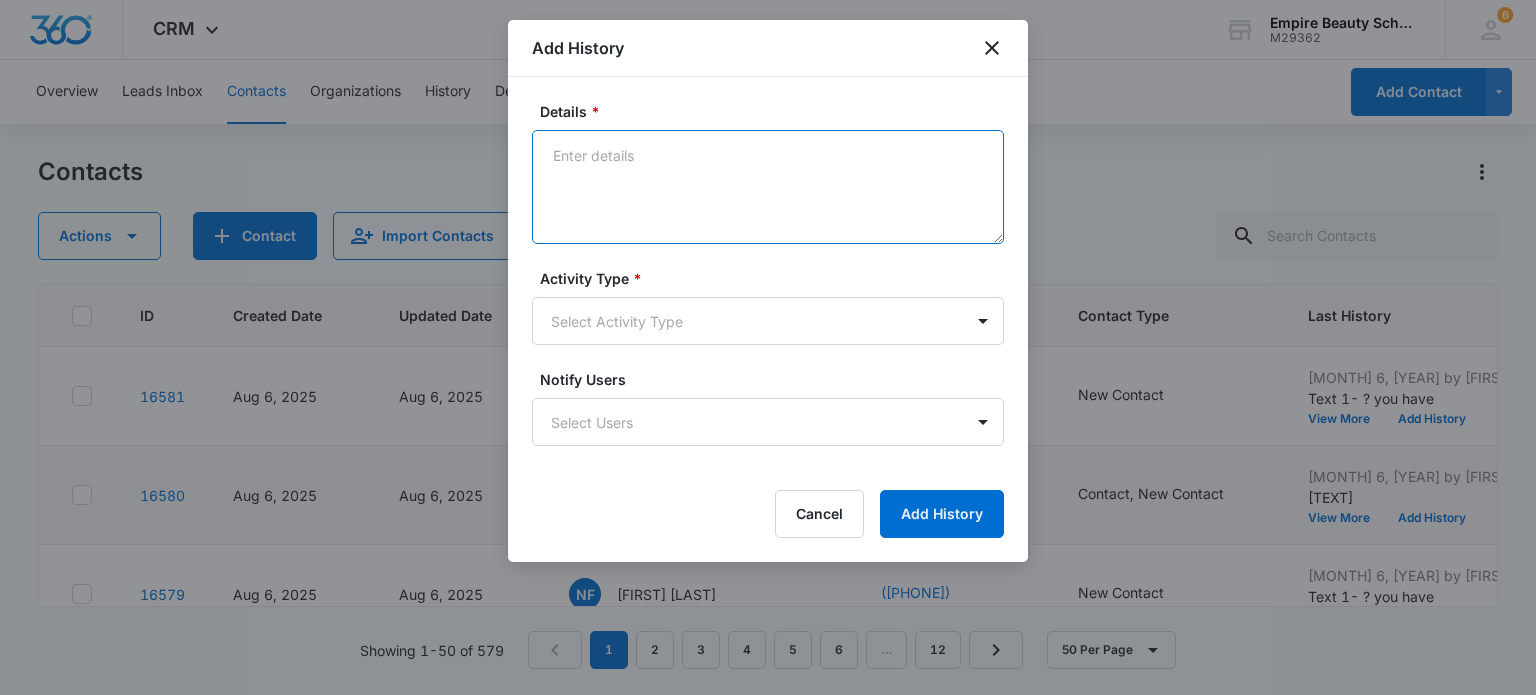click on "Details *" at bounding box center (768, 187) 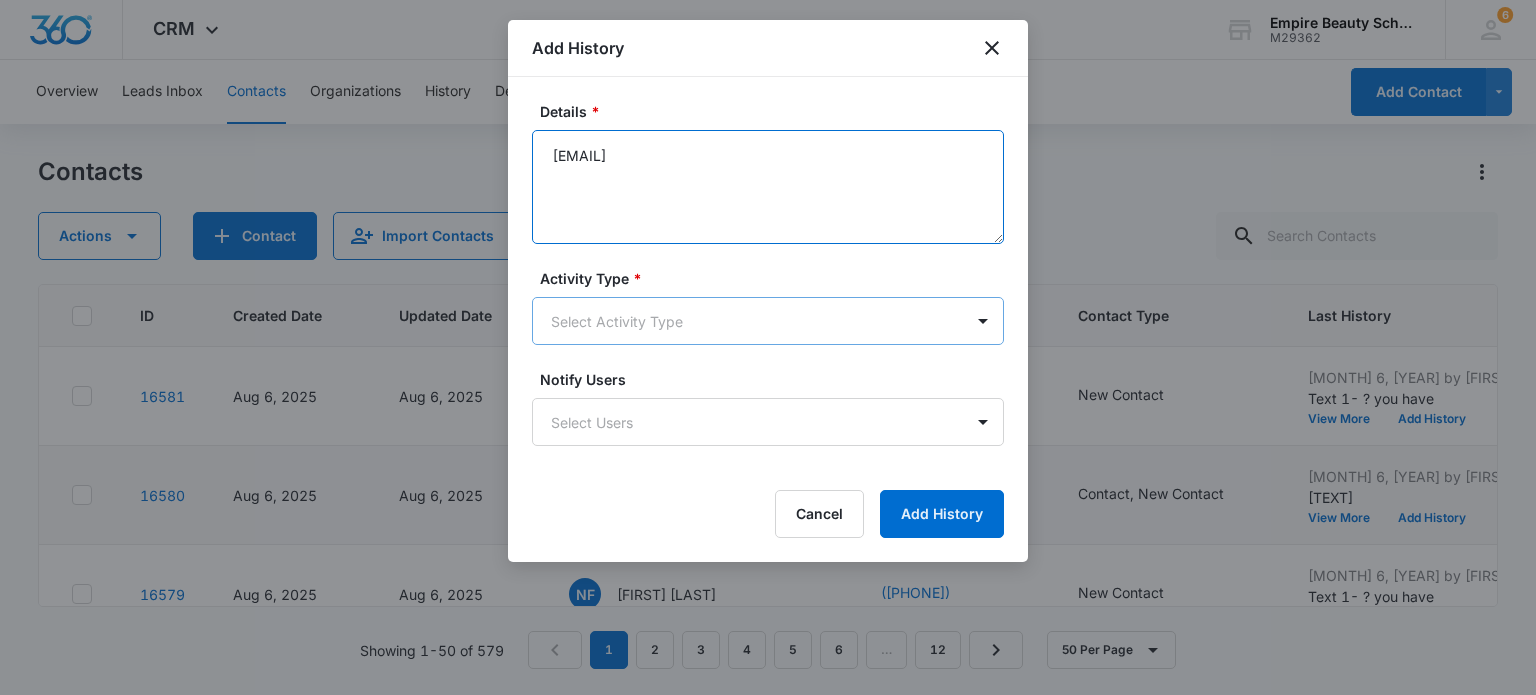 type on "Responded to text asked about Nail program- explained COS- Acrylic or EST for natural nails- asked sooner or later" 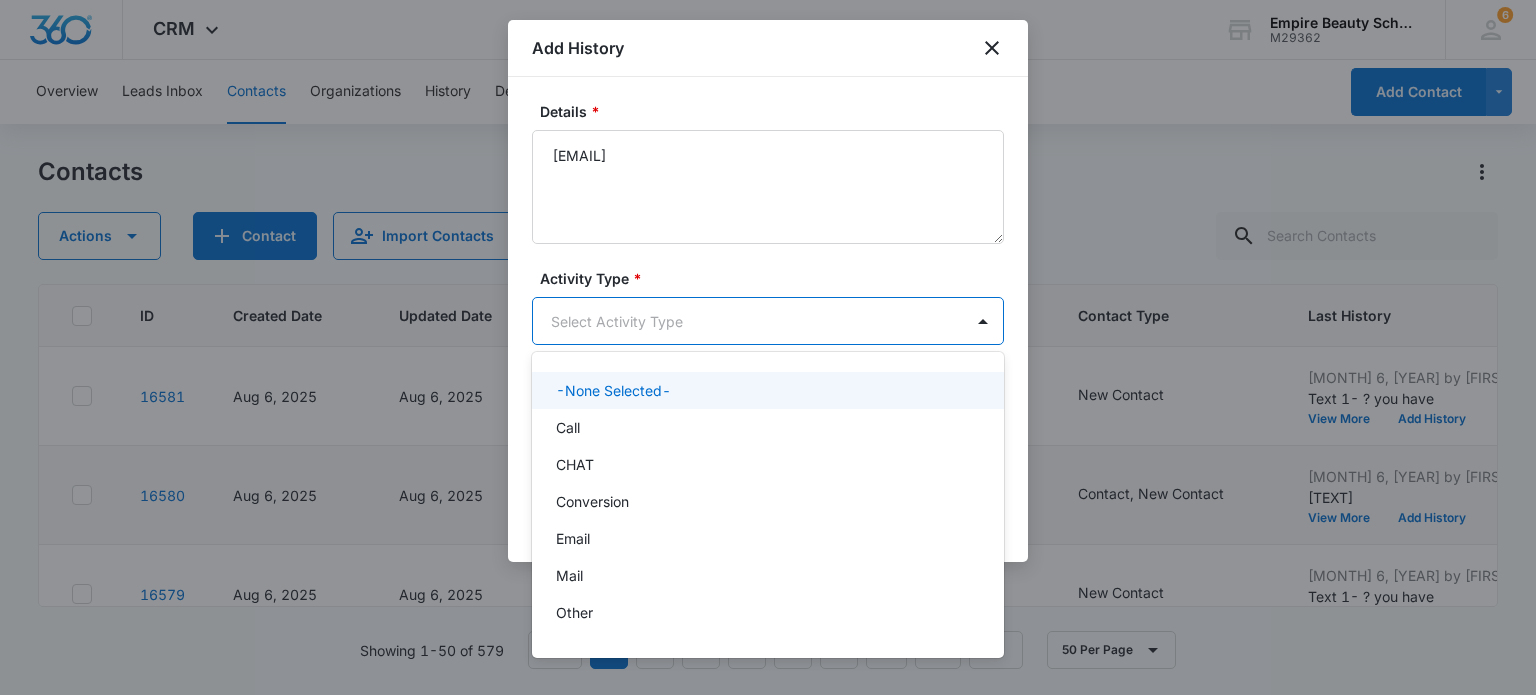 click on "CRM Apps Forms CRM Email Shop Payments POS Files Brand Settings Empire Beauty Schools M29362 Your Accounts View All 6 MJ Meigra Jenkins mjenkins@empirebeautyschools.com My Profile 6 Notifications Support Logout Terms & Conditions   •   Privacy Policy Overview Leads Inbox Contacts Organizations History Deals Projects Tasks Calendar Lists Reports Settings Add Contact Contacts Actions Contact Import Contacts Filters (1) ID Created Date Updated Date Contact Name Phone Contact Type Last History Location of Interest (for FB ad integration) Program of Interest Location Of Interest Program Email 16581 Aug 6, 2025 Aug 6, 2025 EP Emilee Perkins (603) 312-6366 New Contact Aug 6, 2025 by Meigra Jenkins Text 1- ? you have View More Add History Somersworth Cosmetology --- --- emileeperkins24@gmail.com 16580 Aug 6, 2025 Aug 6, 2025 AH Aaron Hannon (253) 720-4842 Contact, New Contact Aug 6, 2025 by Meigra Jenkins Responded to text looking for price and schedule- ? sooner or later View More Add History Somersworth --- ---" at bounding box center [768, 347] 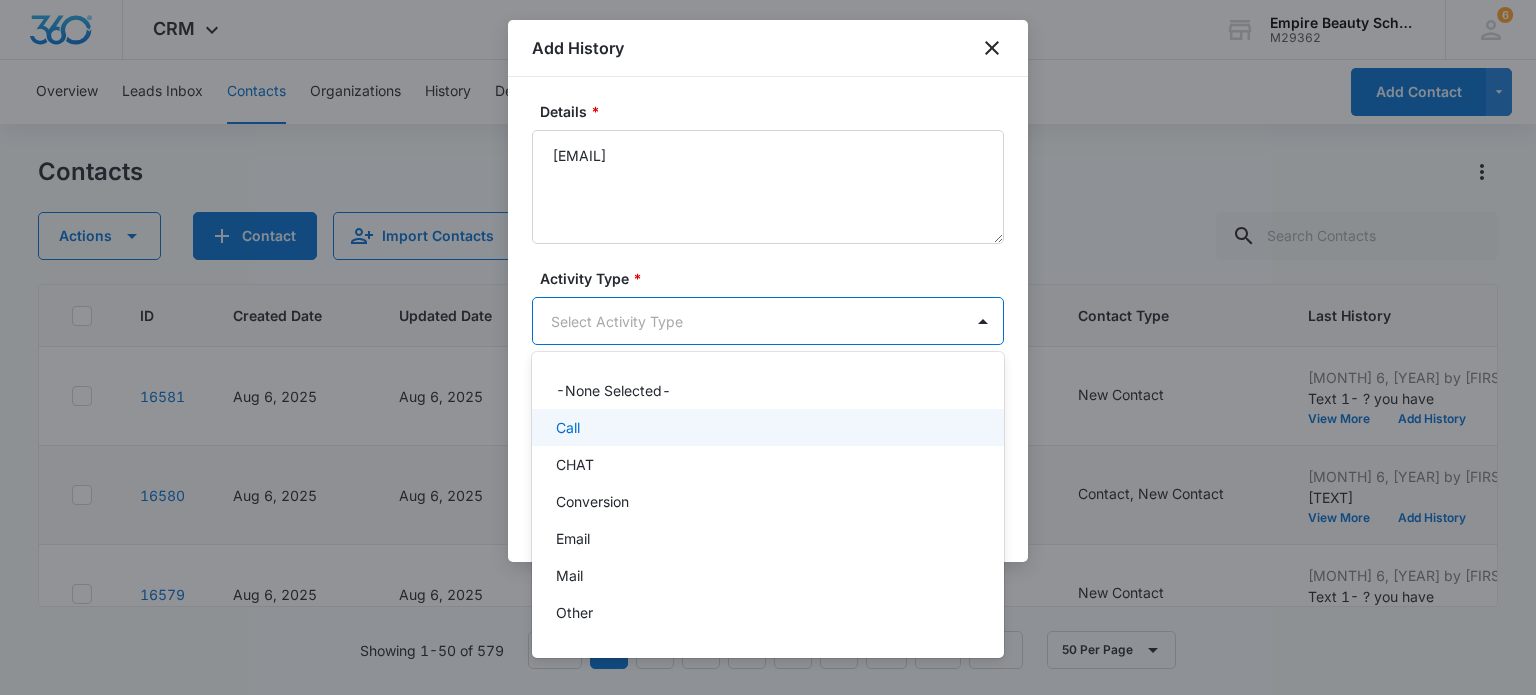 scroll, scrollTop: 104, scrollLeft: 0, axis: vertical 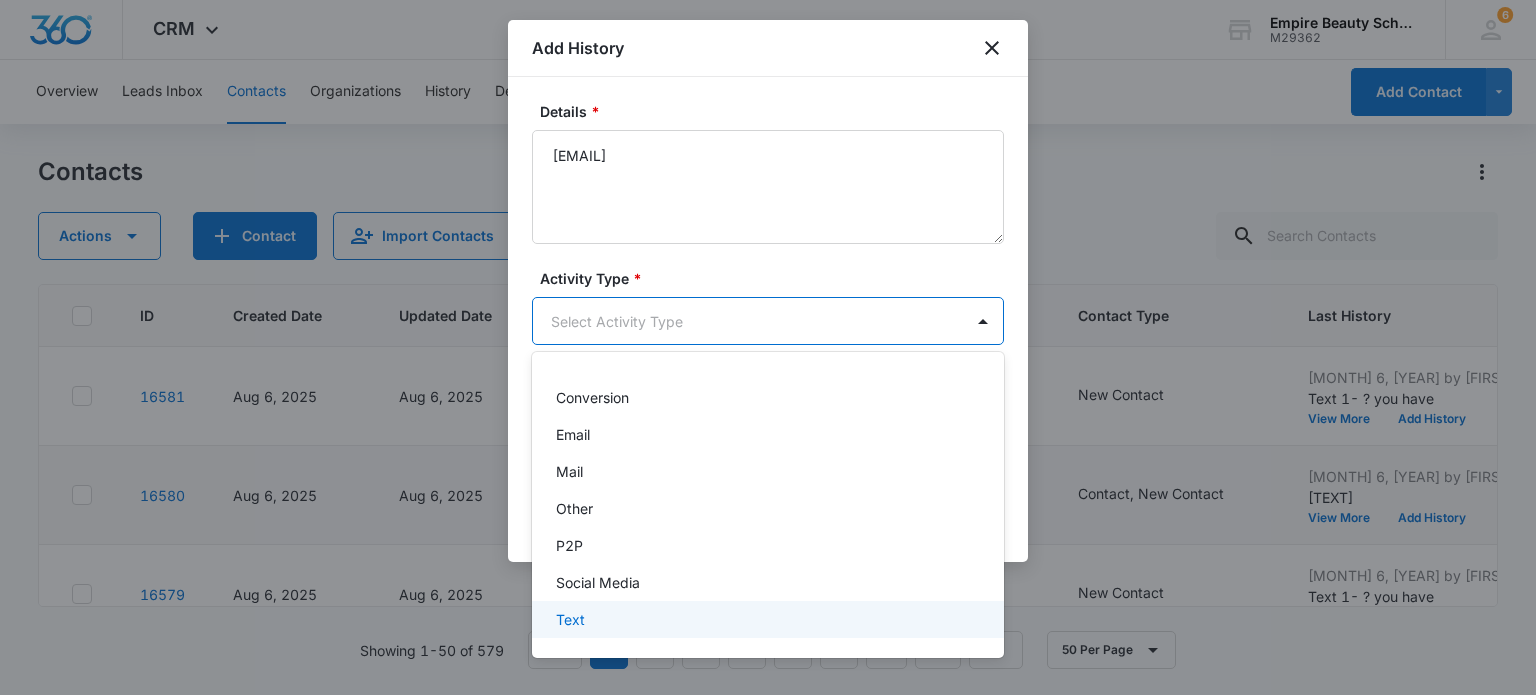 click on "Text" at bounding box center (766, 619) 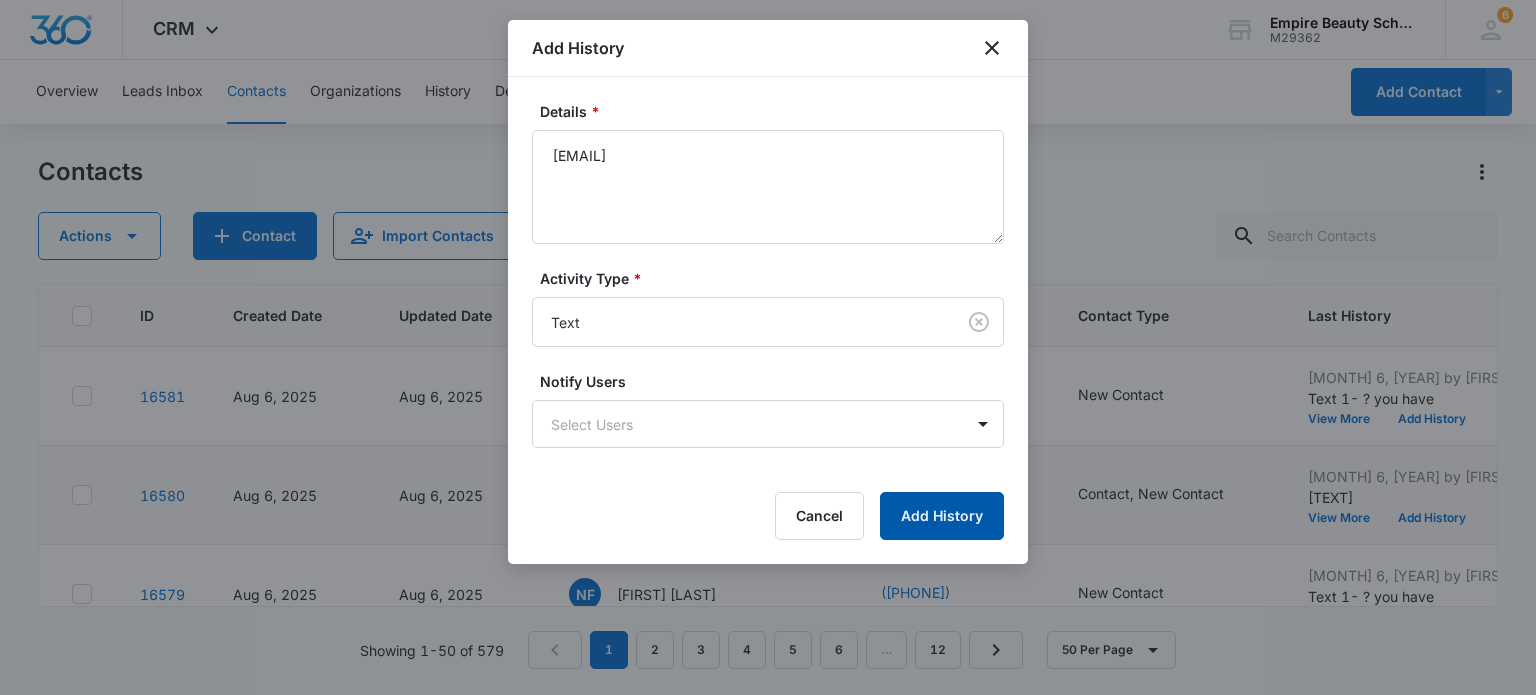 click on "Add History" at bounding box center (942, 516) 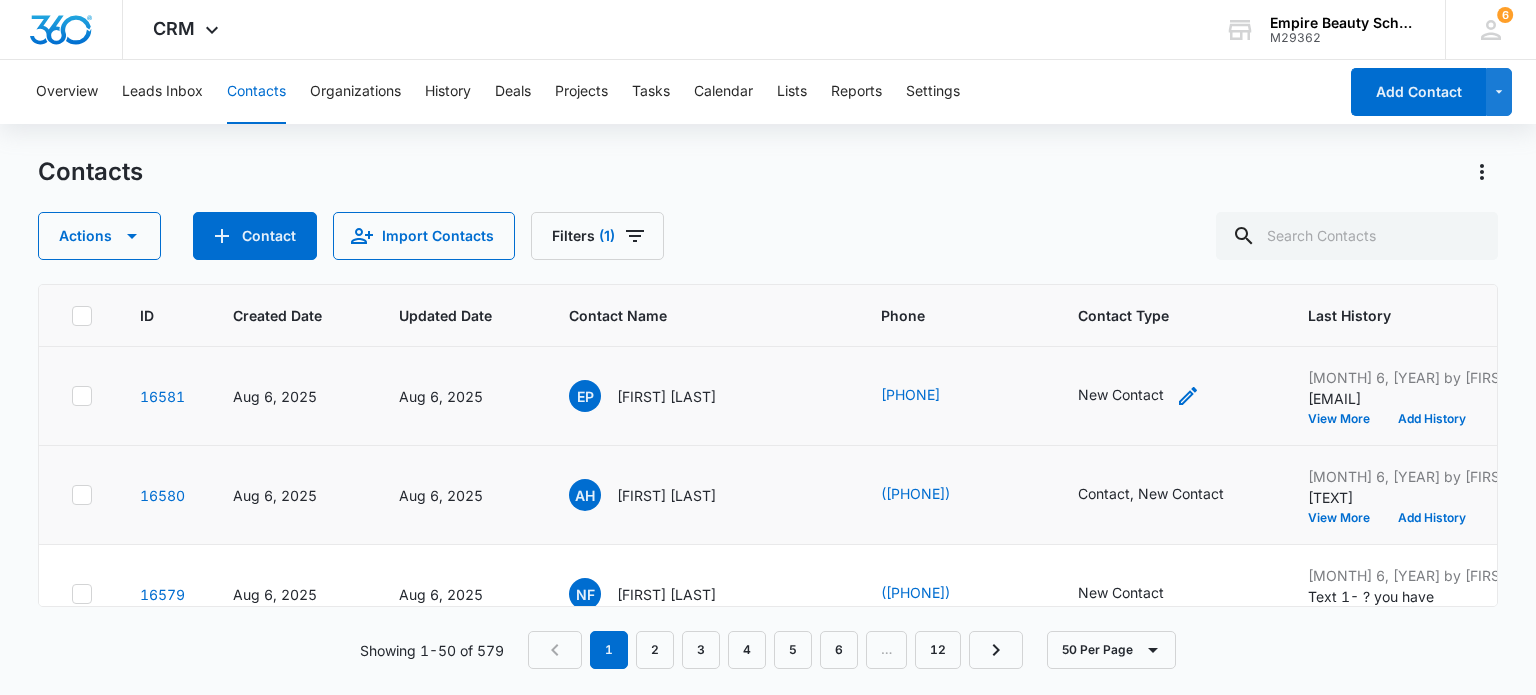 click on "New Contact" at bounding box center (1121, 394) 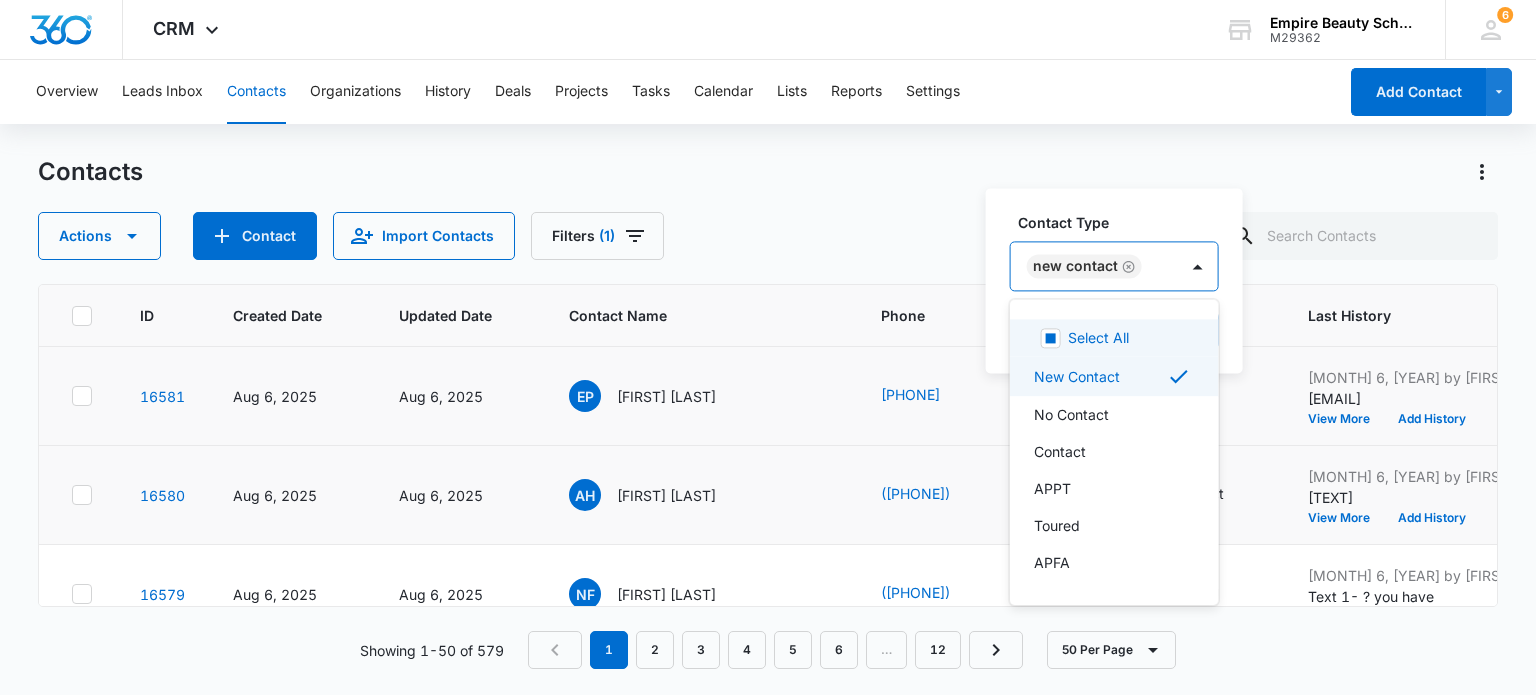 click on "New Contact" at bounding box center [1094, 266] 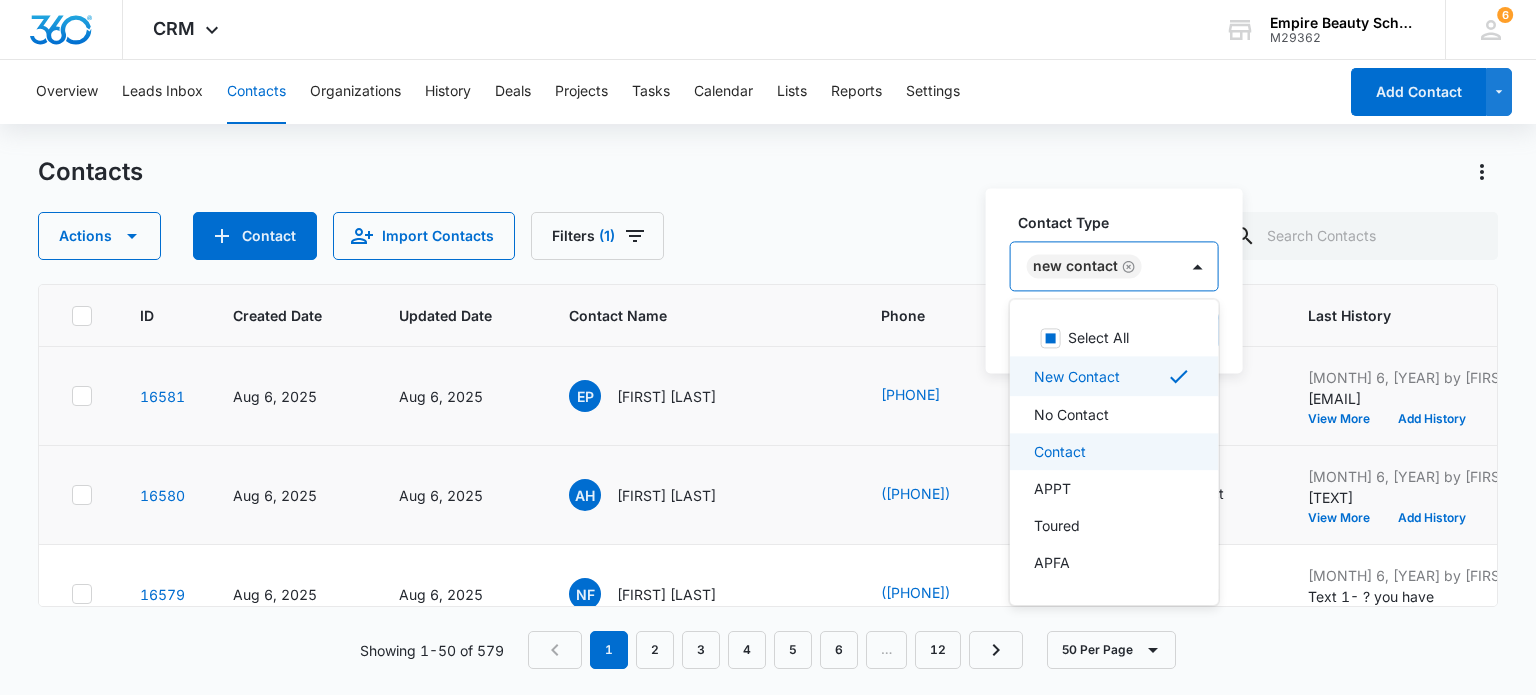 click on "Contact" at bounding box center [1060, 451] 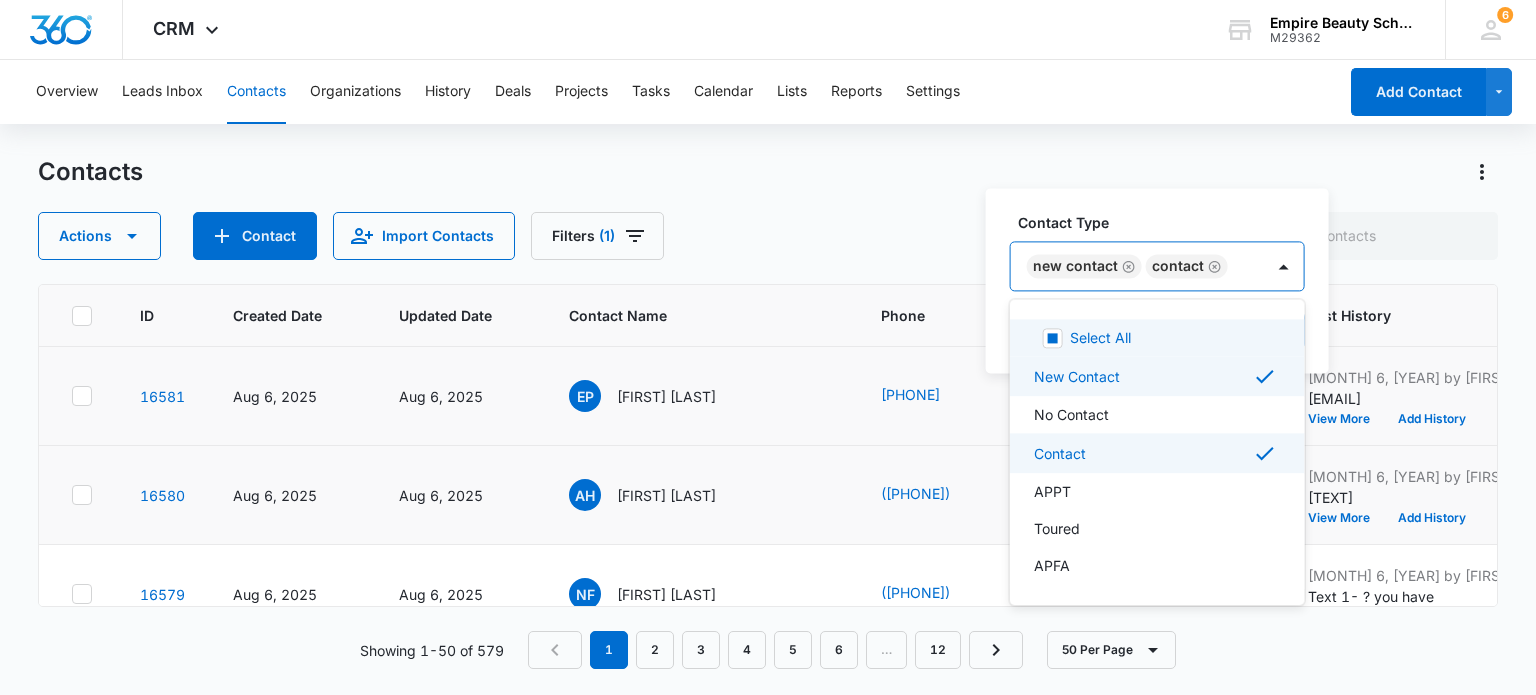 click on "New Contact Contact" at bounding box center [1137, 266] 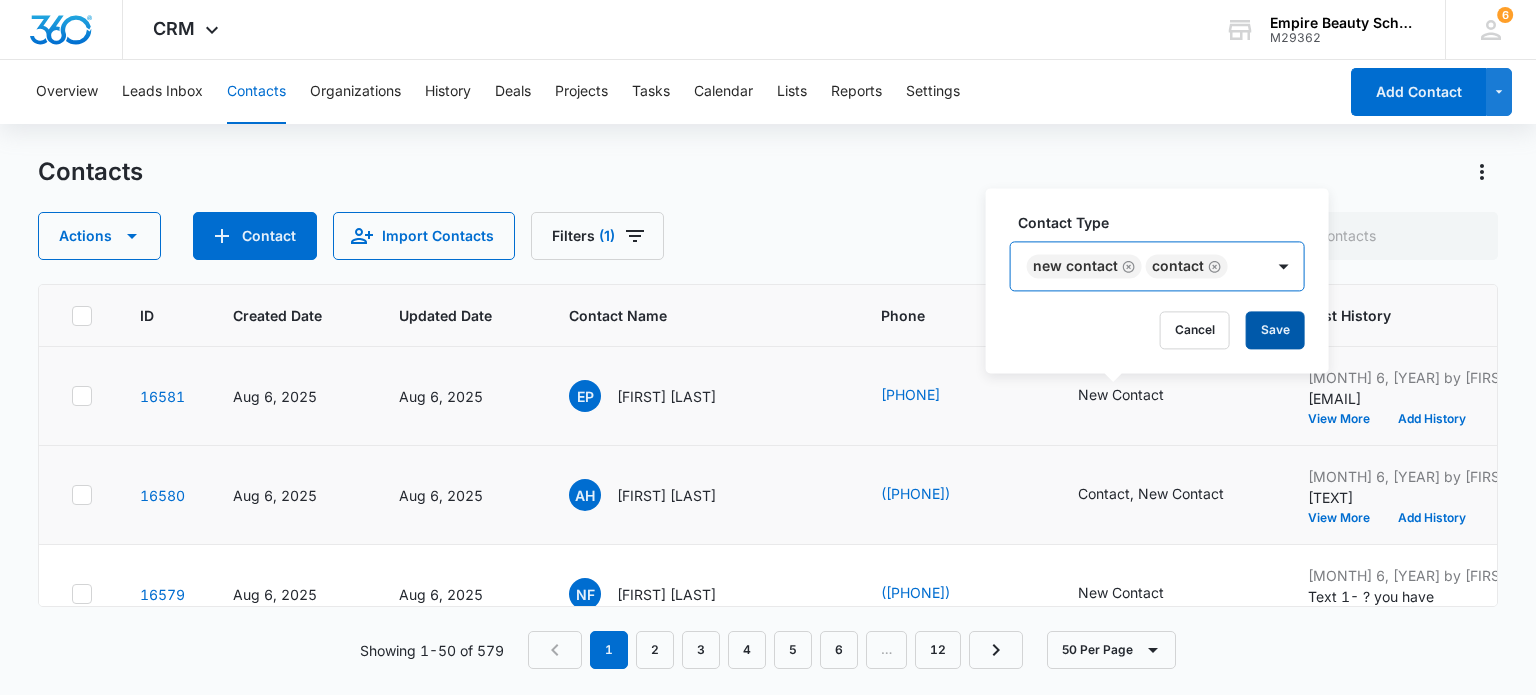 click on "Save" at bounding box center [1275, 330] 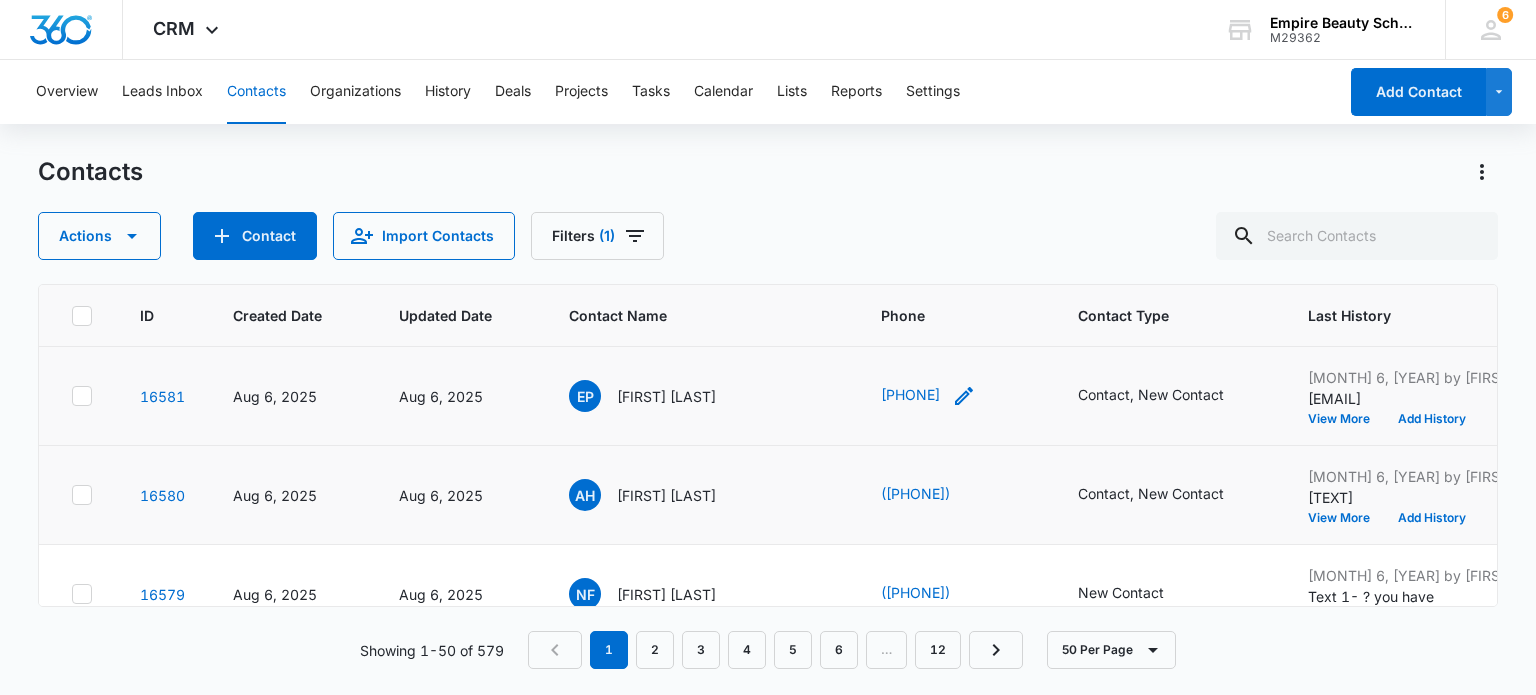 drag, startPoint x: 619, startPoint y: 395, endPoint x: 972, endPoint y: 395, distance: 353 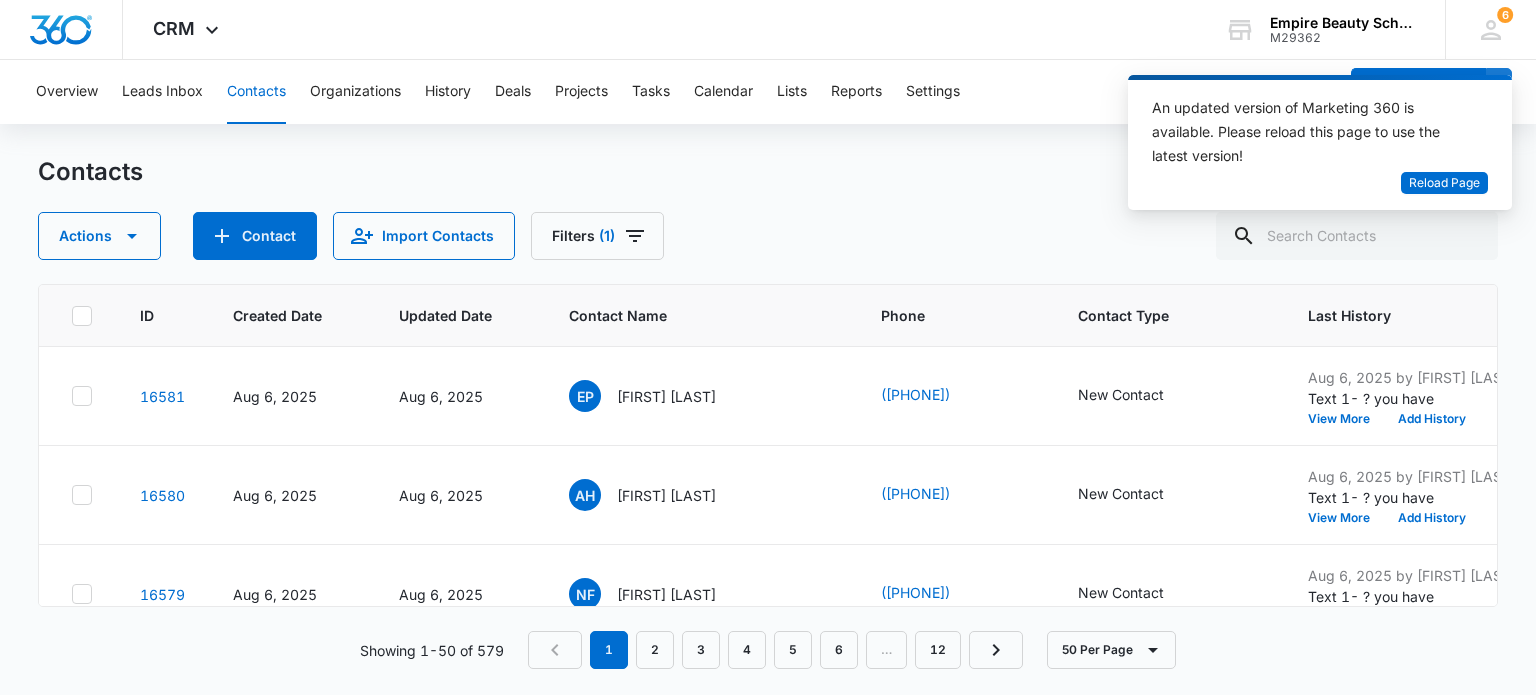scroll, scrollTop: 0, scrollLeft: 0, axis: both 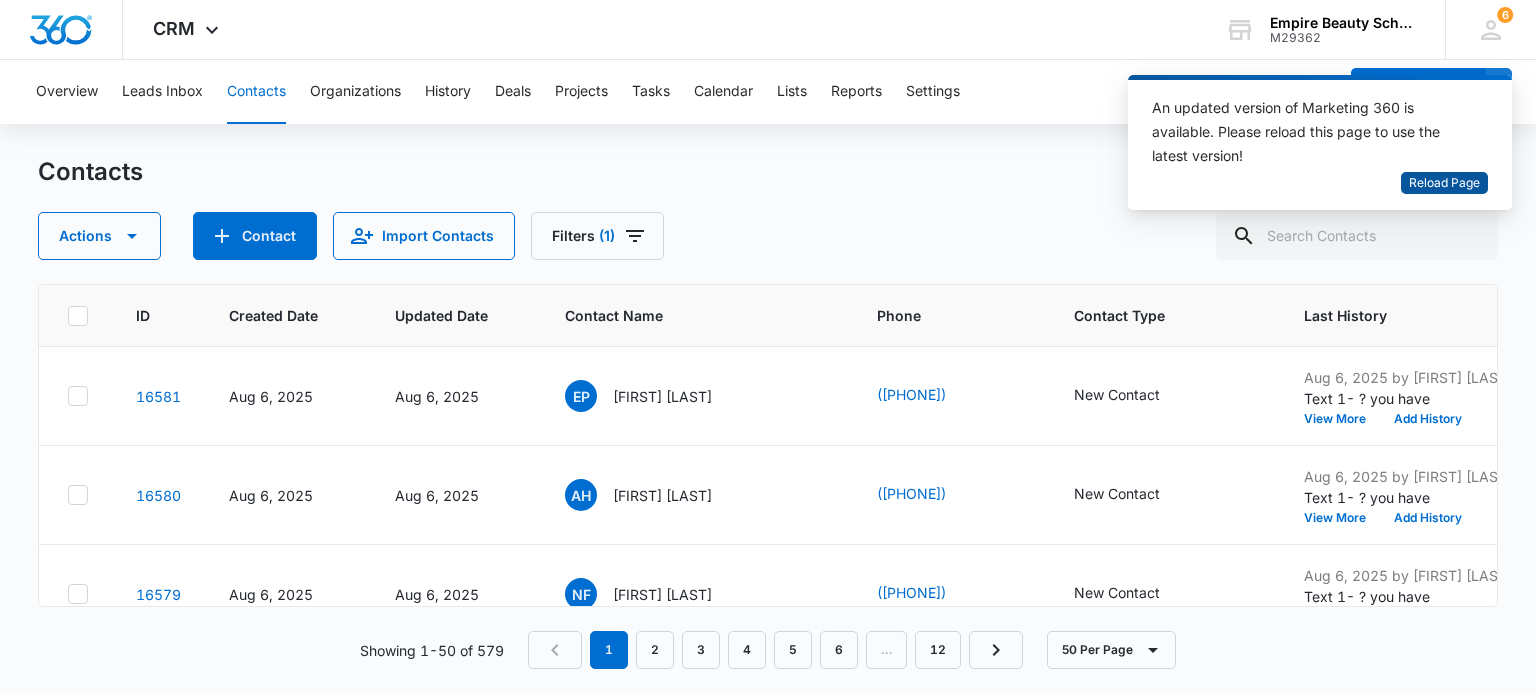 click on "Reload Page" at bounding box center (1444, 183) 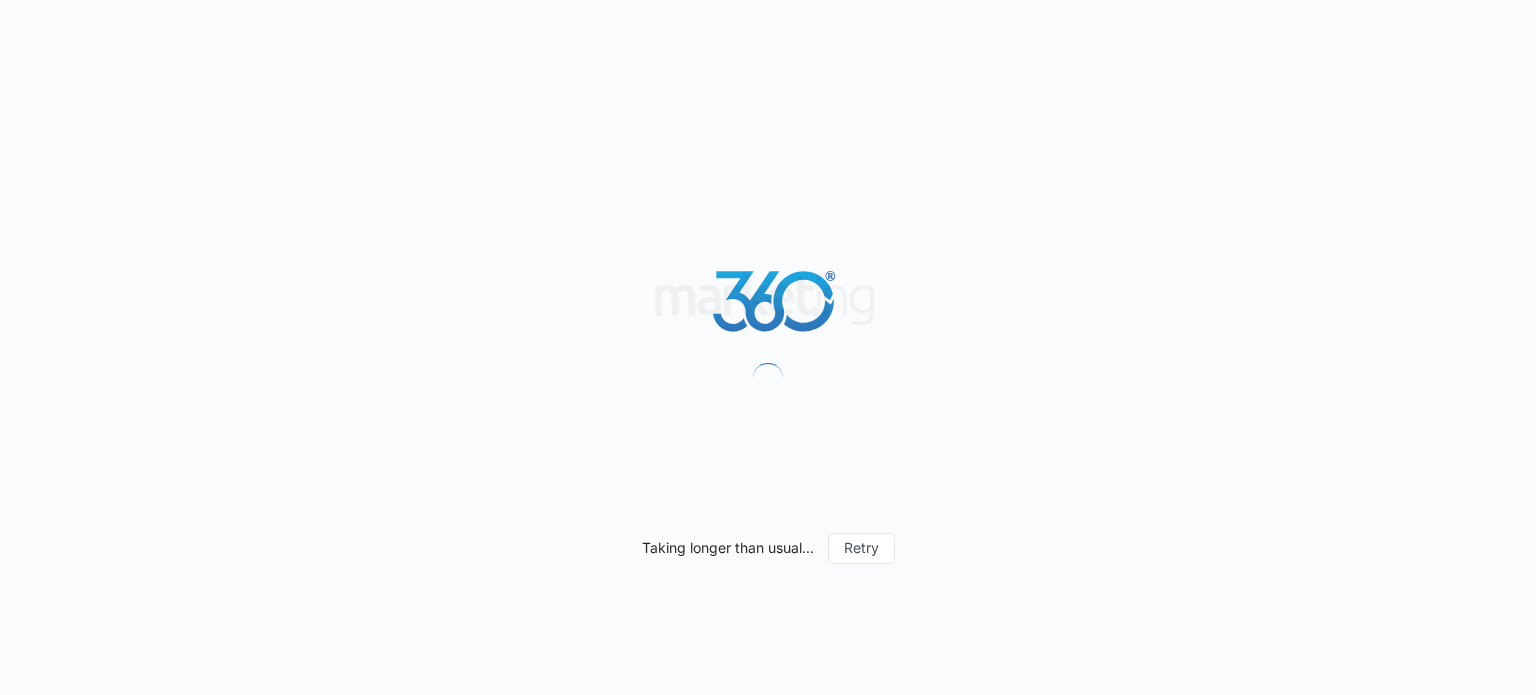 scroll, scrollTop: 0, scrollLeft: 0, axis: both 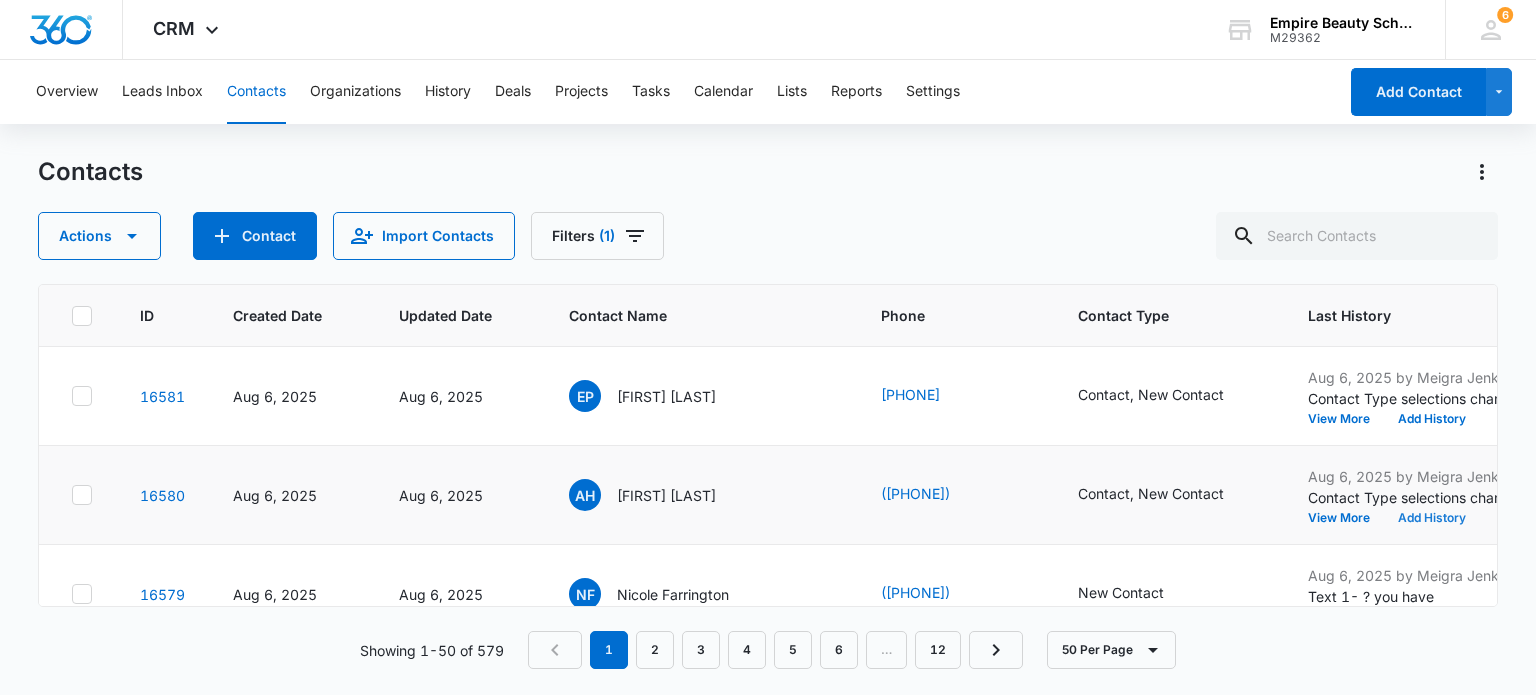 click on "Add History" at bounding box center [1432, 518] 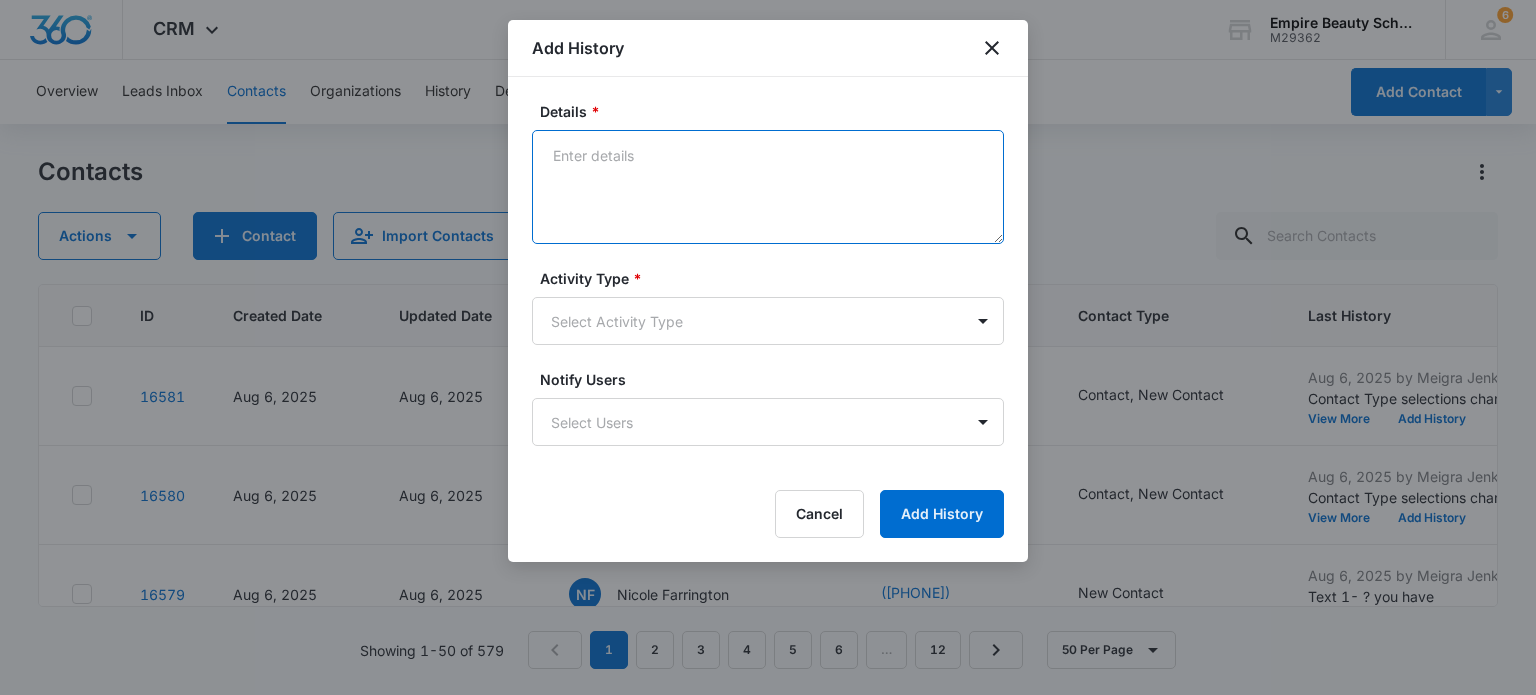 click on "Details *" at bounding box center [768, 187] 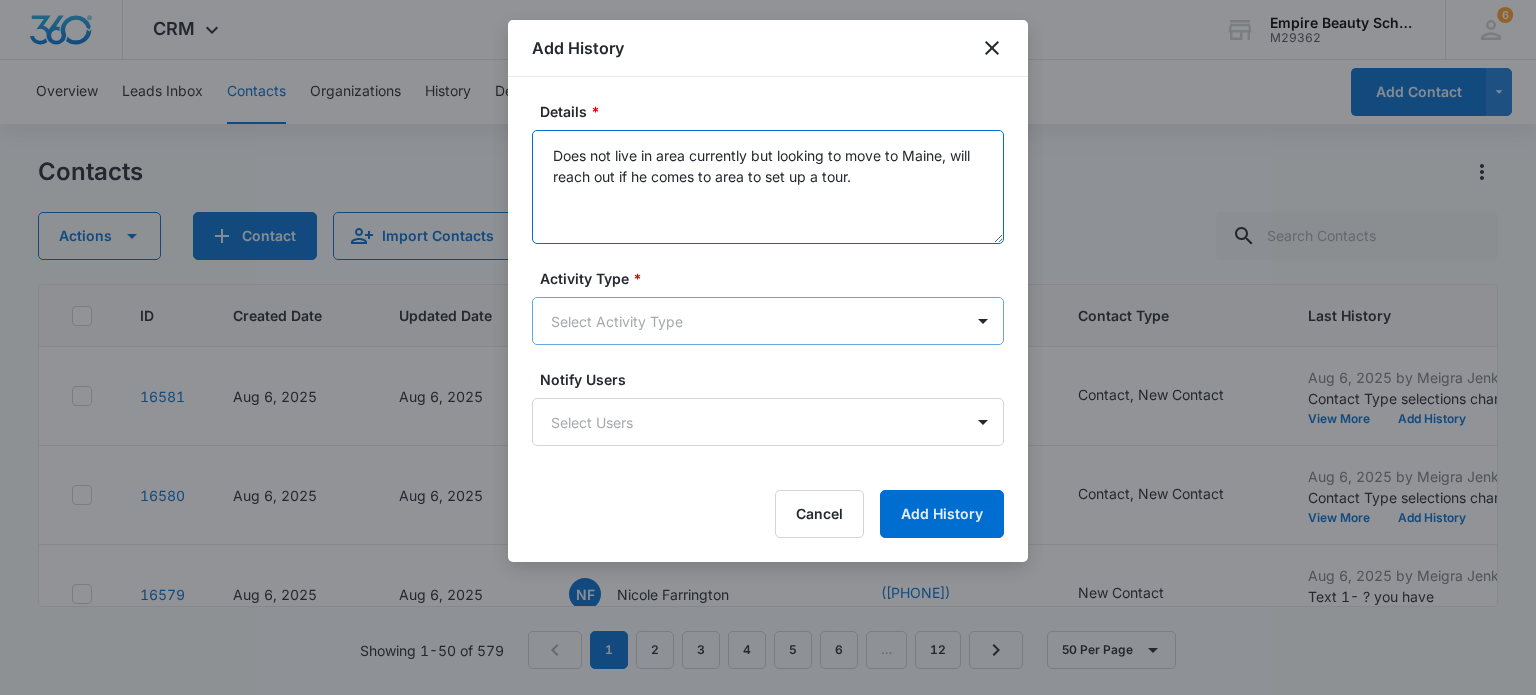type on "Does not live in area currently but looking to move to Maine, will reach out if he comes to area to set up a tour." 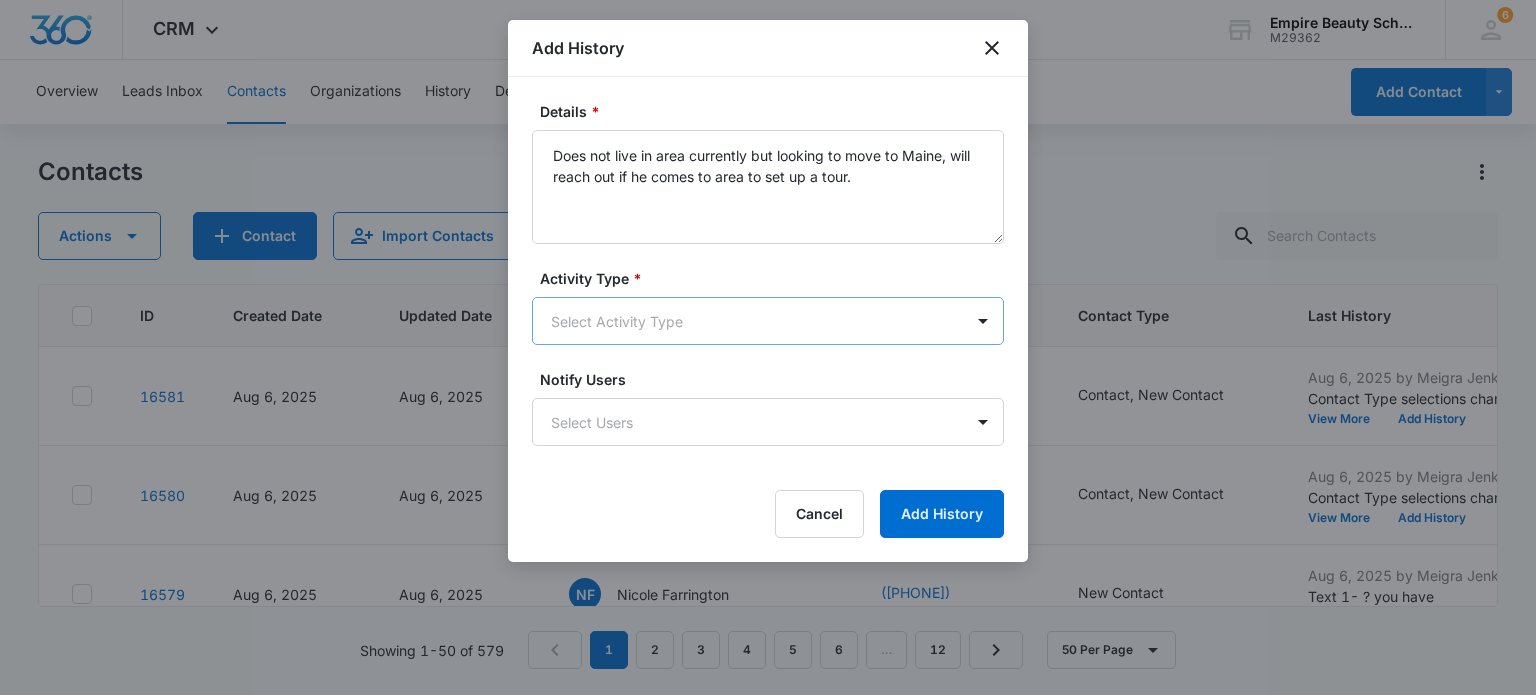 click on "CRM Apps Forms CRM Email Shop Payments POS Files Brand Settings Empire Beauty Schools M29362 Your Accounts View All 6 MJ [FIRST] [LAST] mjenkins@[COMPANY], [COMPANY] My Profile 6 Notifications Support Logout Terms & Conditions   •   Privacy Policy Overview Leads Inbox Contacts Organizations History Deals Projects Tasks Calendar Lists Reports Settings Add Contact Contacts Actions Contact Import Contacts Filters (1) ID Created Date Updated Date Contact Name Phone Contact Type Last History Location of Interest (for FB ad integration) Program of Interest Location Of Interest Program Email 16581 Aug 6, 2025 Aug 6, 2025 EP [FIRST] [LAST] ([PHONE]) Contact, New Contact Aug 6, 2025 by Meigra Jenkins Contact Type selections changed; Contact was added. View More Add History Somersworth Cosmetology --- --- emileeperkins24@[COMPANY] 16580 Aug 6, 2025 Aug 6, 2025 AH [FIRST] [LAST] ([PHONE]) Contact, New Contact Aug 6, 2025 by Meigra Jenkins Contact Type selections changed; Contact was added. View More --- M" at bounding box center (768, 347) 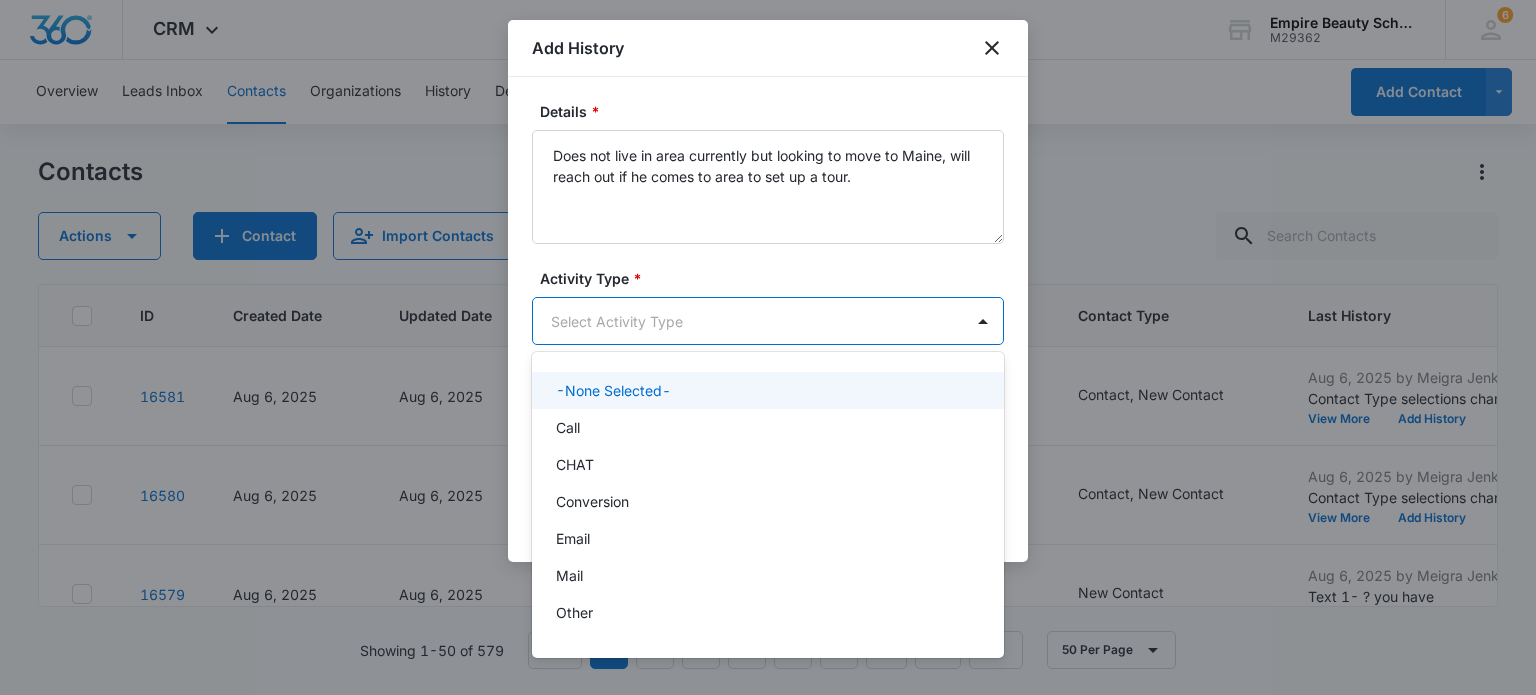 scroll, scrollTop: 104, scrollLeft: 0, axis: vertical 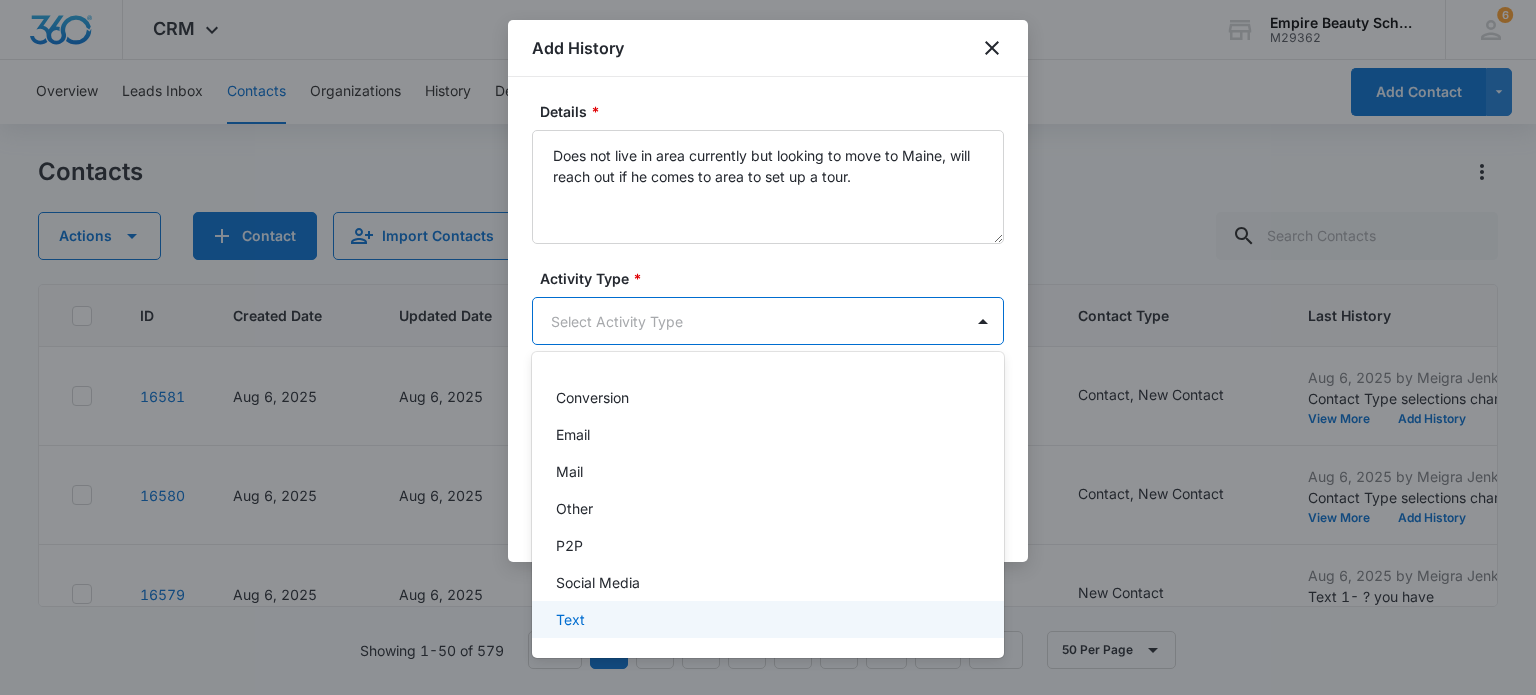 click on "Text" at bounding box center [768, 619] 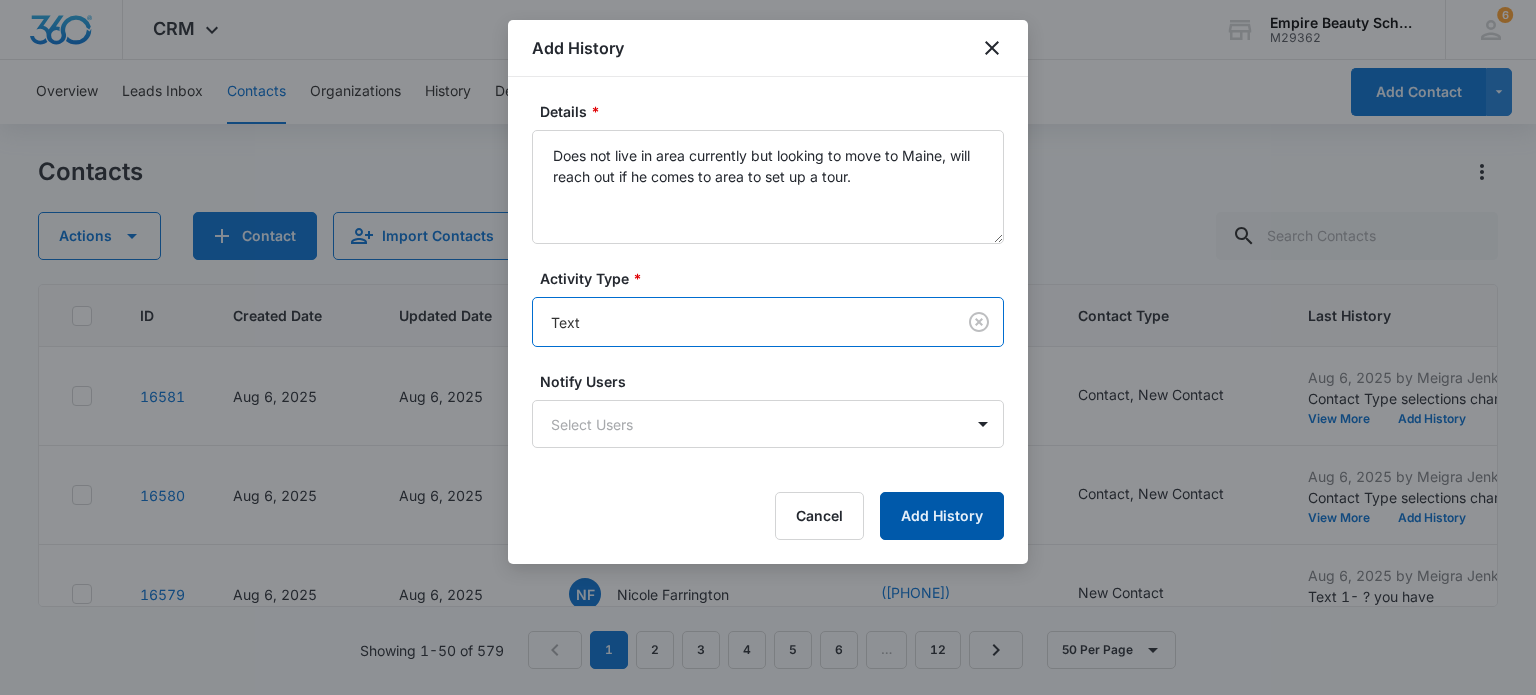 click on "Add History" at bounding box center [942, 516] 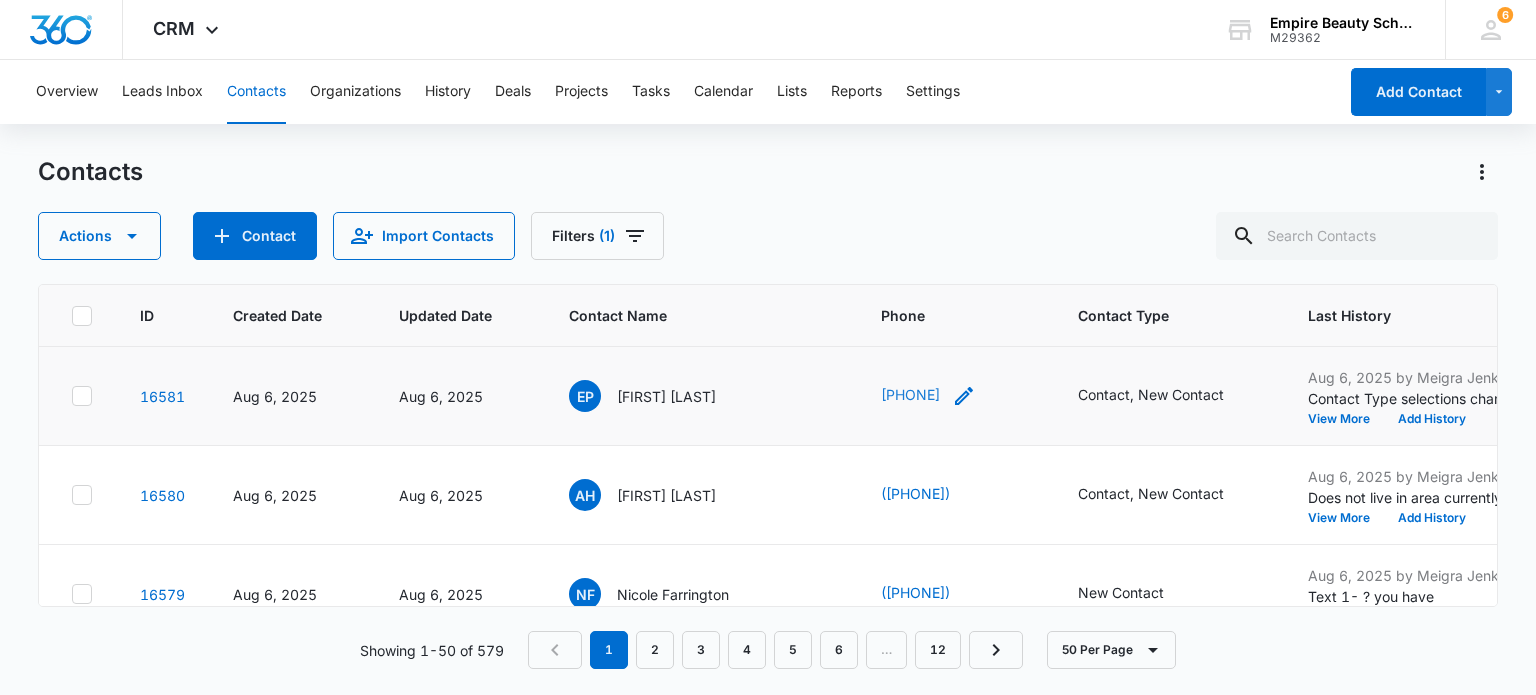 drag, startPoint x: 619, startPoint y: 395, endPoint x: 965, endPoint y: 395, distance: 346 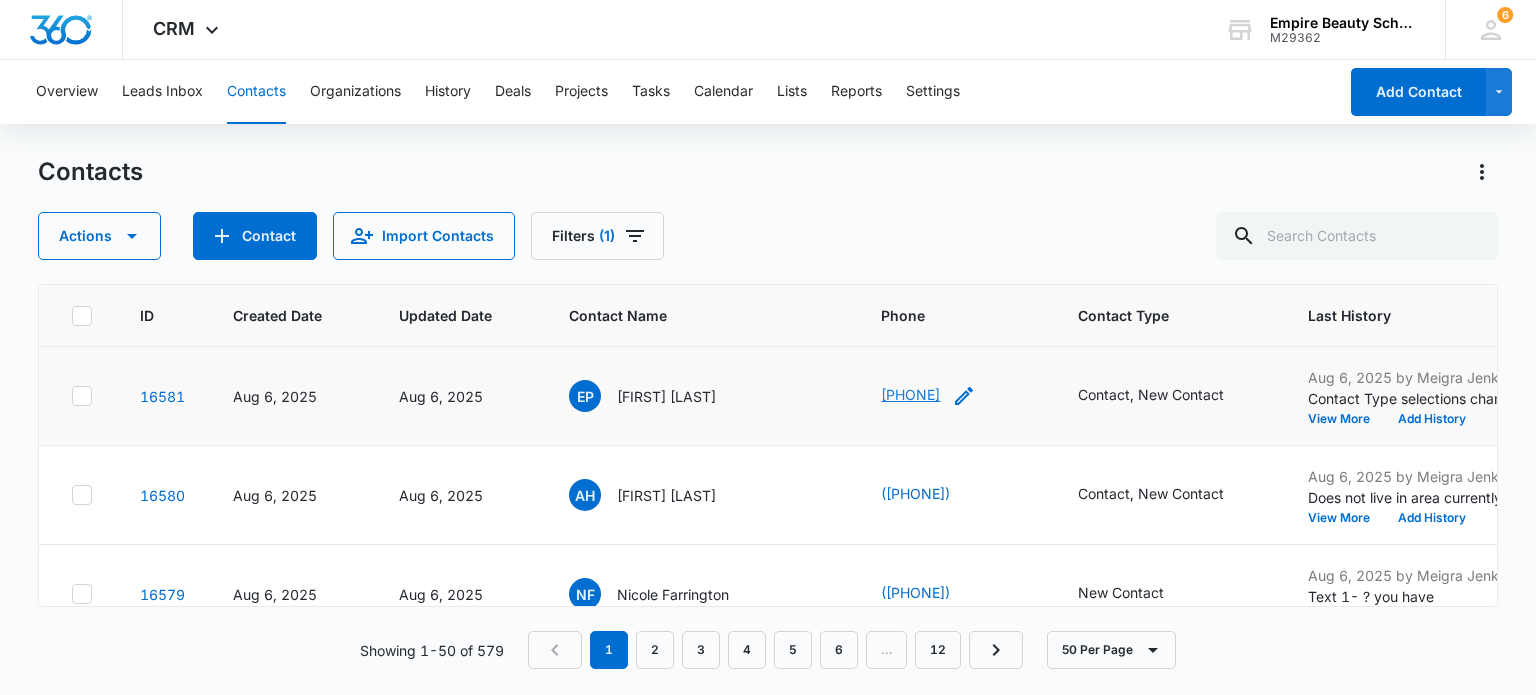 copy on "[FIRST] [LAST] ([PHONE])" 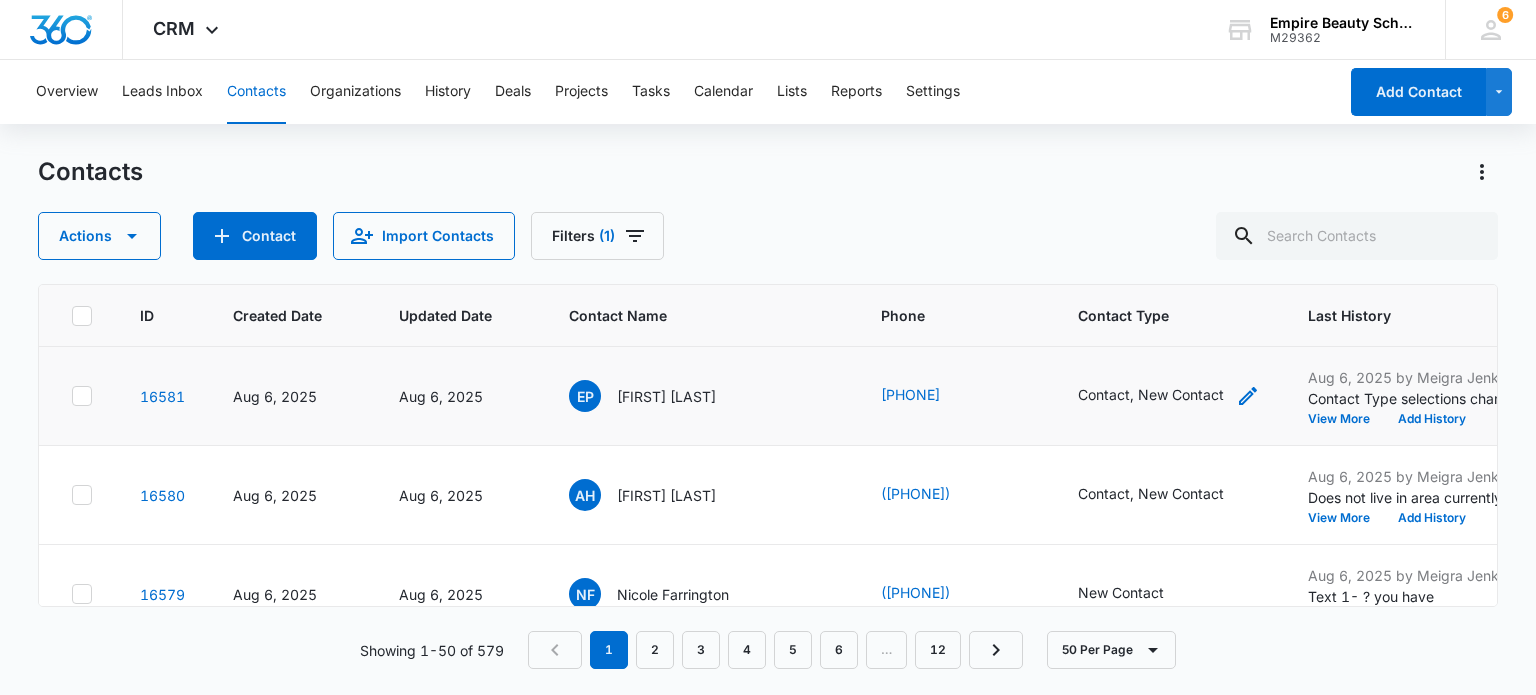 click on "Contact, New Contact" at bounding box center (1151, 394) 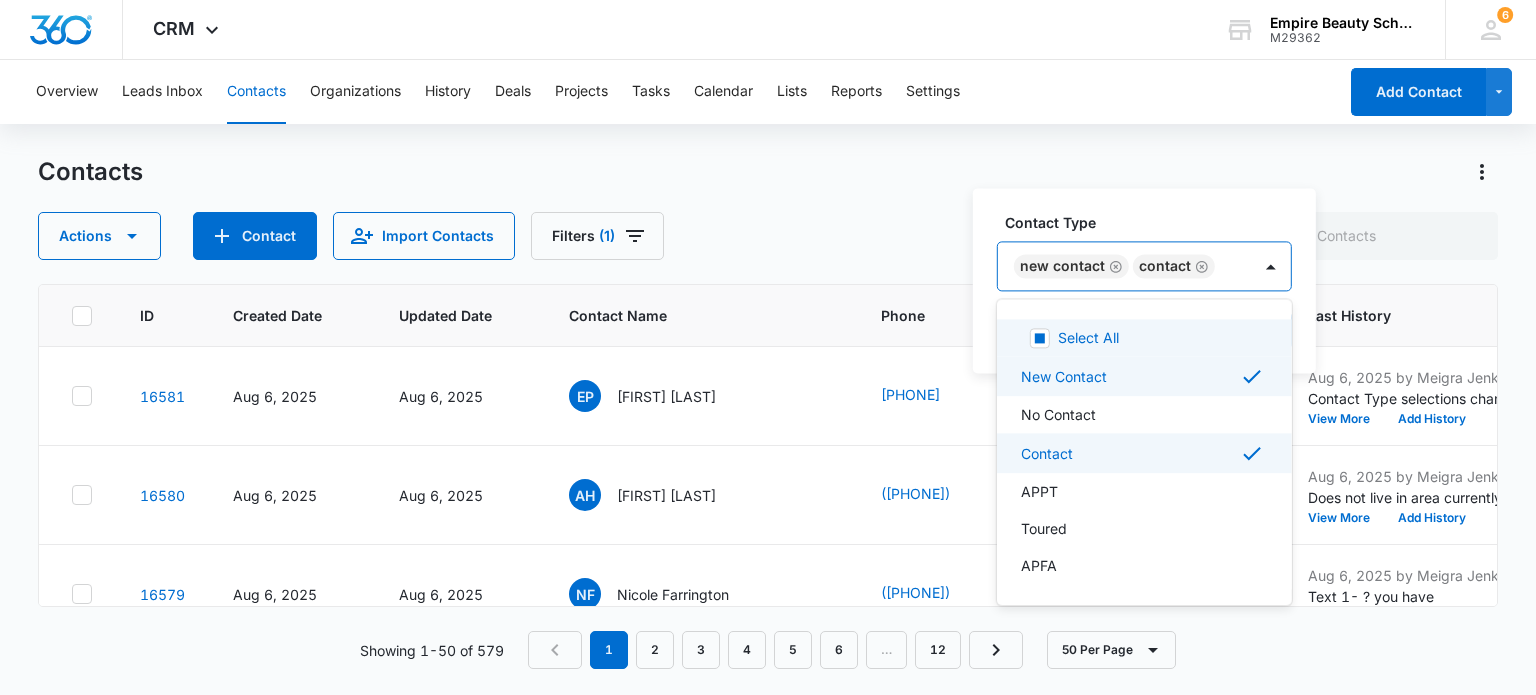 click on "Contact" at bounding box center [1165, 266] 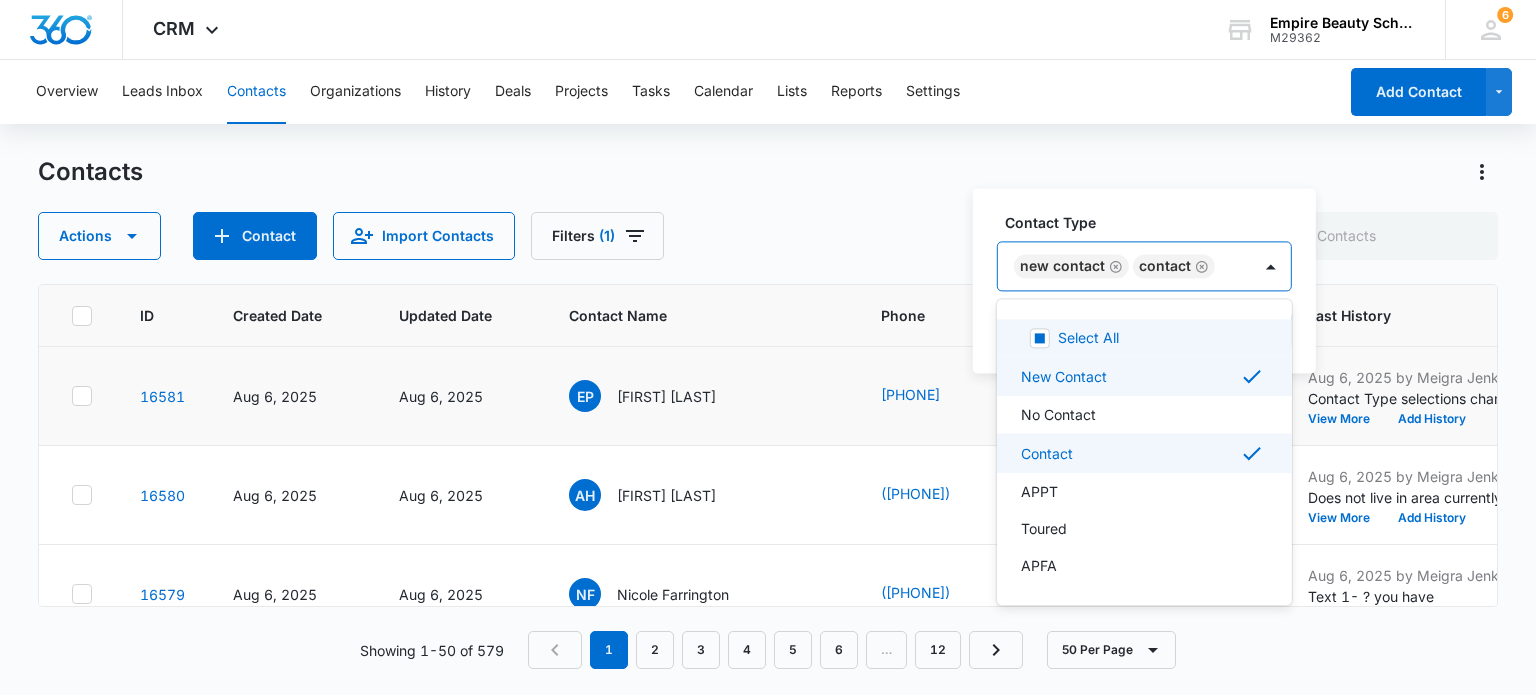 click 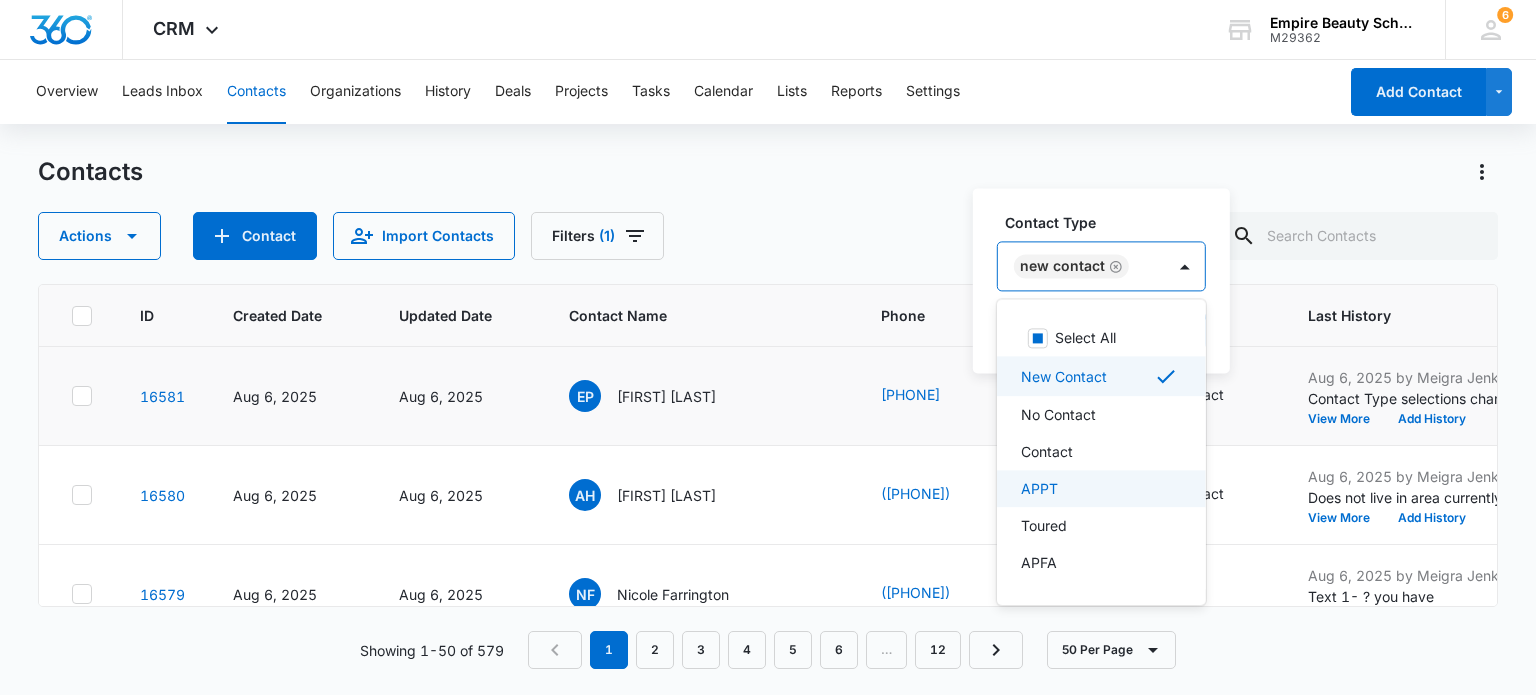 click on "APPT" at bounding box center (1039, 488) 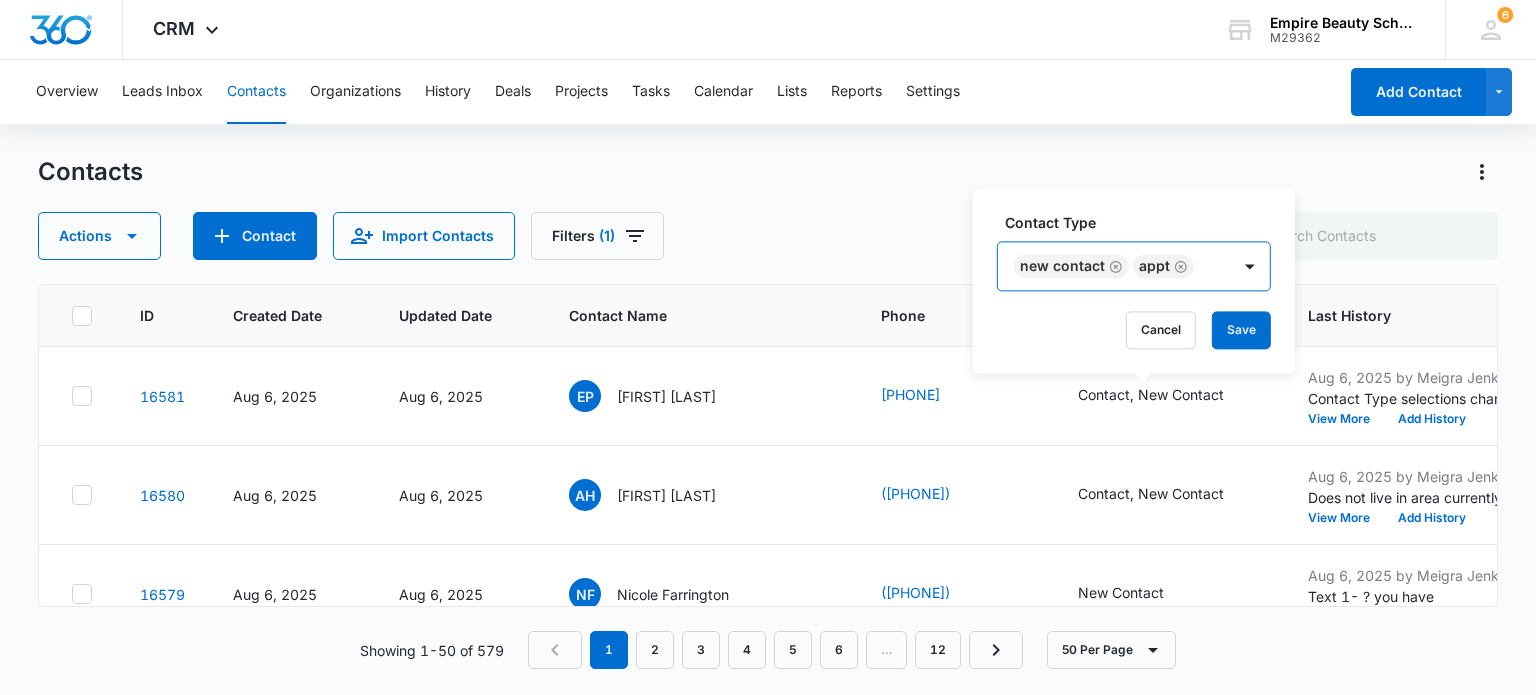 click on "New Contact APPT" at bounding box center (1114, 266) 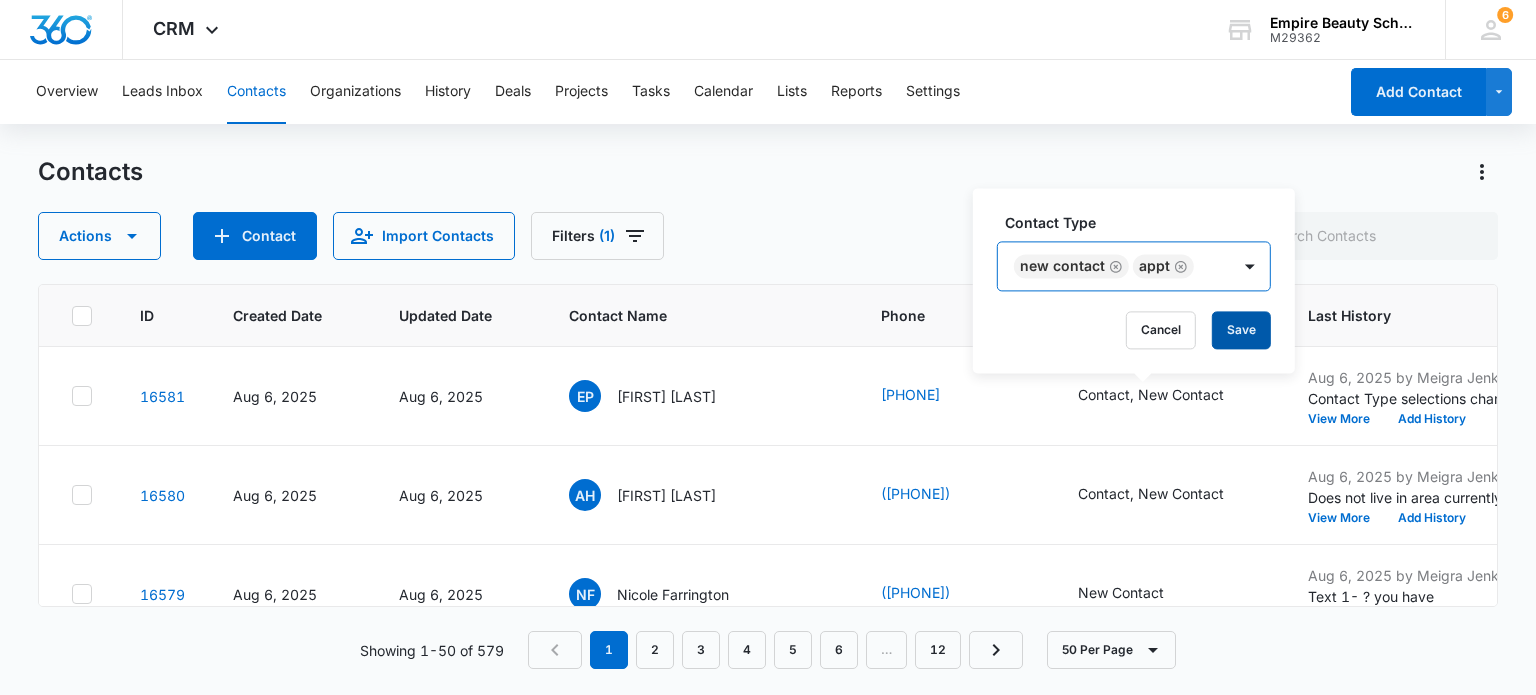 click on "Save" at bounding box center (1241, 330) 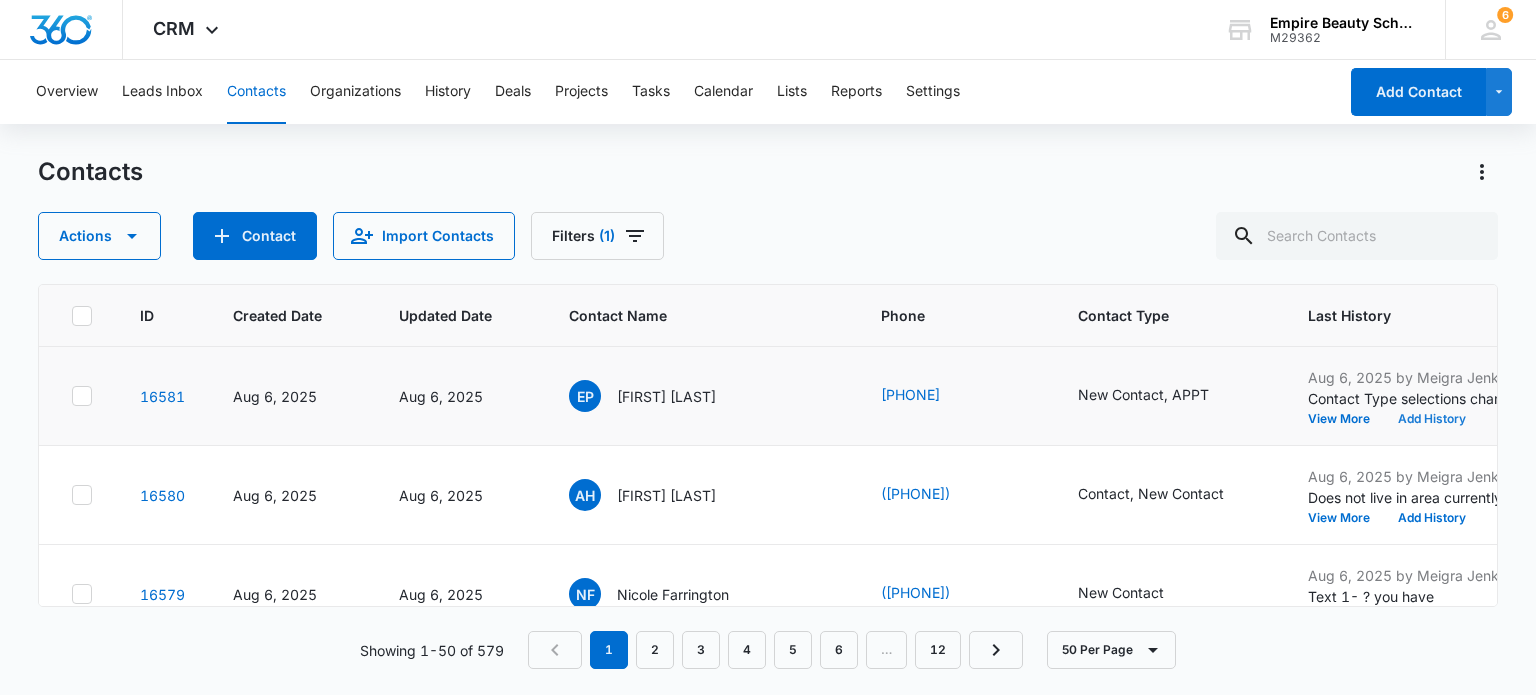 click on "Add History" at bounding box center [1432, 419] 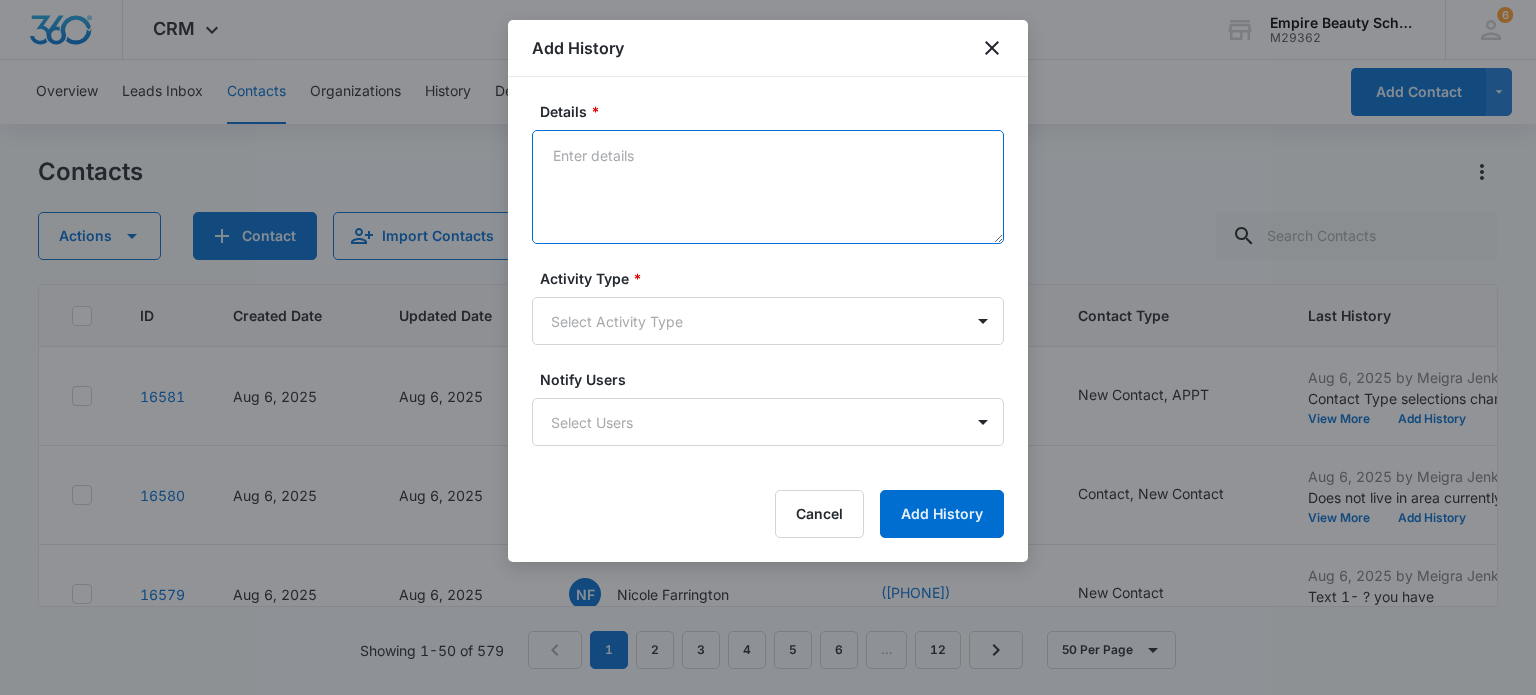 click on "Details *" at bounding box center [768, 187] 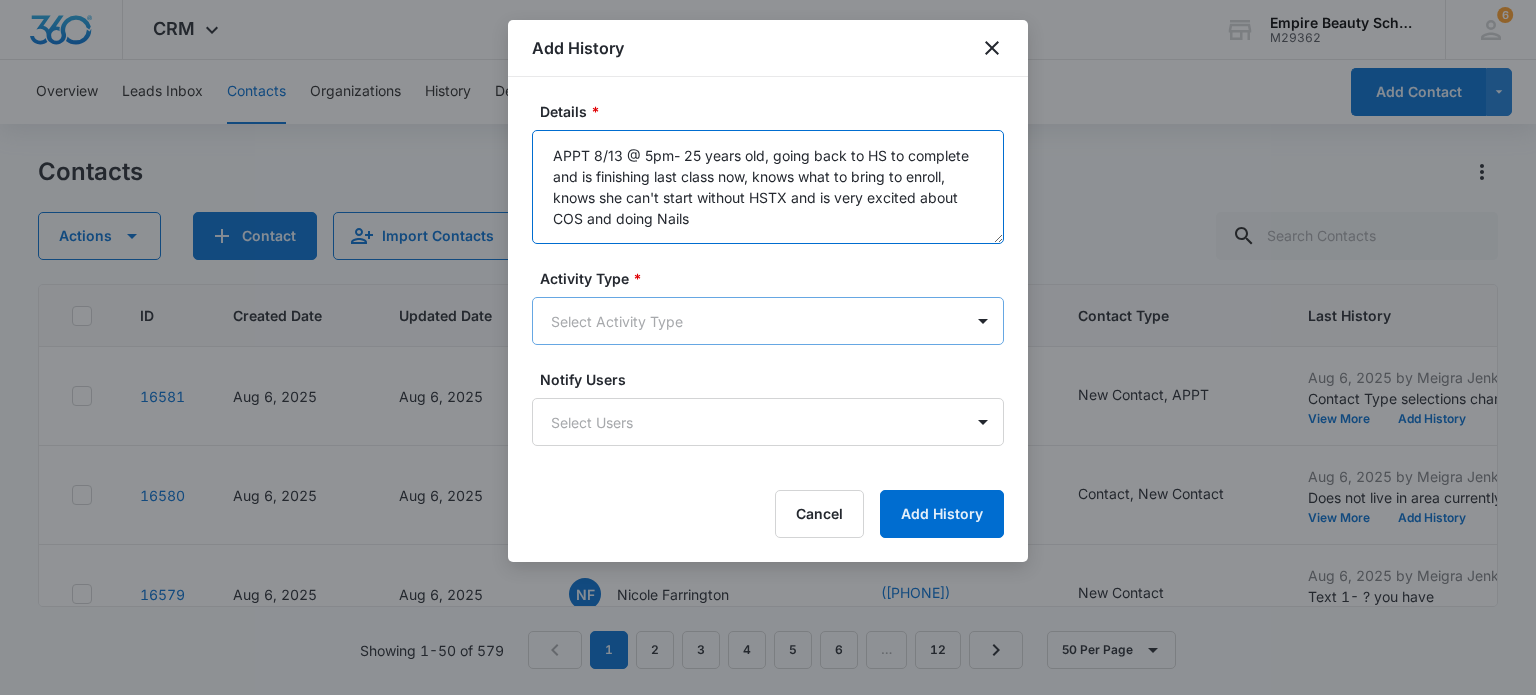 type on "APPT 8/13 @ 5pm- 25 years old, going back to HS to complete and is finishing last class now, knows what to bring to enroll, knows she can't start without HSTX and is very excited about COS and doing Nails" 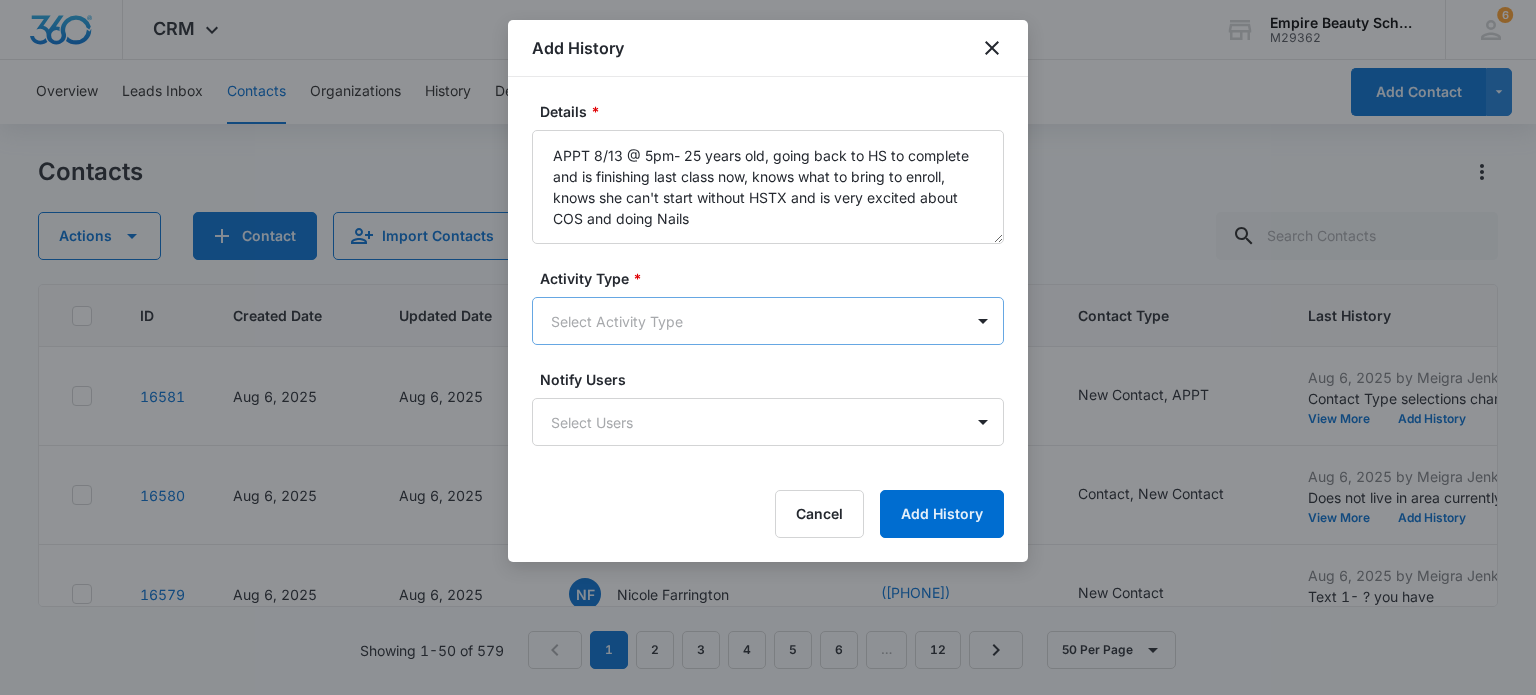 click on "CRM Apps Forms CRM Email Shop Payments POS Files Brand Settings Empire Beauty Schools M29362 Your Accounts View All 6 MJ [FIRST] [LAST] [EMAIL] My Profile 6 Notifications Support Logout Terms & Conditions &nbsp; • &nbsp; Privacy Policy Overview Leads Inbox Contacts Organizations History Deals Projects Tasks Calendar Lists Reports Settings Add Contact Contacts Actions Contact Import Contacts Filters (1) ID Created Date Updated Date Contact Name Phone Contact Type Last History Location of Interest (for FB ad integration) Program of Interest Location Of Interest Program Email 16581 Aug 6, 2025 Aug 6, 2025 EP [FIRST] [LAST] ([PHONE]) New Contact, APPT Aug 6, 2025 by [FIRST] [LAST] Contact Type selections changed; Contact was added. View More Add History Somersworth Cosmetology --- --- [EMAIL] 16580 Aug 6, 2025 Aug 6, 2025 AH [FIRST] [LAST] ([PHONE]) Contact, New Contact Aug 6, 2025 by [FIRST] [LAST] View More Add History Somersworth Barbering --- --- 16579 Aug 6, 2025" at bounding box center [768, 347] 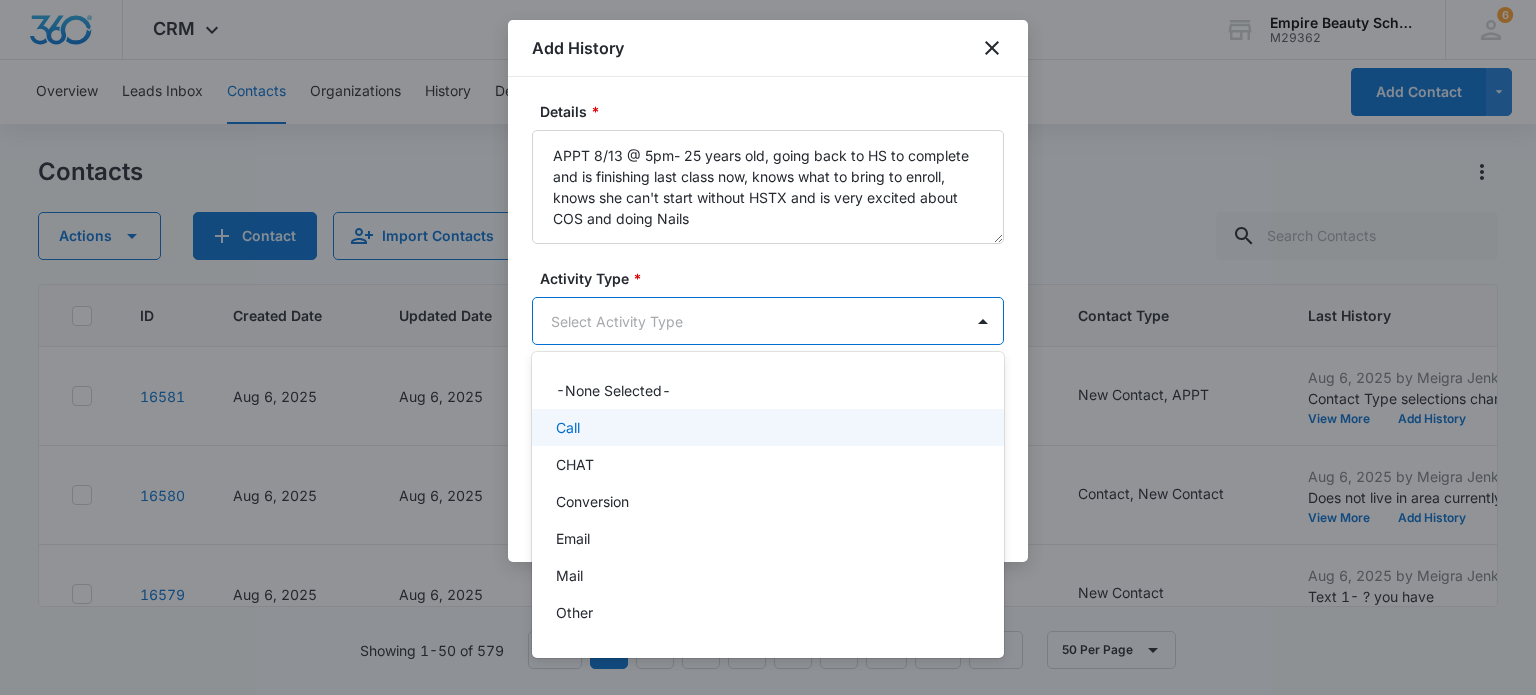 scroll, scrollTop: 104, scrollLeft: 0, axis: vertical 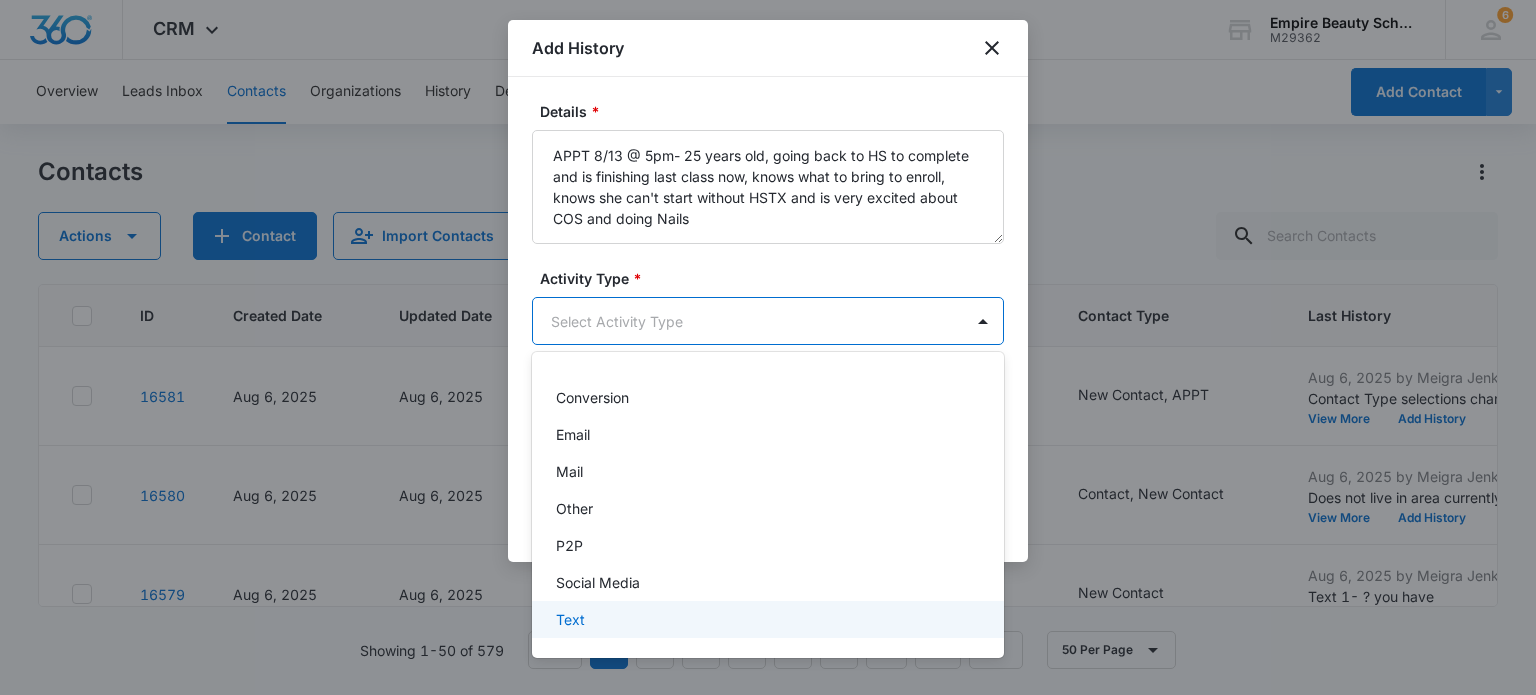click on "Text" at bounding box center (766, 619) 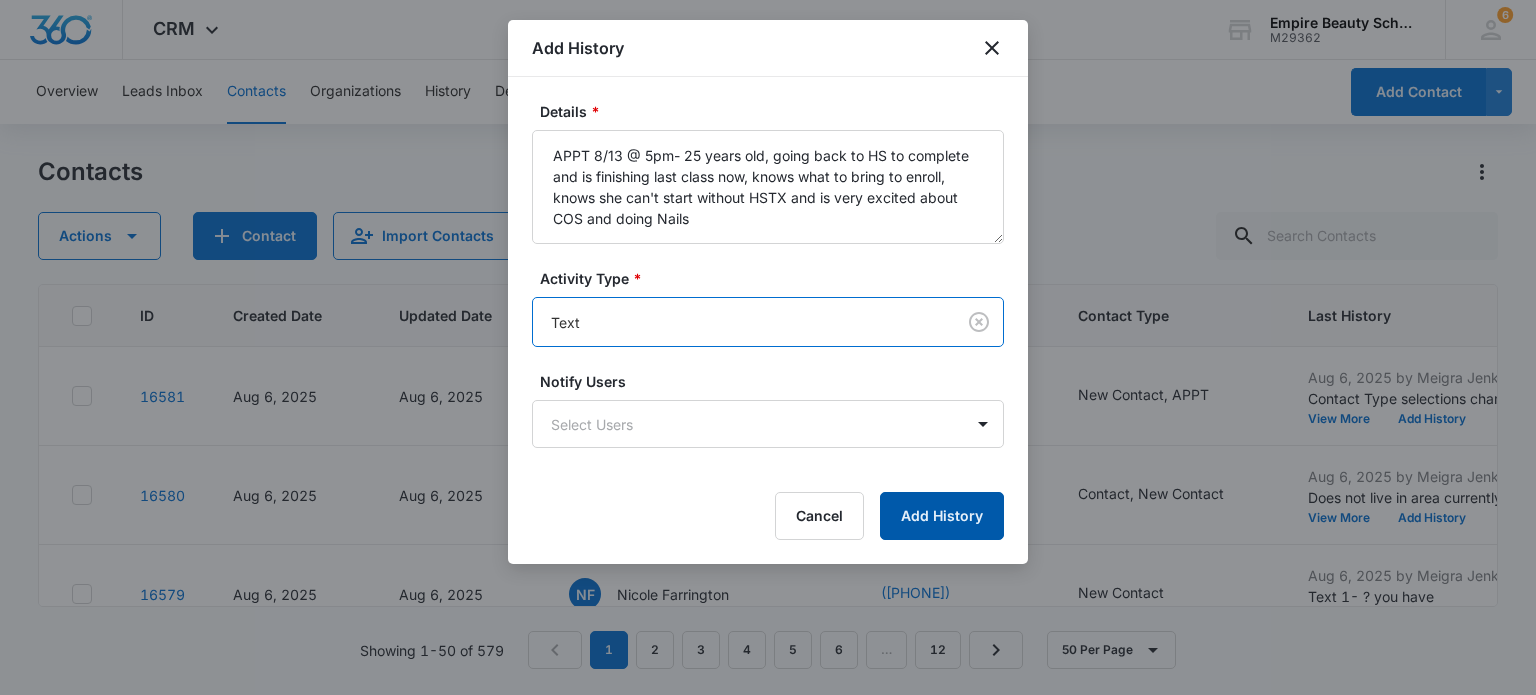 click on "Add History" at bounding box center [942, 516] 